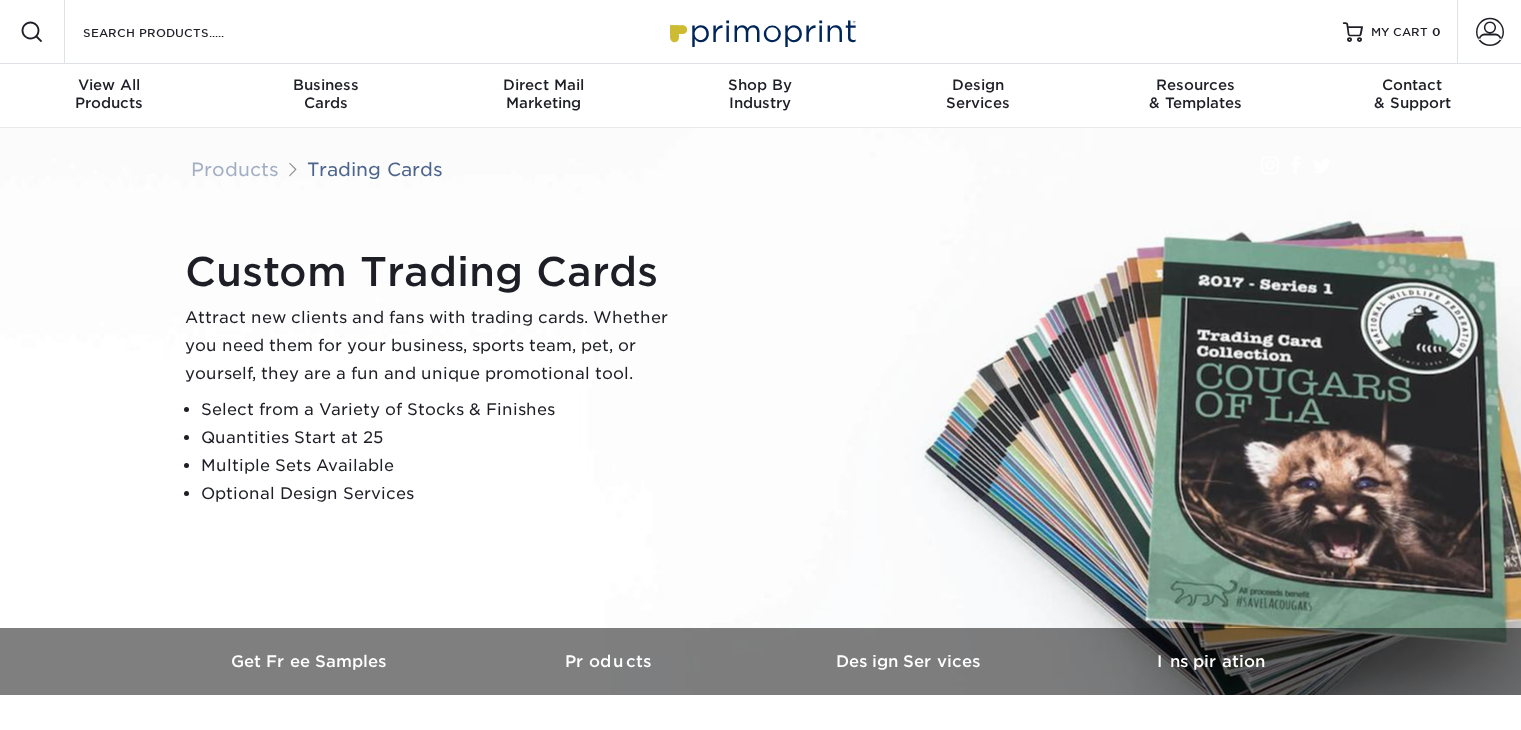 scroll, scrollTop: 0, scrollLeft: 0, axis: both 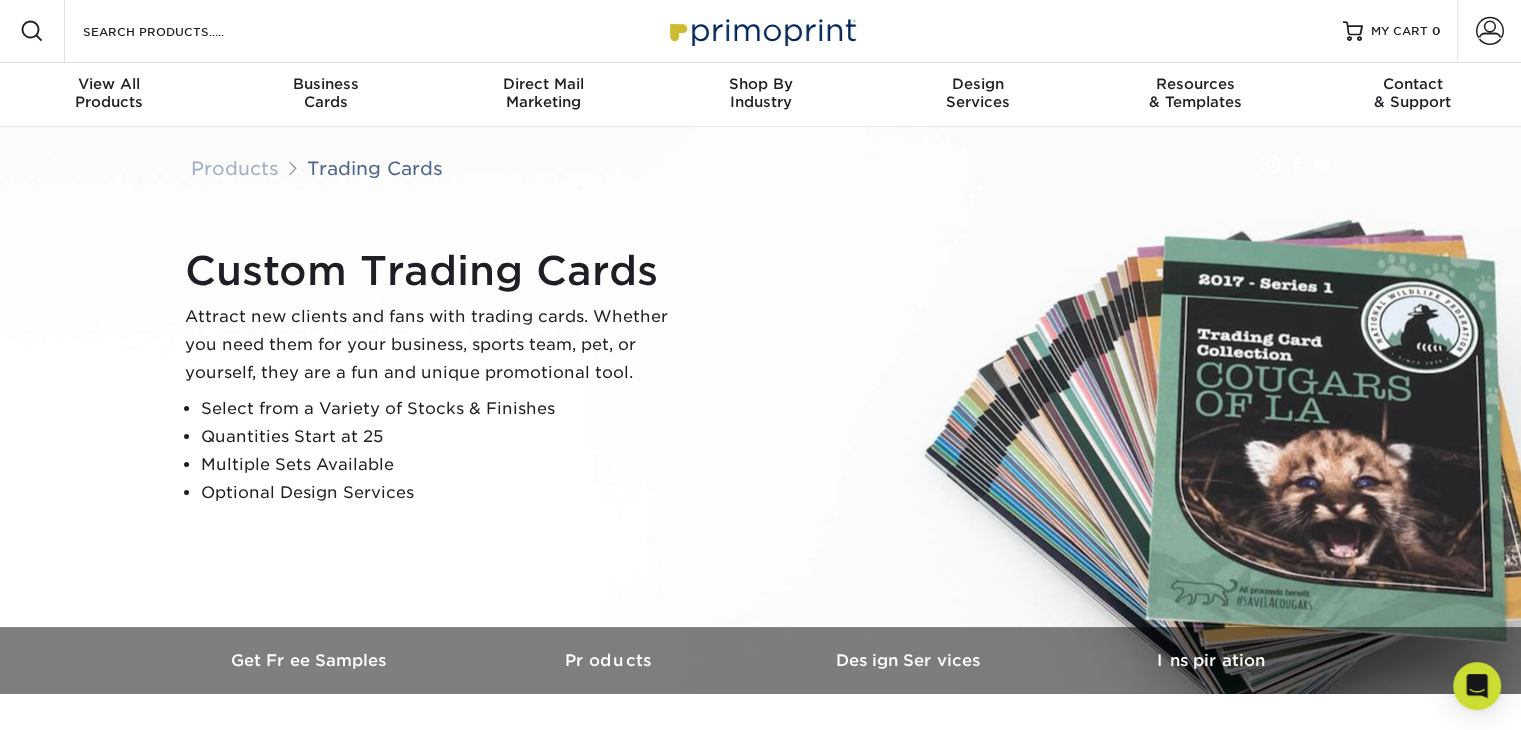 click on "Resources Menu
Search Products
Account
SIGN IN
CREATE AN ACCOUNT
forgot password?
All fields are required.
Login
OR" at bounding box center [760, 31] 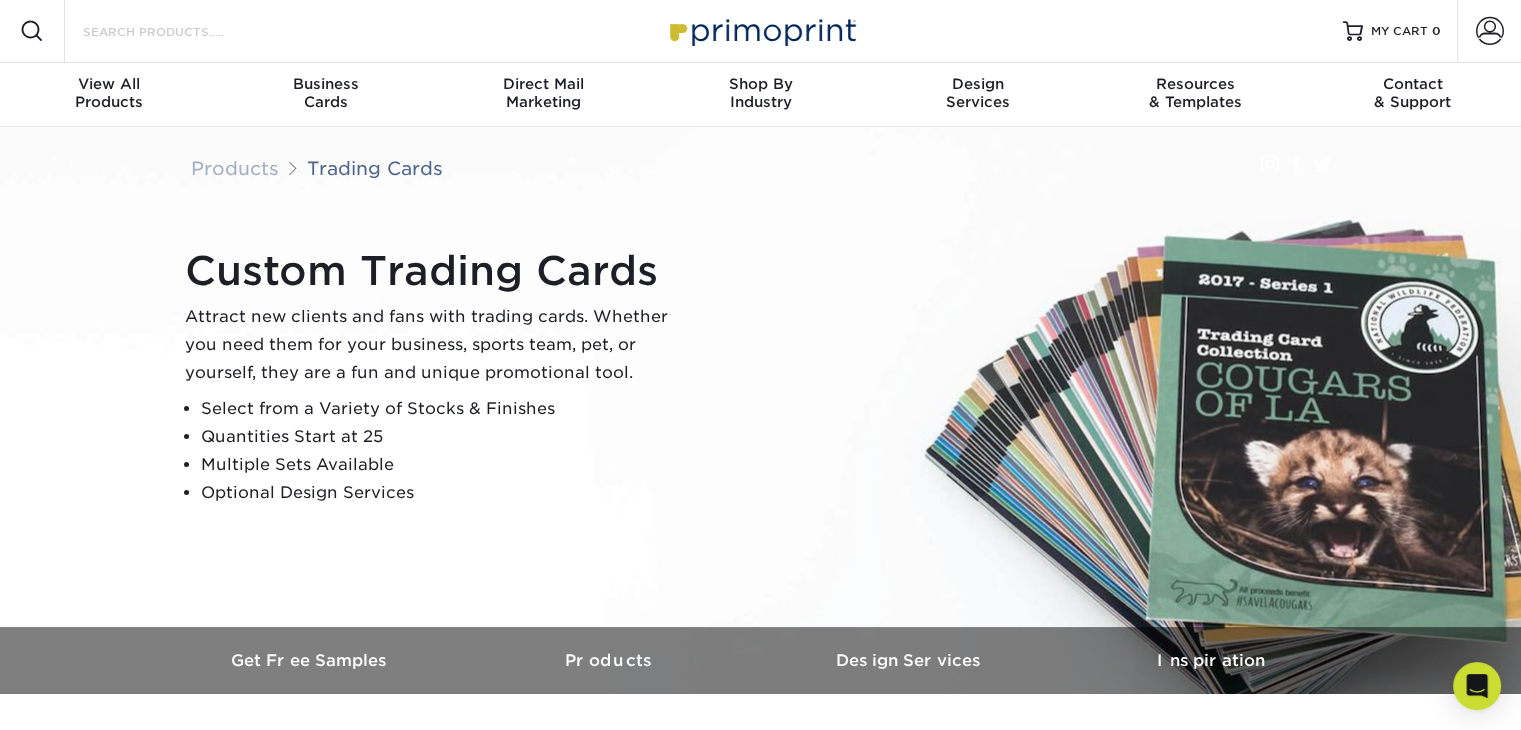 click on "Search Products" at bounding box center [178, 31] 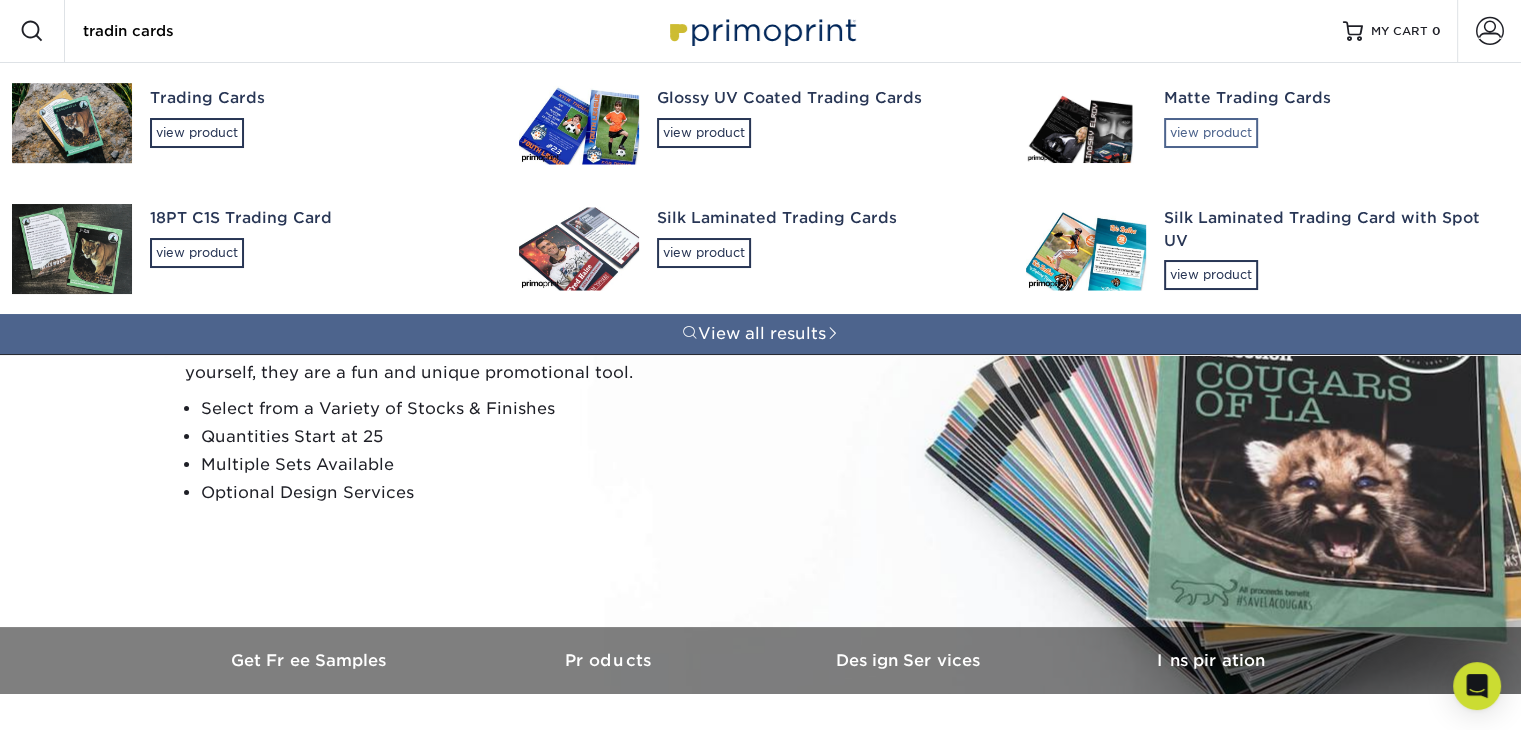type on "tradin cards" 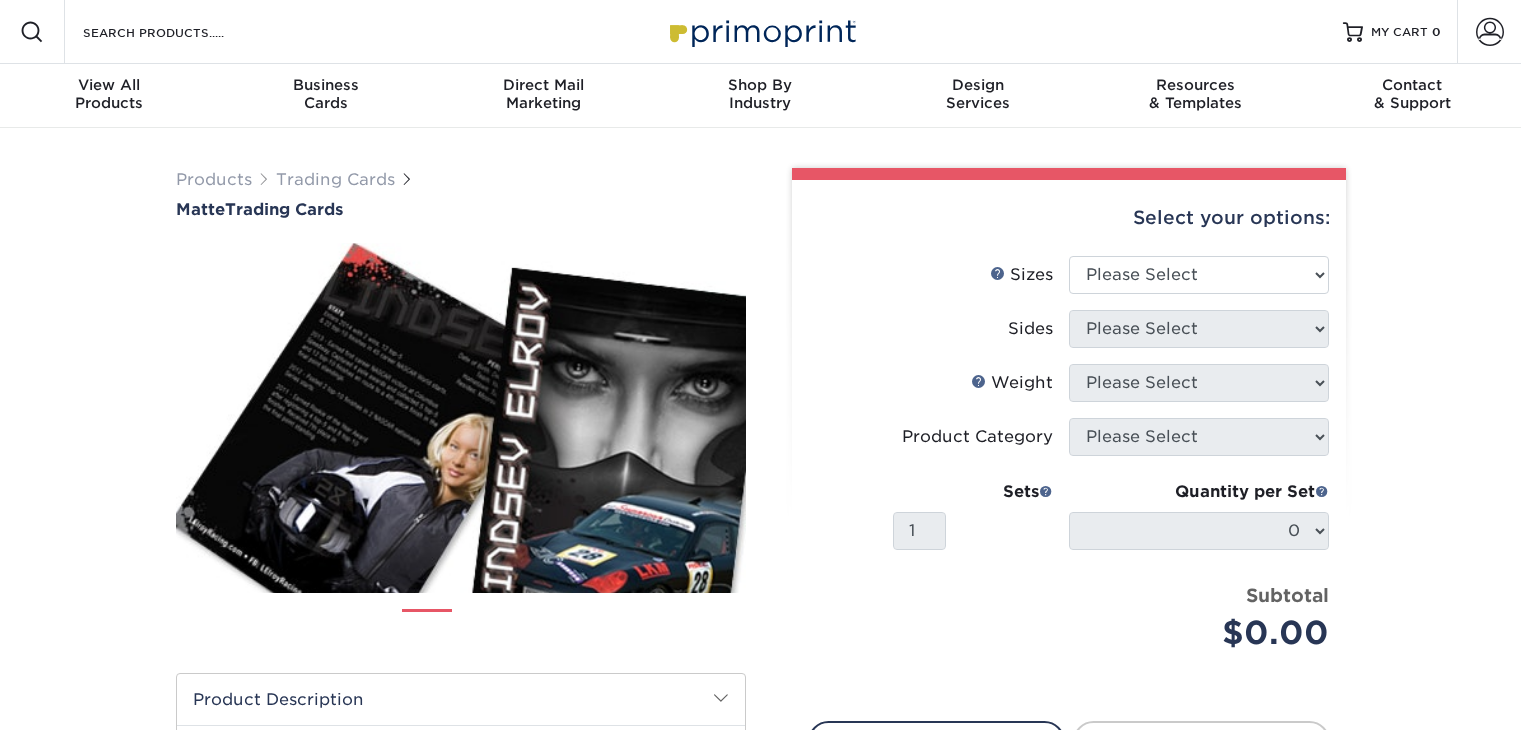scroll, scrollTop: 0, scrollLeft: 0, axis: both 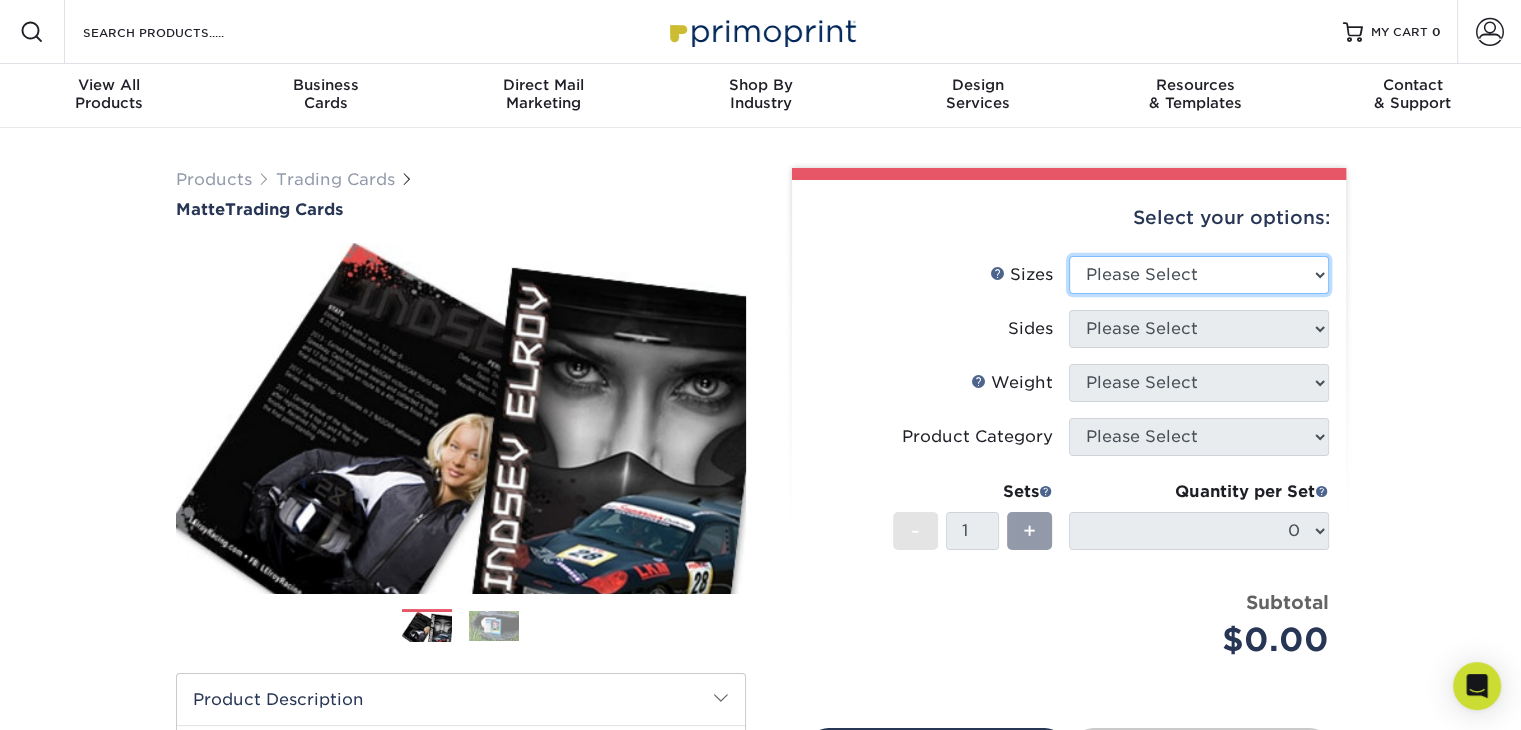 click on "Please Select
2.5" x 3.5"" at bounding box center (1199, 275) 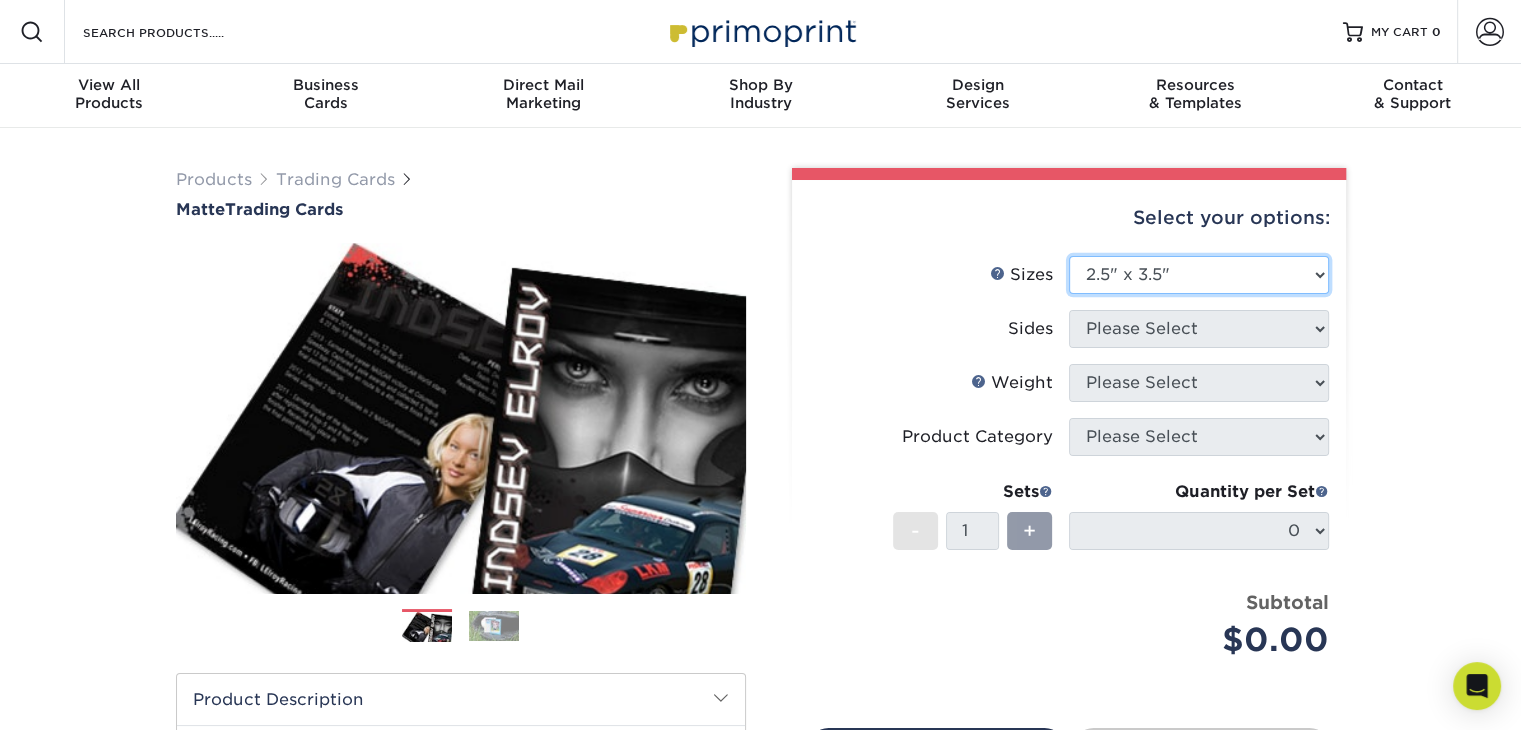 click on "Please Select
2.5" x 3.5"" at bounding box center [1199, 275] 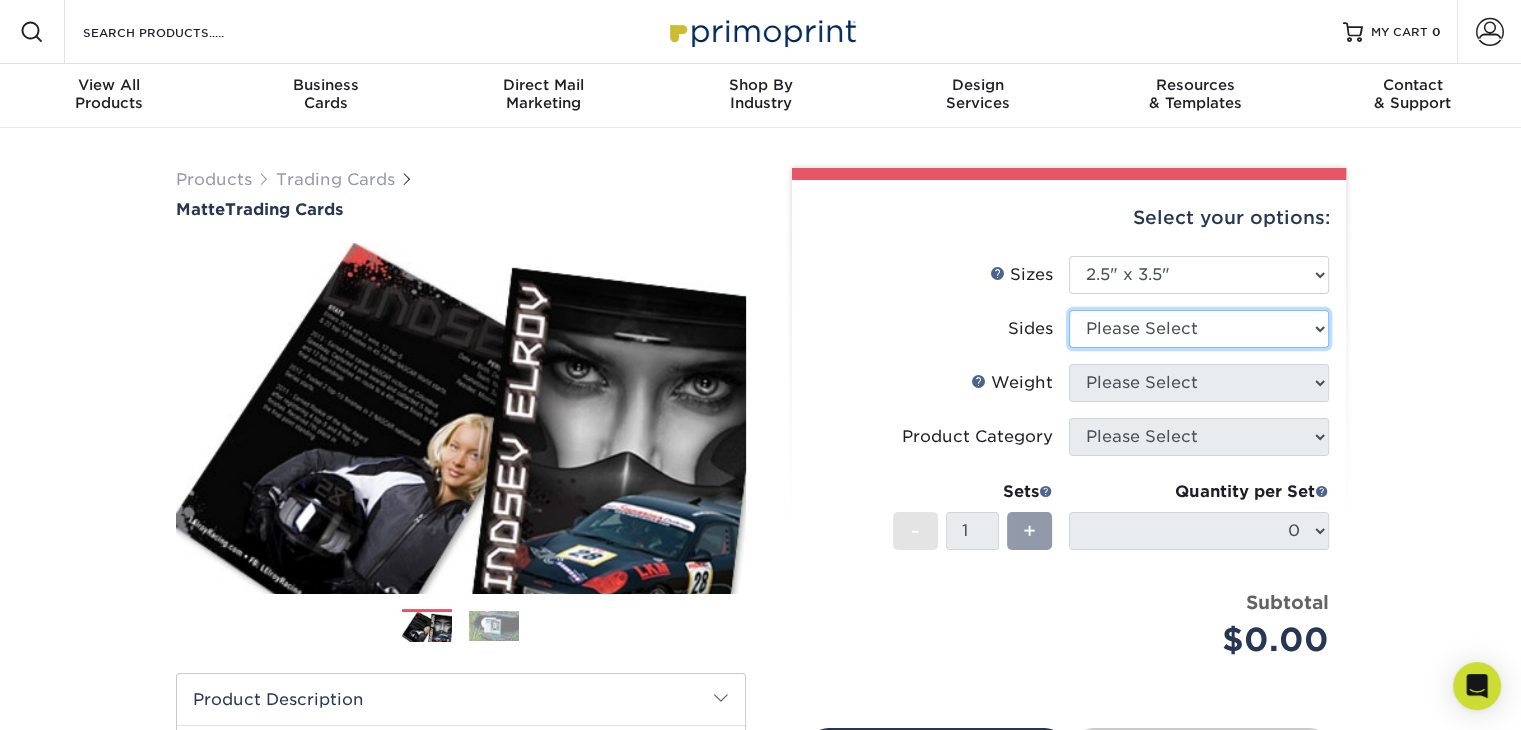 click on "Please Select Print Both Sides Print Front Only" at bounding box center [1199, 329] 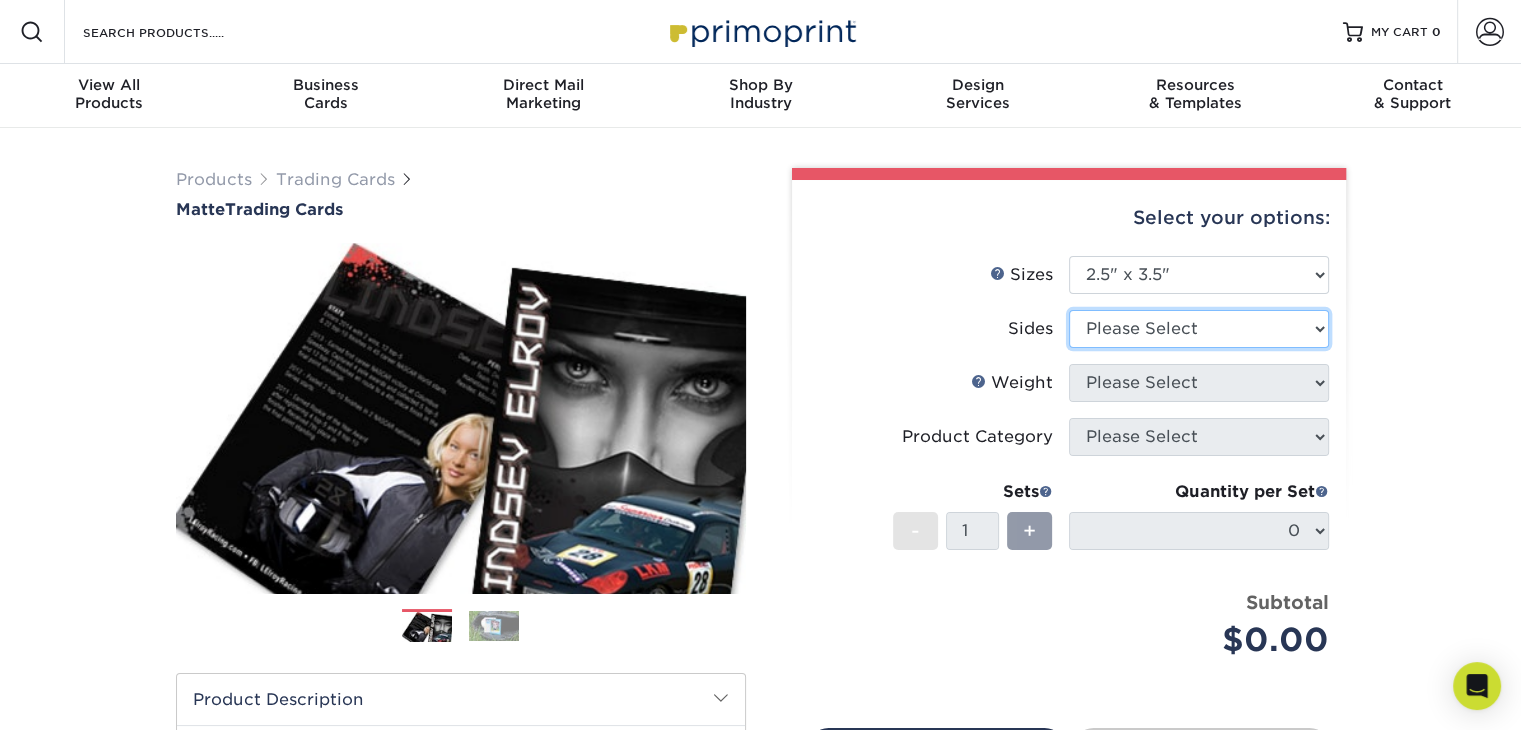 click on "Please Select Print Both Sides Print Front Only" at bounding box center [1199, 329] 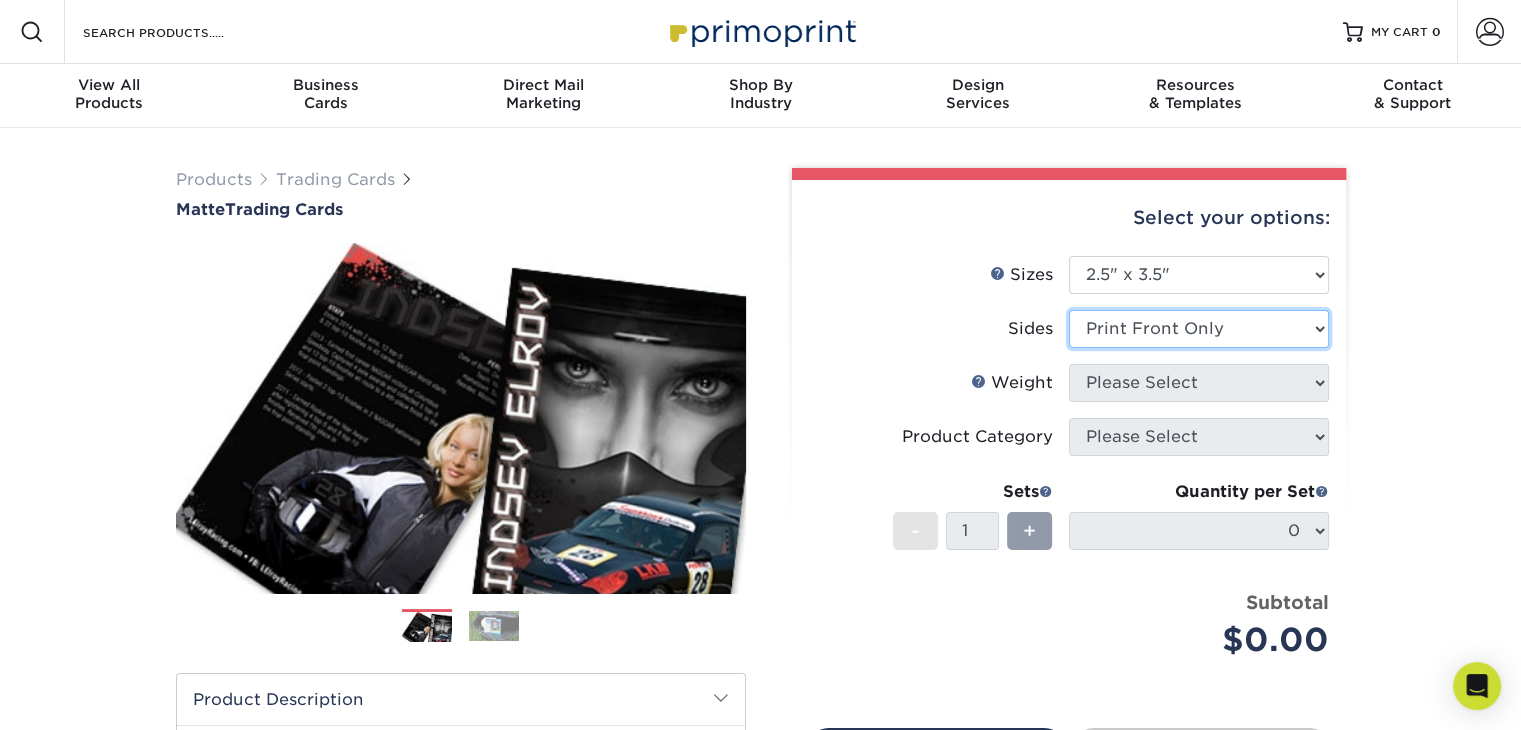 click on "Please Select Print Both Sides Print Front Only" at bounding box center [1199, 329] 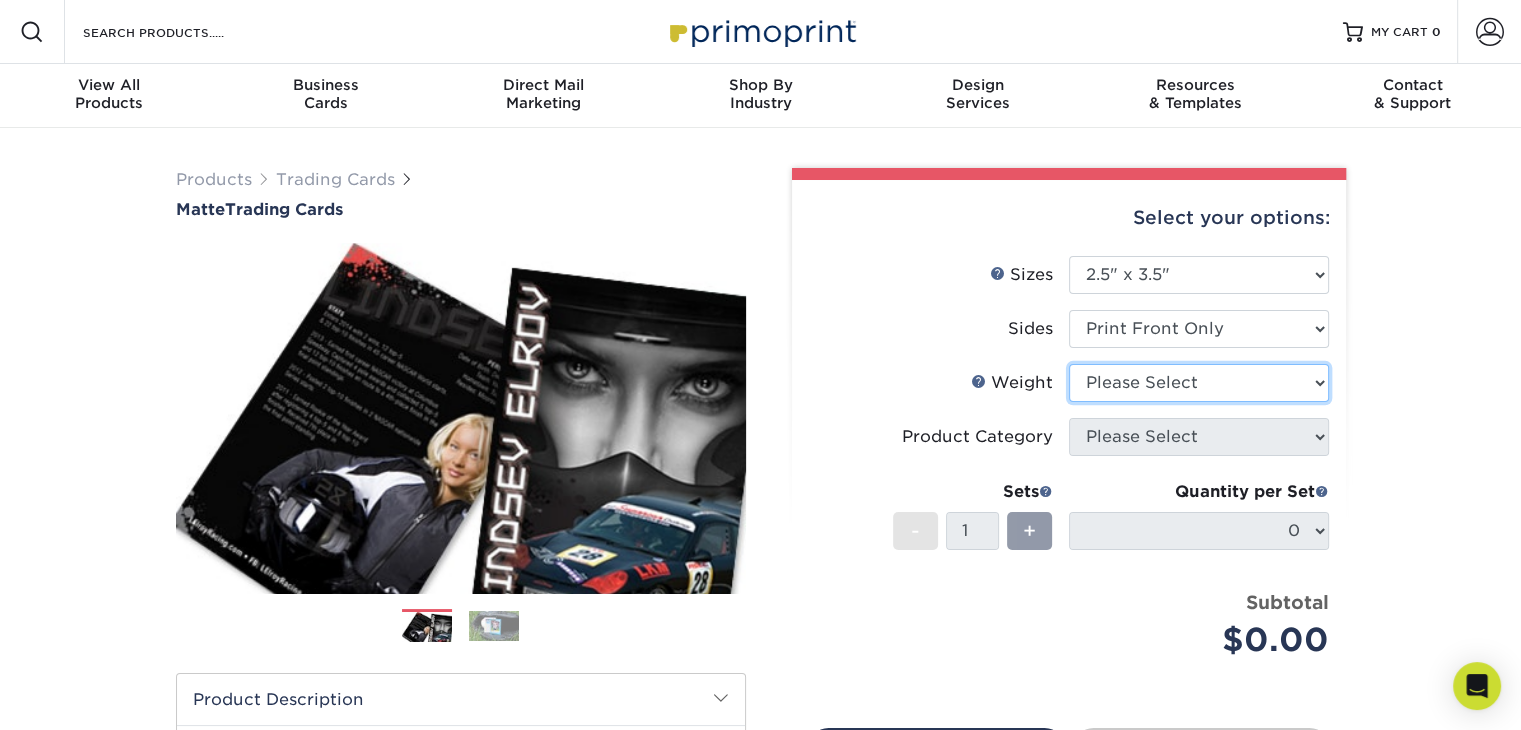 click on "Please Select 16PT 14PT" at bounding box center [1199, 383] 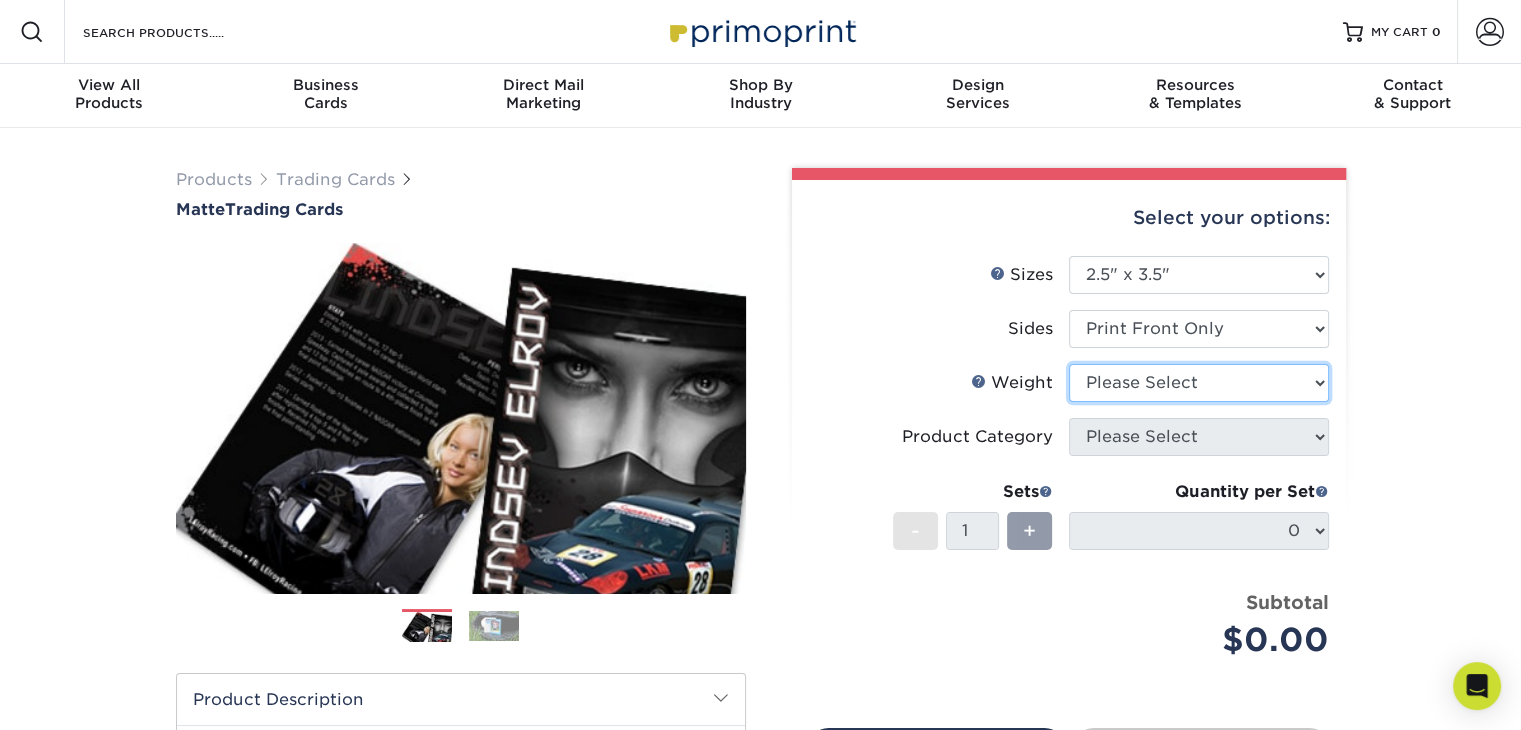 select on "16PT" 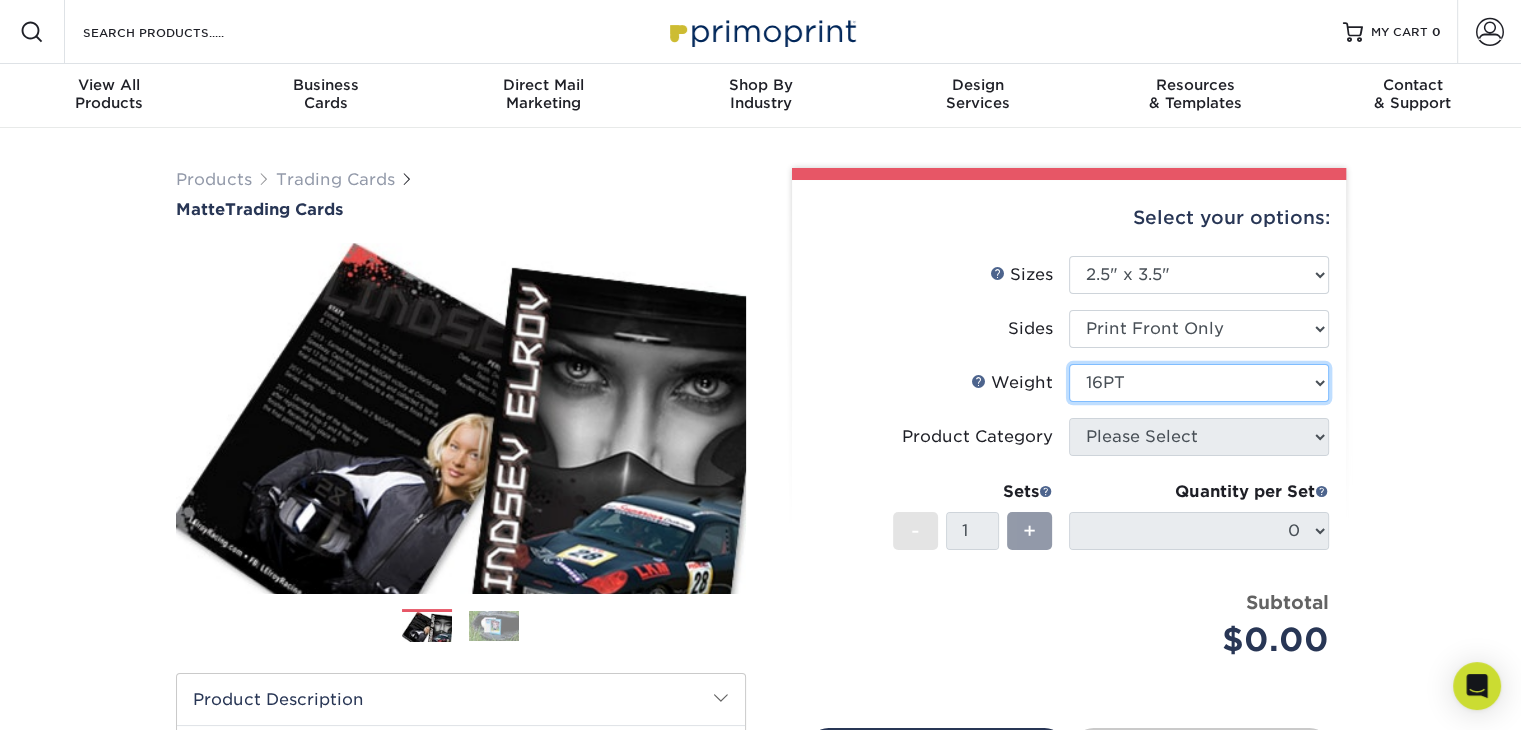 click on "Please Select 16PT 14PT" at bounding box center [1199, 383] 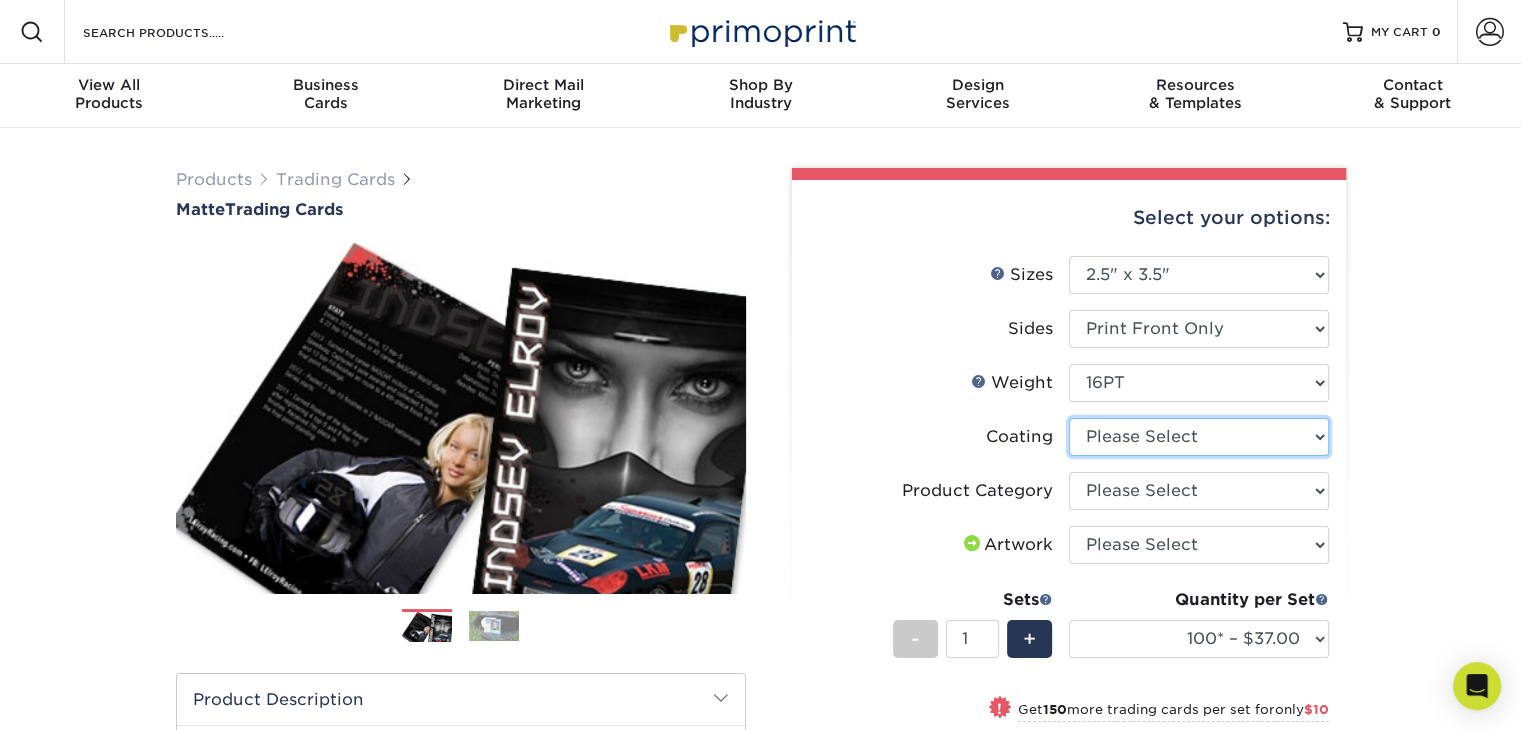 click at bounding box center [1199, 437] 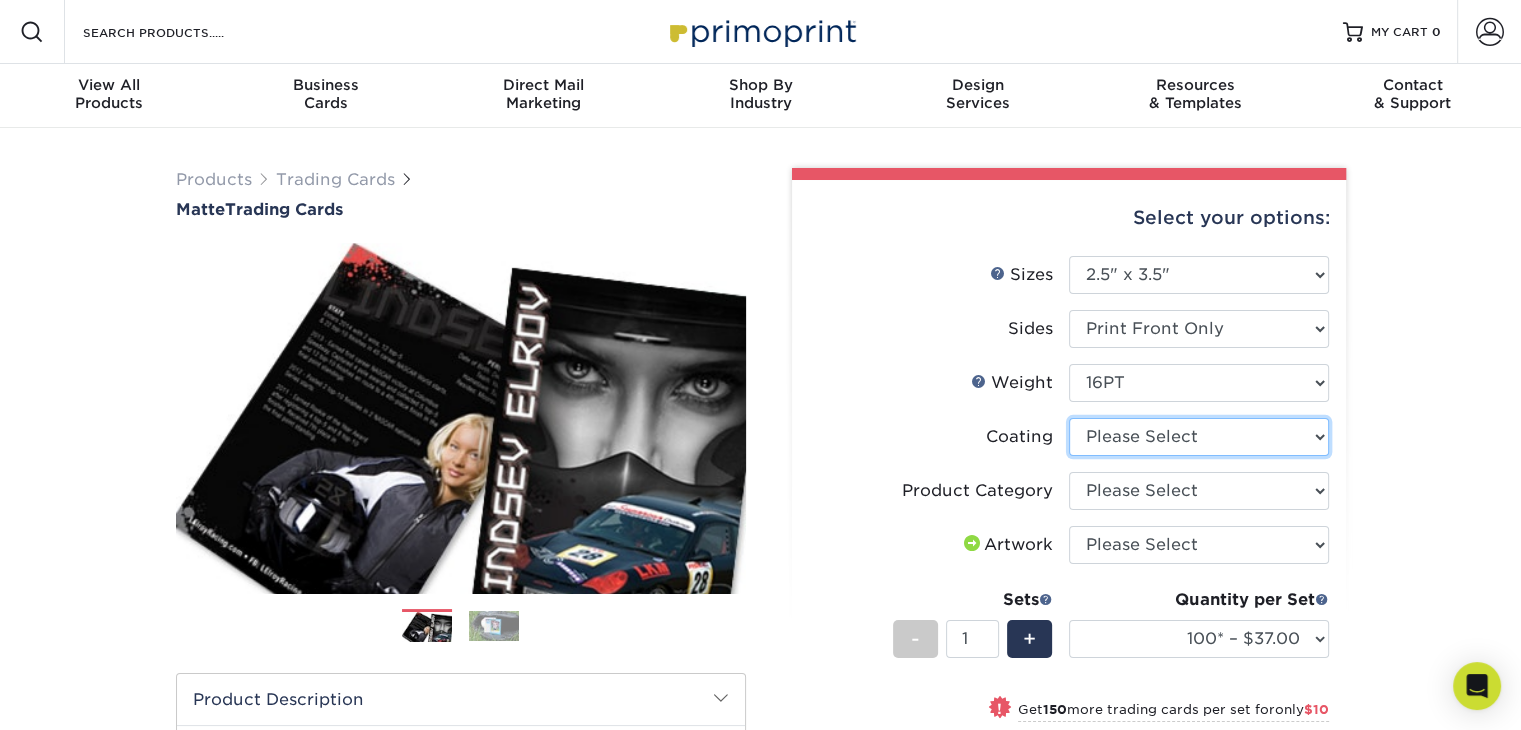 select on "121bb7b5-3b4d-429f-bd8d-bbf80e953313" 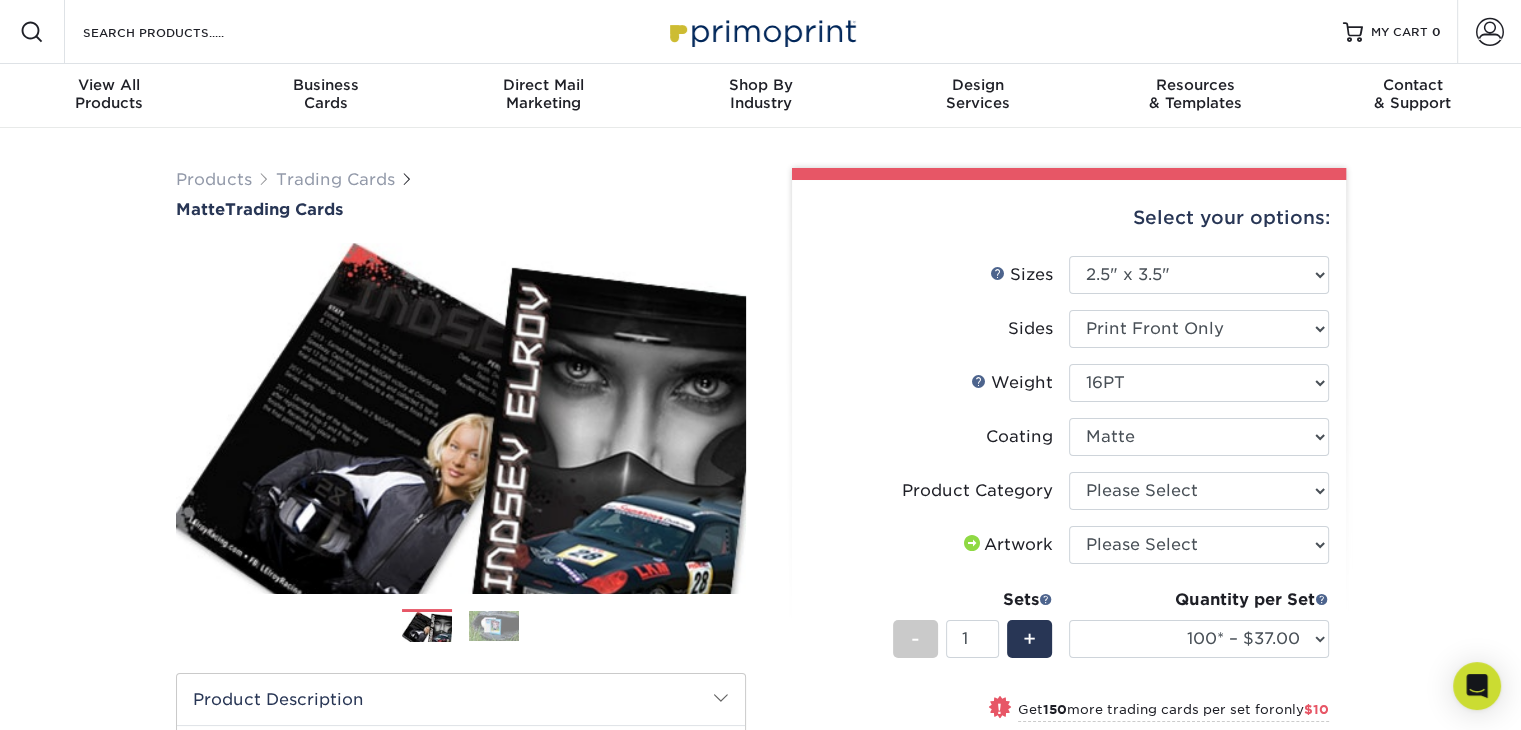 click at bounding box center [1199, 437] 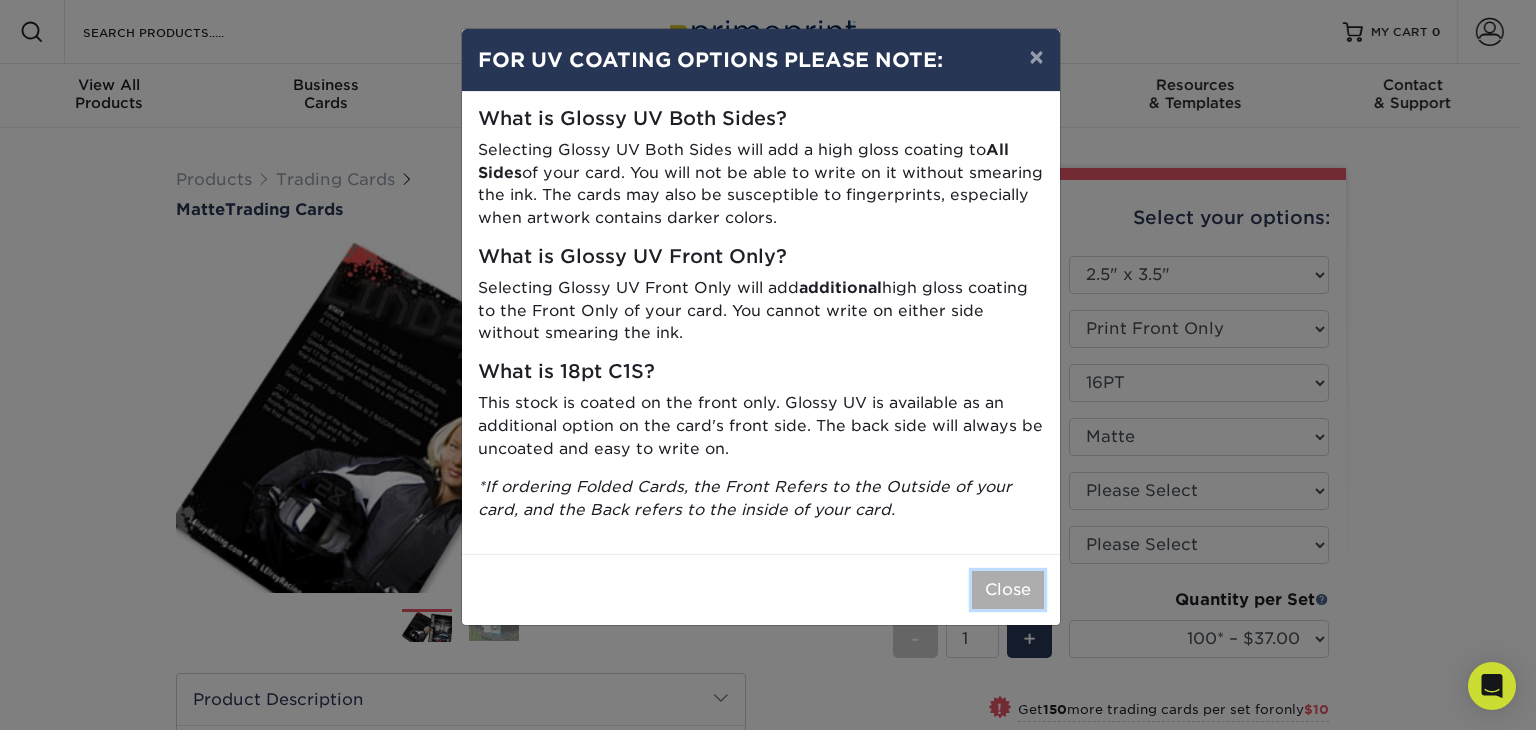 click on "Close" at bounding box center (1008, 590) 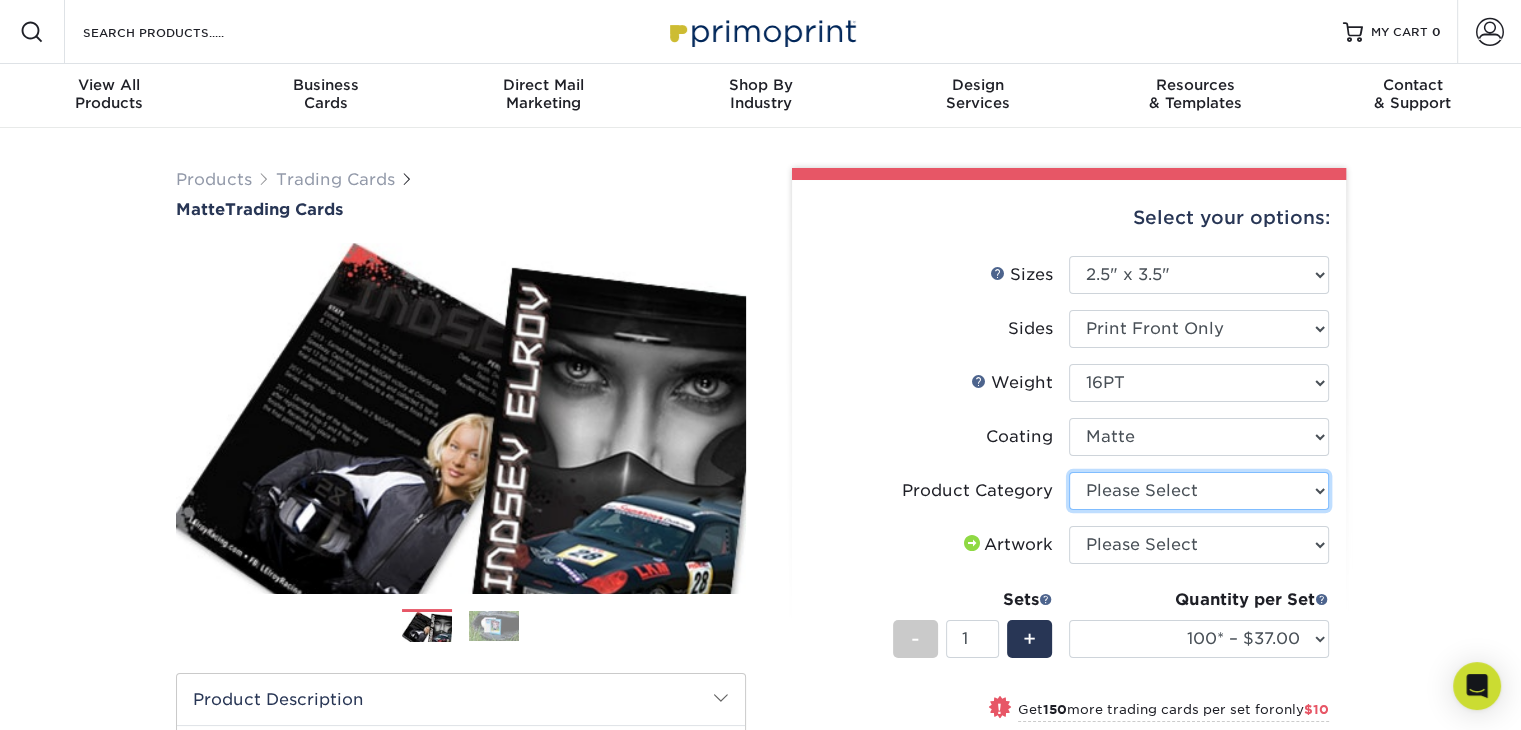 click on "Please Select Trading Cards" at bounding box center (1199, 491) 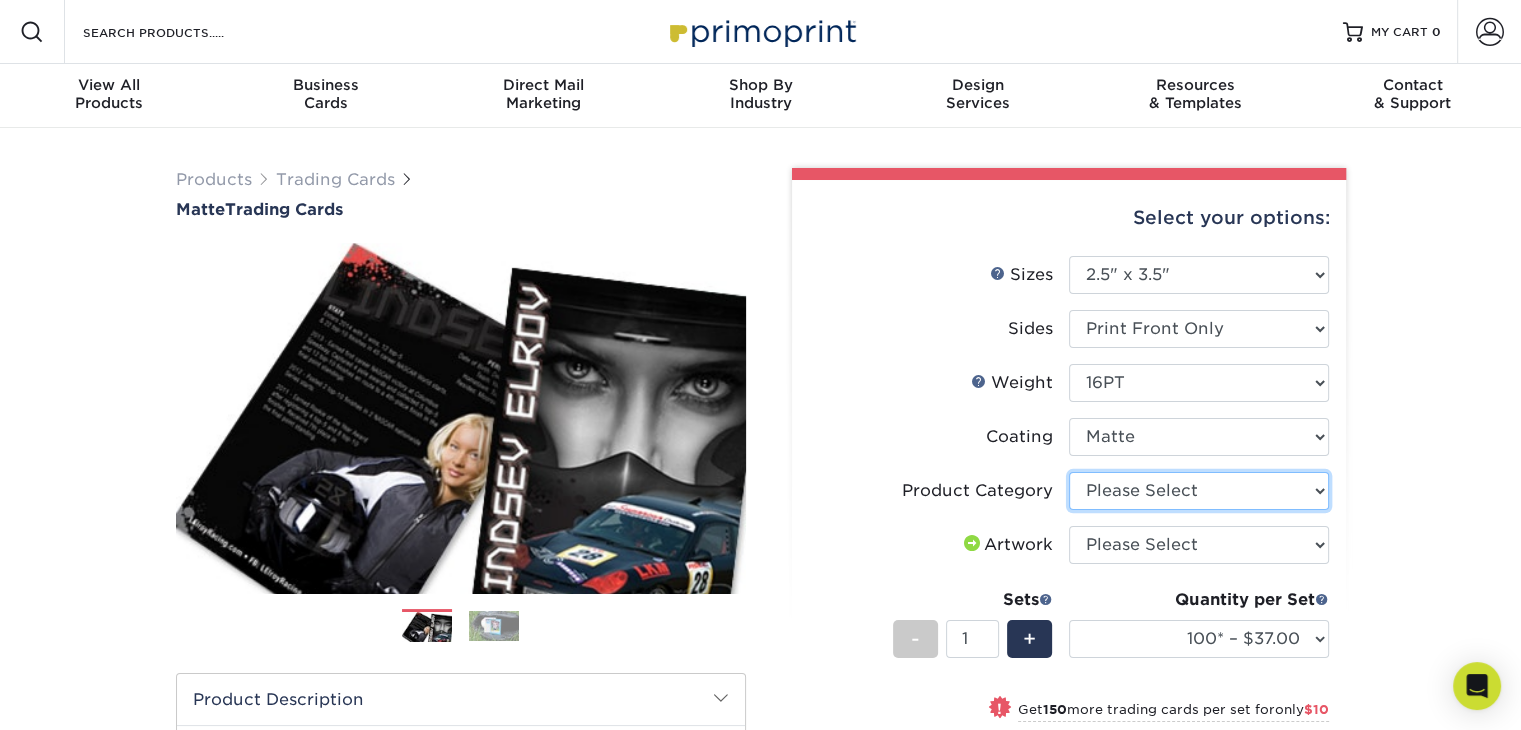 select on "c2f9bce9-36c2-409d-b101-c29d9d031e18" 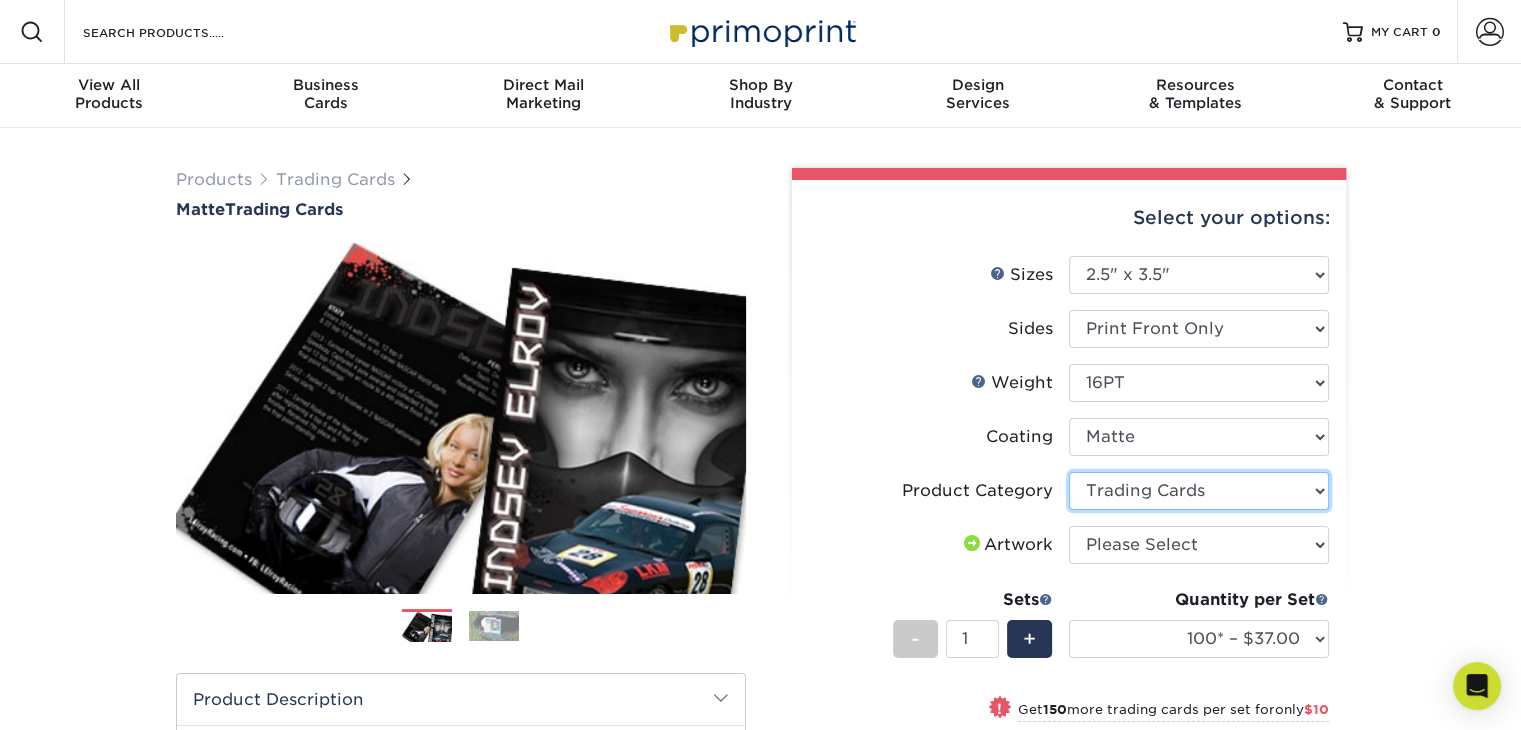 click on "Please Select Trading Cards" at bounding box center (1199, 491) 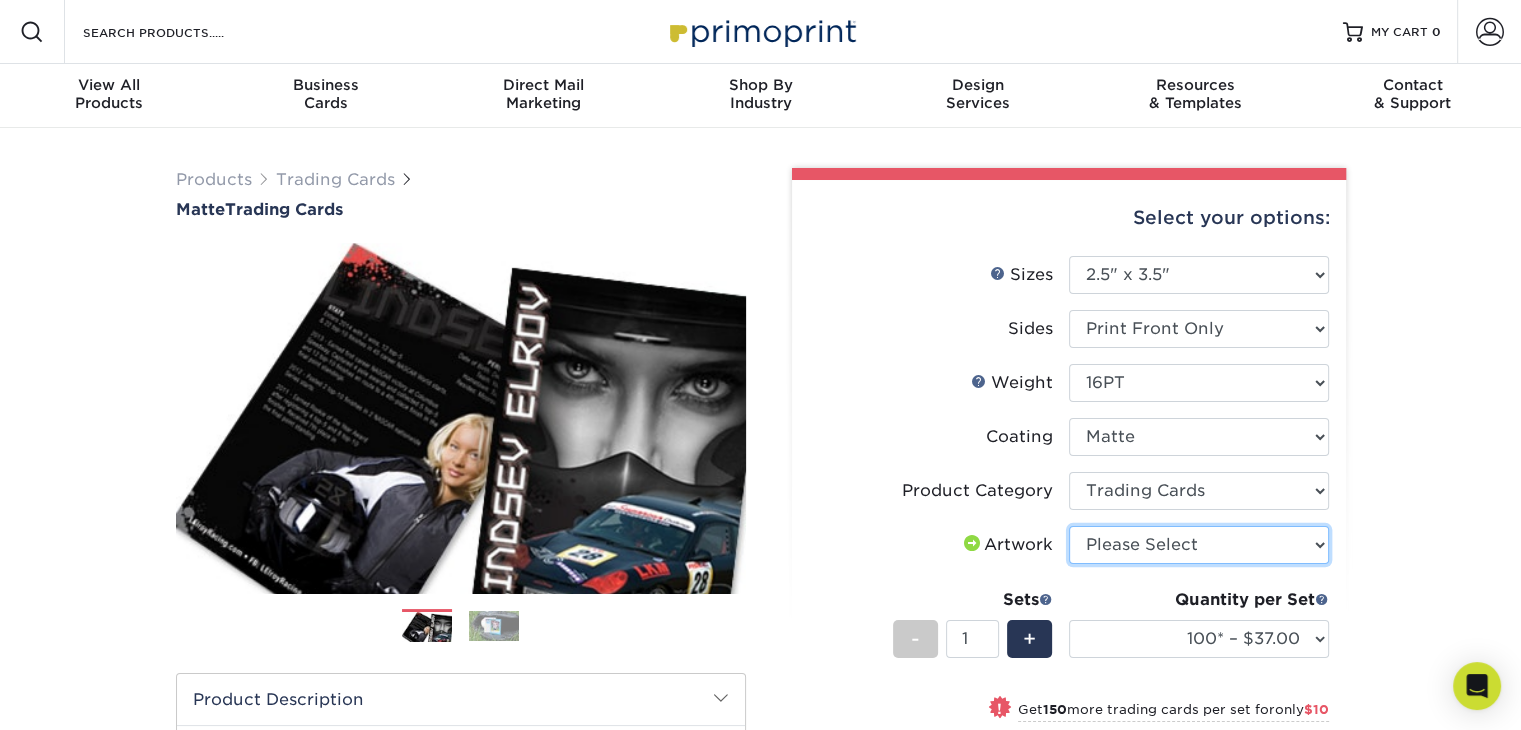 click on "Please Select I will upload files I need a design - $100" at bounding box center [1199, 545] 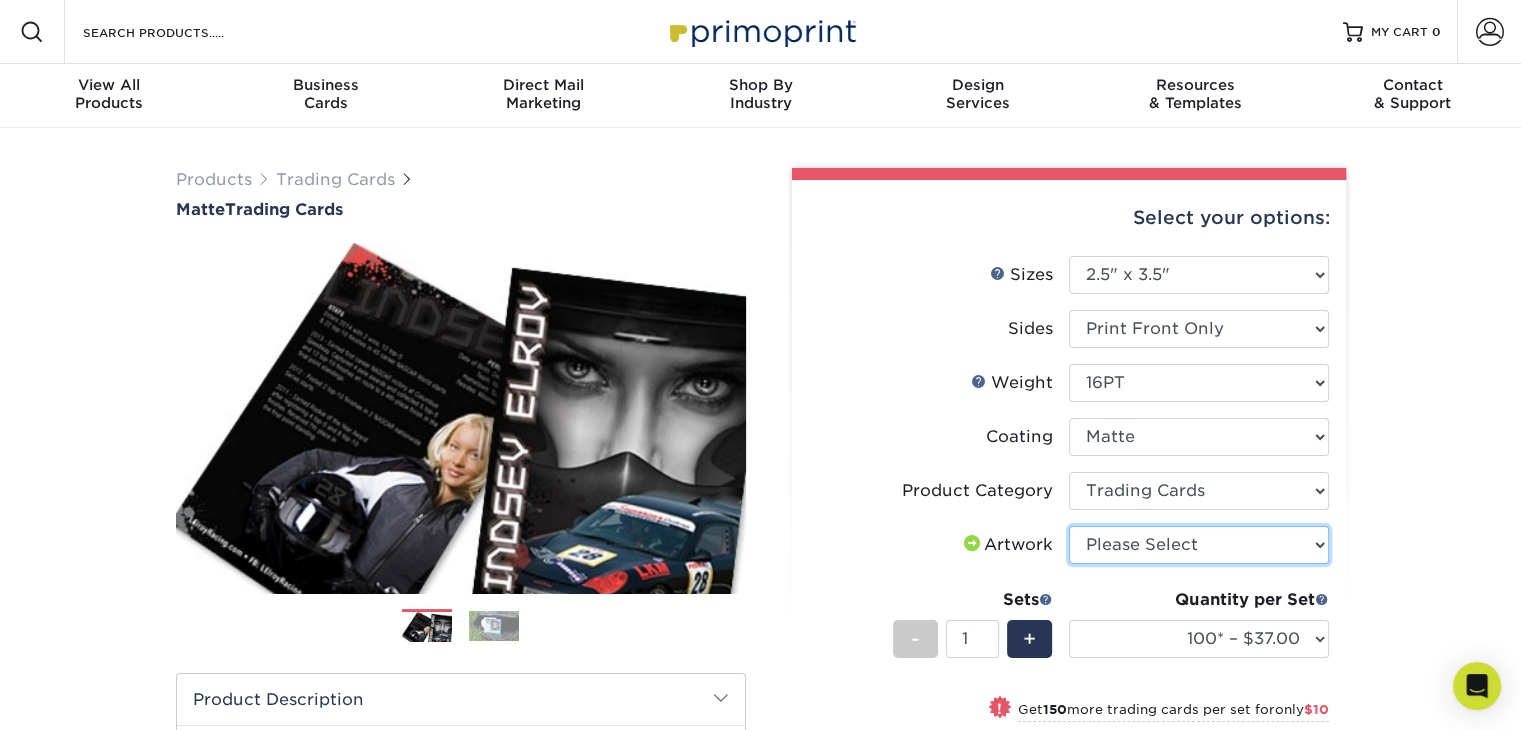 select on "upload" 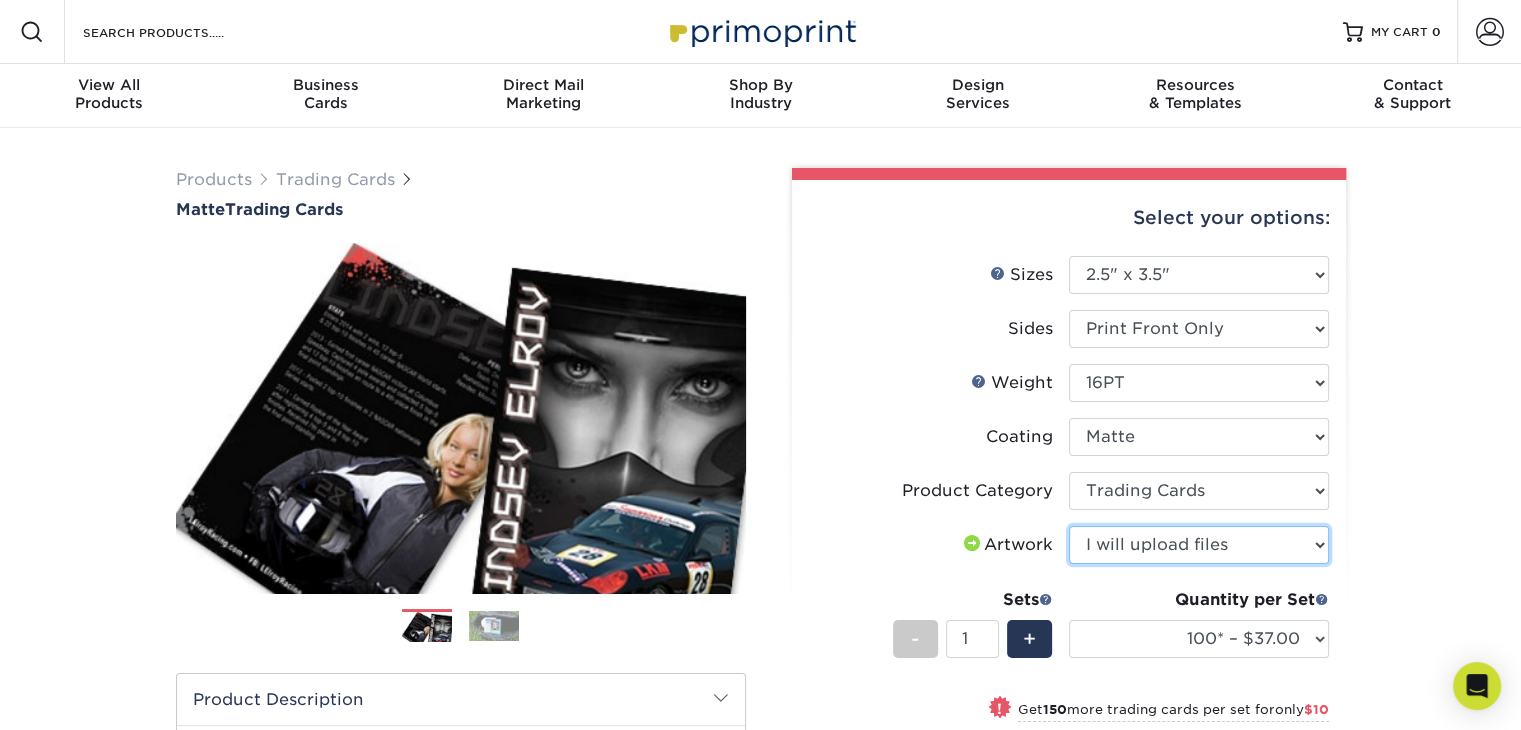 click on "Please Select I will upload files I need a design - $100" at bounding box center [1199, 545] 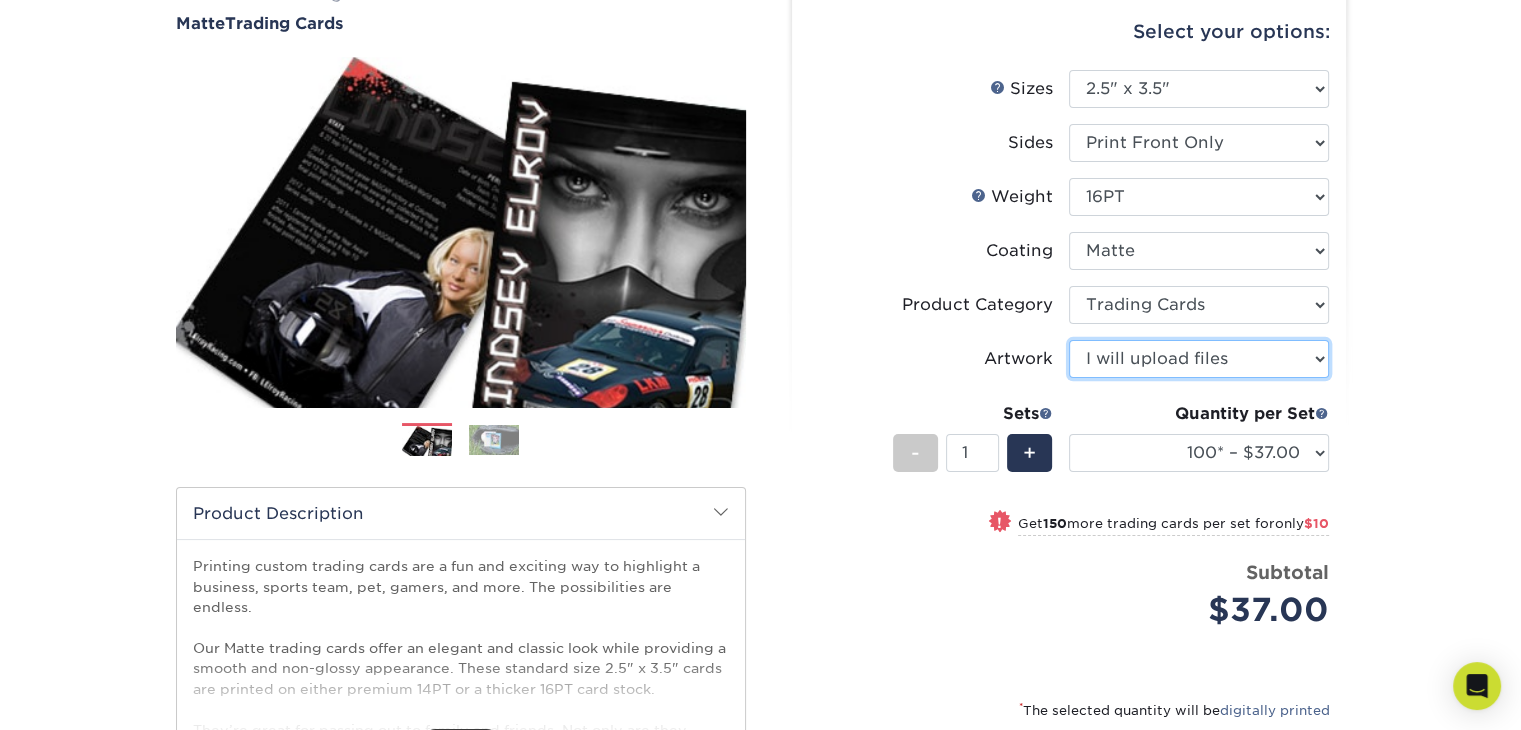 scroll, scrollTop: 189, scrollLeft: 0, axis: vertical 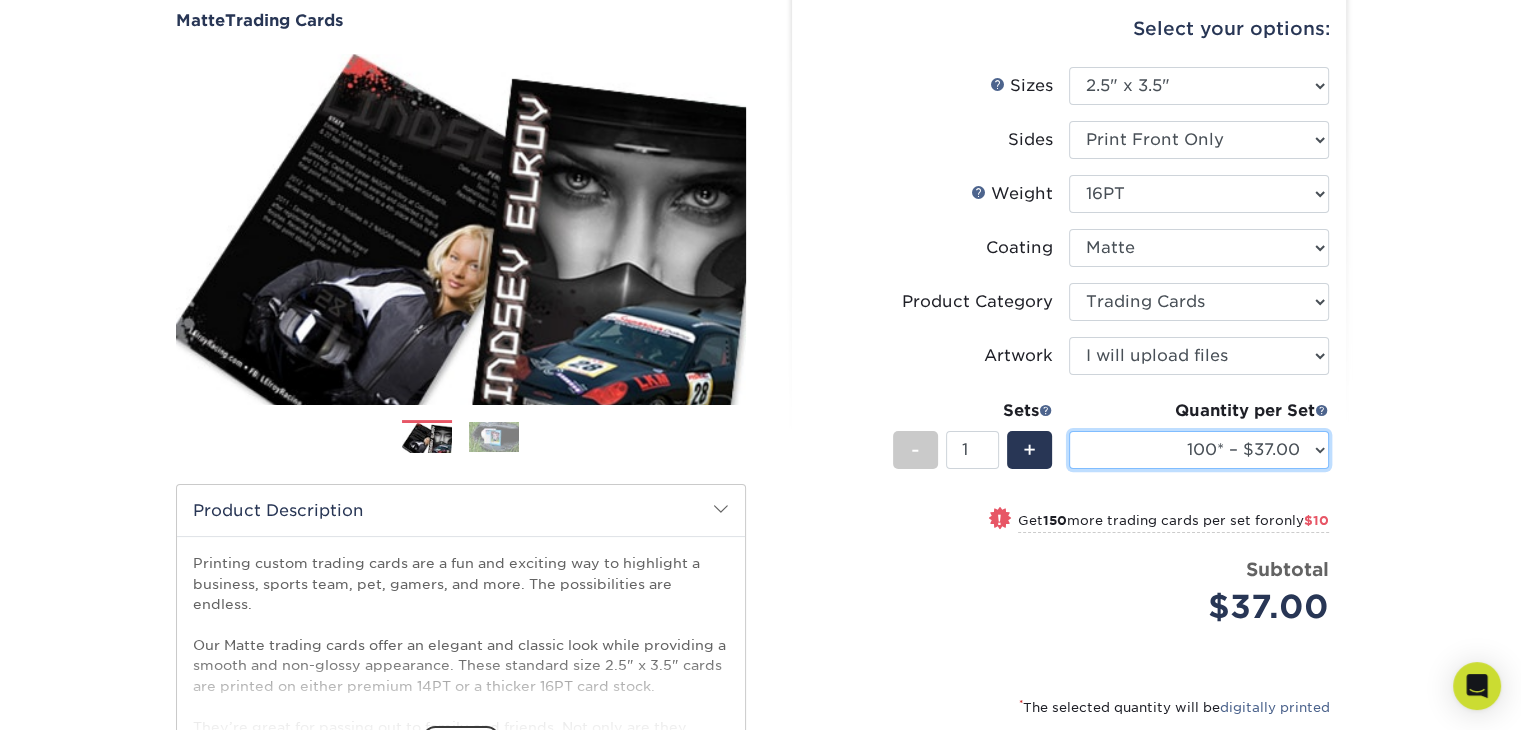 click on "100* – $37.00 250* – $47.00 500* – $58.00 1000 – $71.00 2500 – $138.00 5000 – $185.00 10000 – $366.00 15000 – $507.00 20000 – $654.00 25000 – $795.00" at bounding box center [1199, 450] 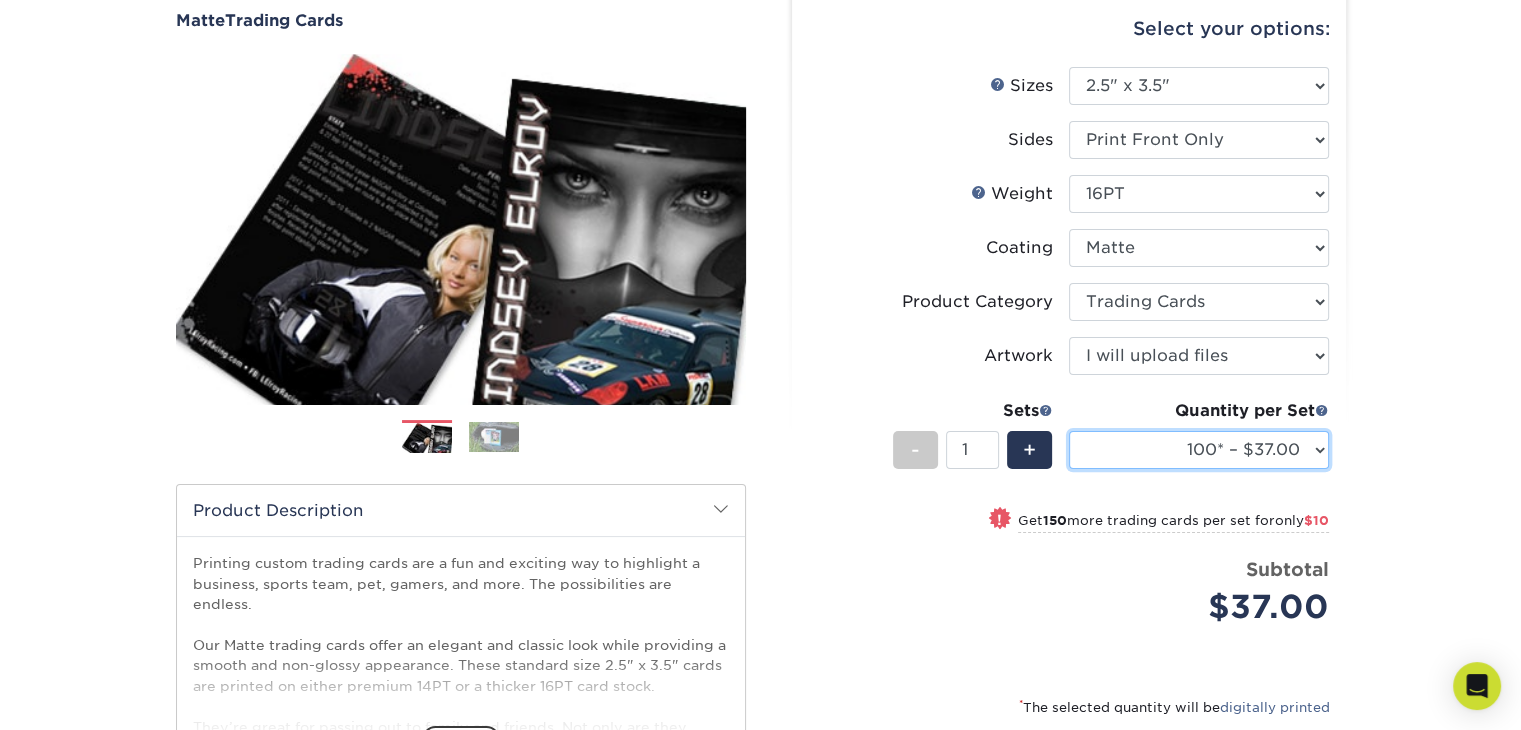 click on "100* – $37.00 250* – $47.00 500* – $58.00 1000 – $71.00 2500 – $138.00 5000 – $185.00 10000 – $366.00 15000 – $507.00 20000 – $654.00 25000 – $795.00" at bounding box center [1199, 450] 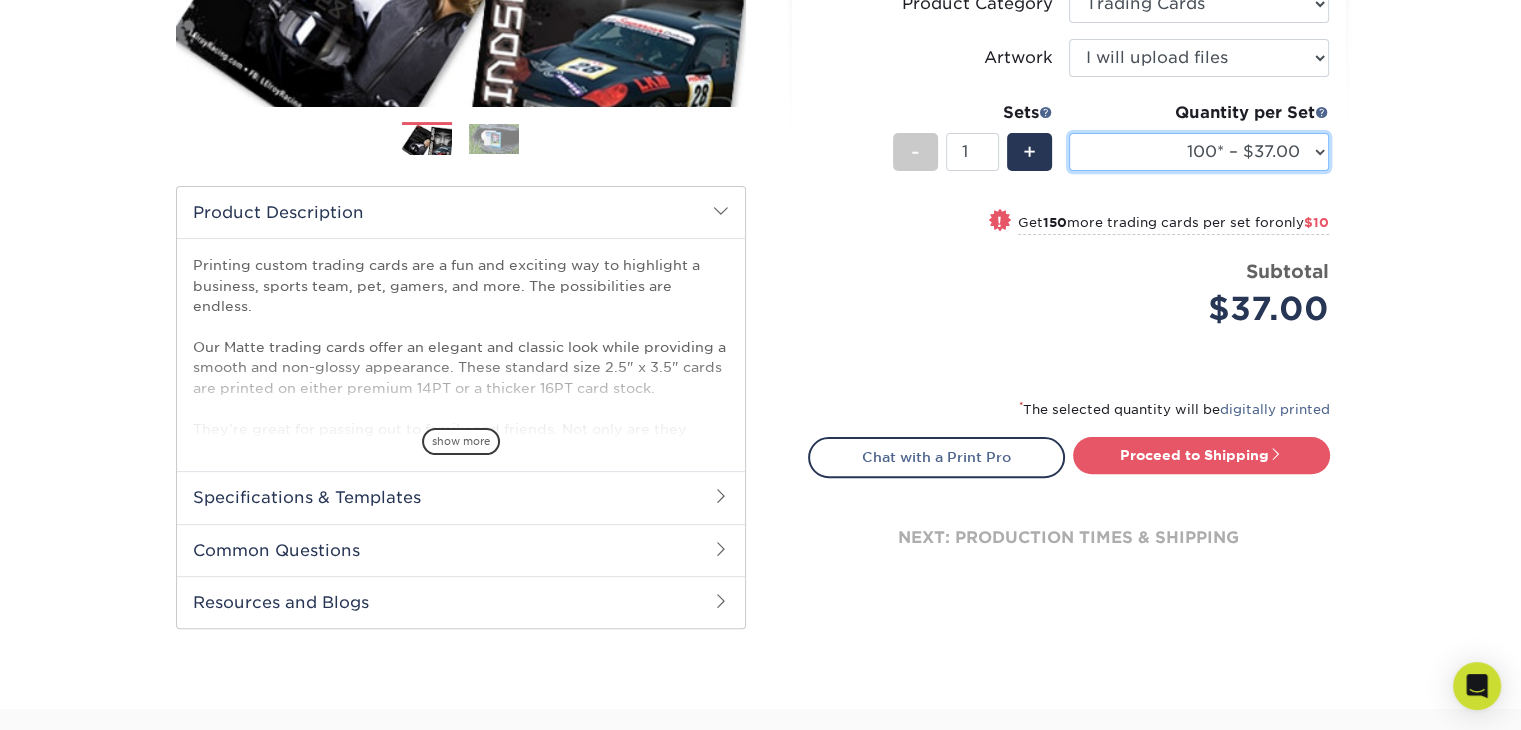 scroll, scrollTop: 497, scrollLeft: 0, axis: vertical 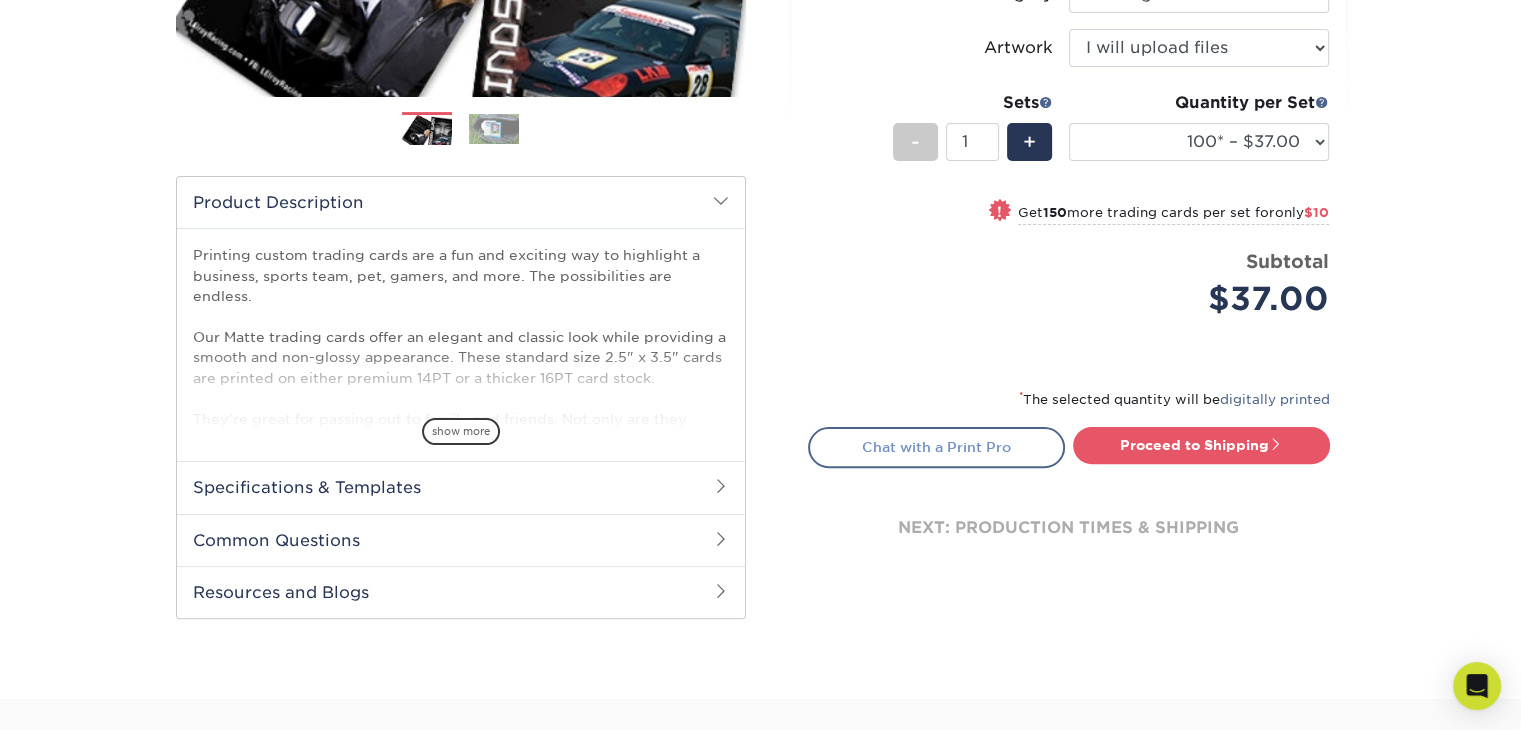 click on "Chat with a Print Pro" at bounding box center [936, 447] 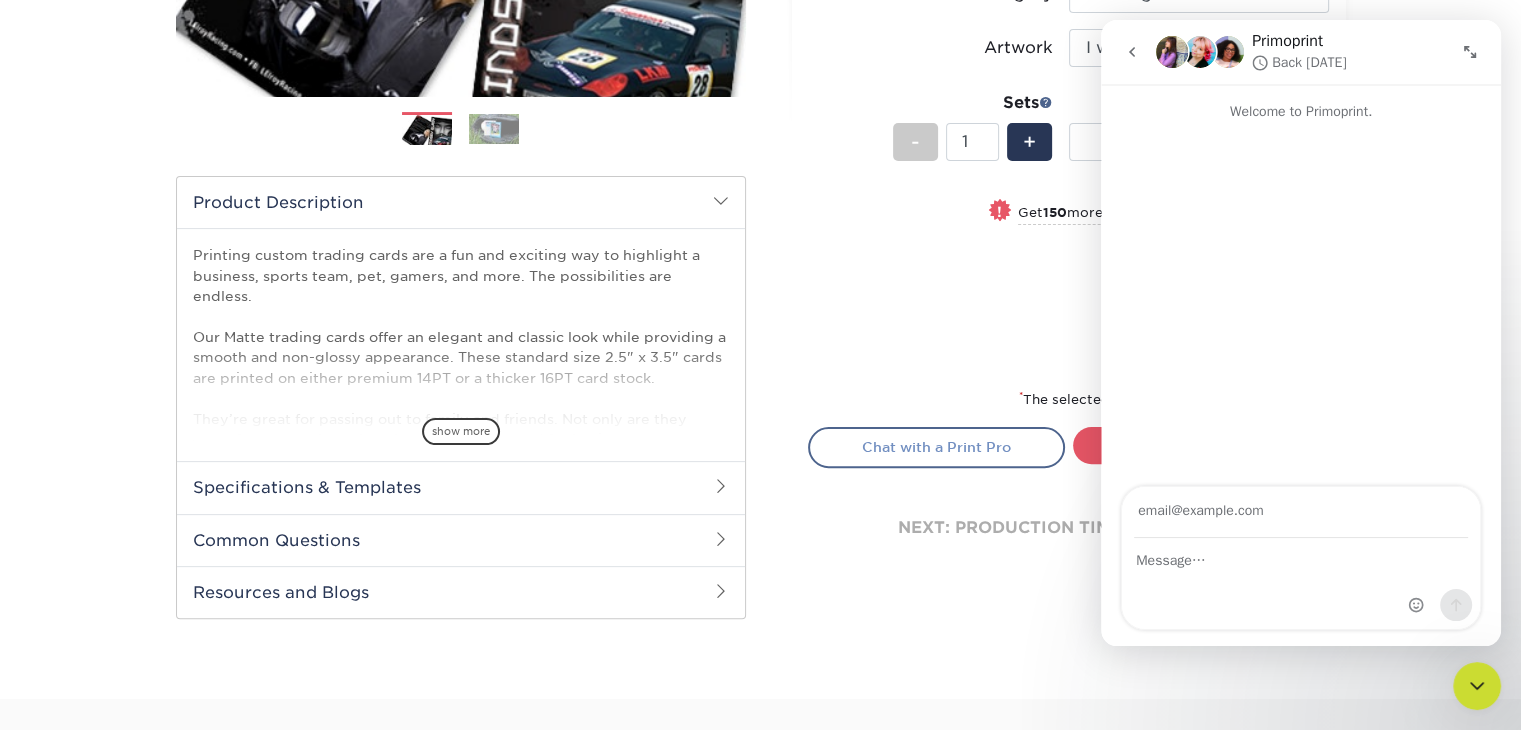 scroll, scrollTop: 0, scrollLeft: 0, axis: both 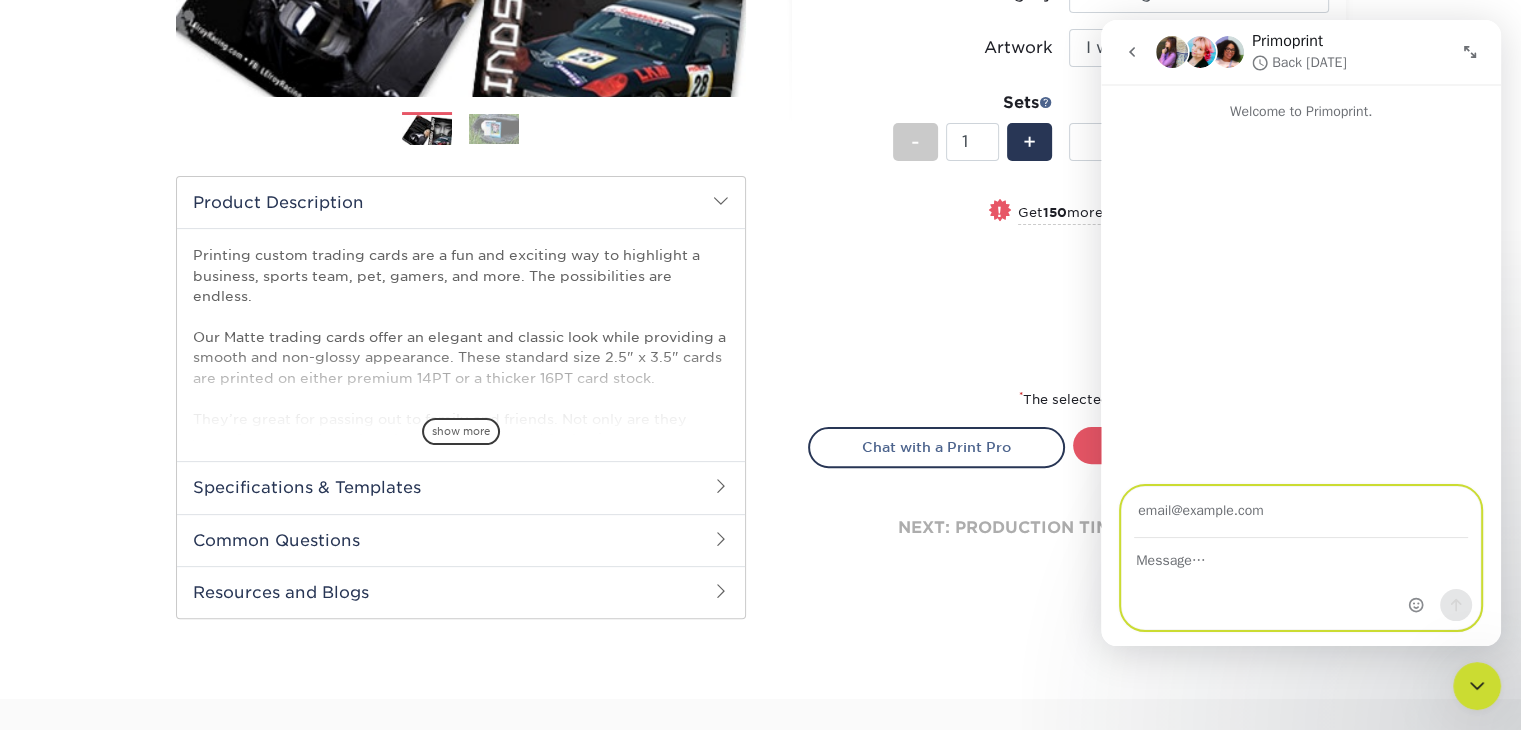 click at bounding box center (1301, 556) 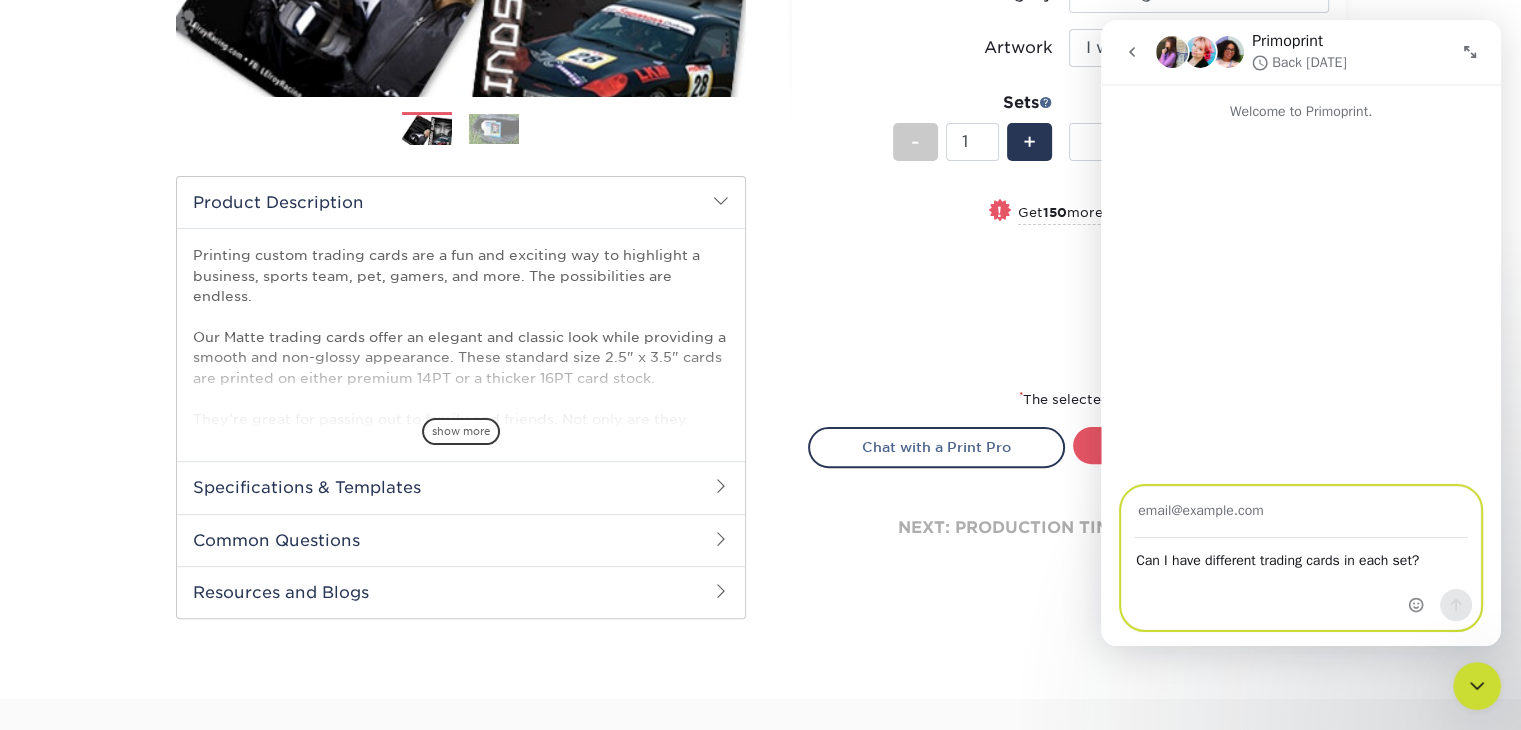 type on "Can I have different trading cards in each set?" 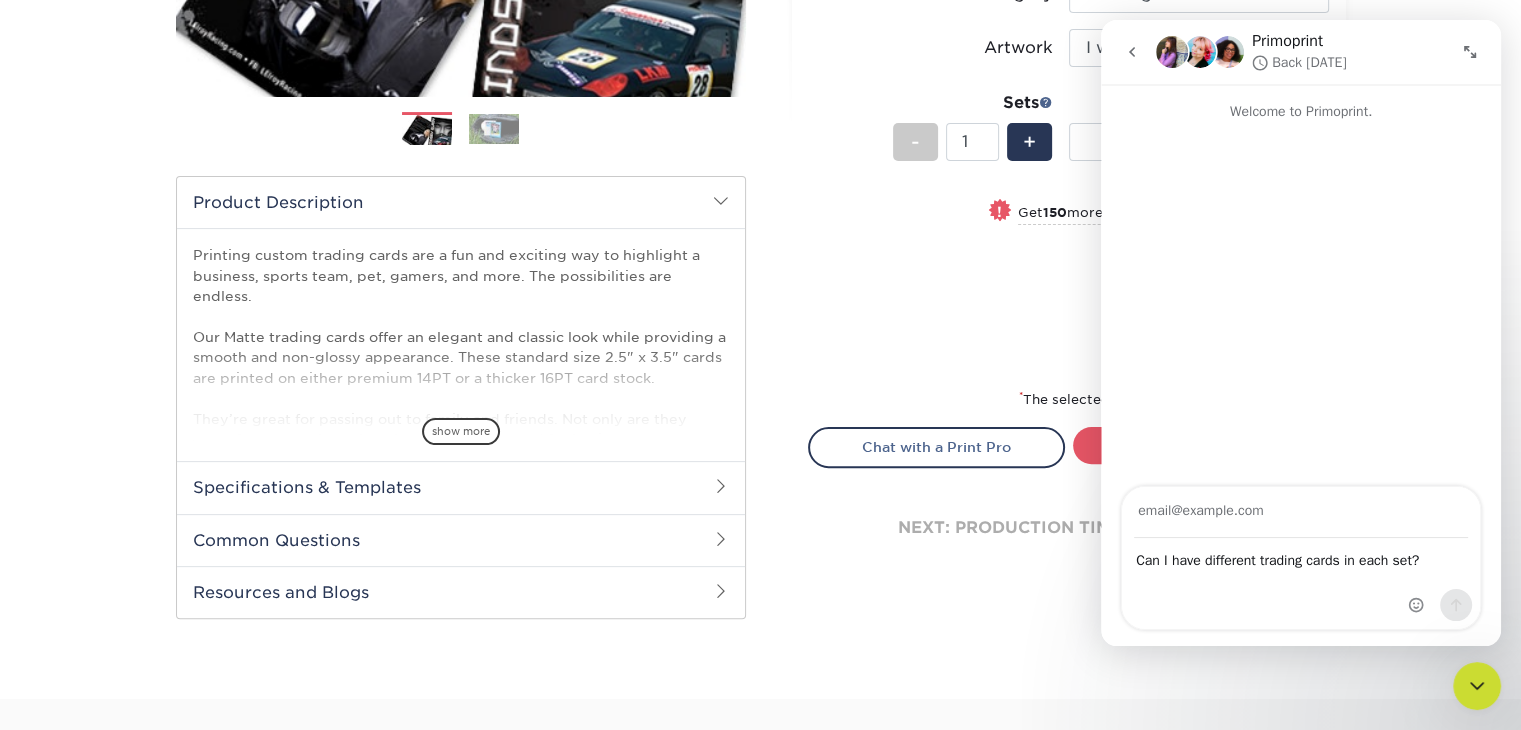 scroll, scrollTop: 504, scrollLeft: 0, axis: vertical 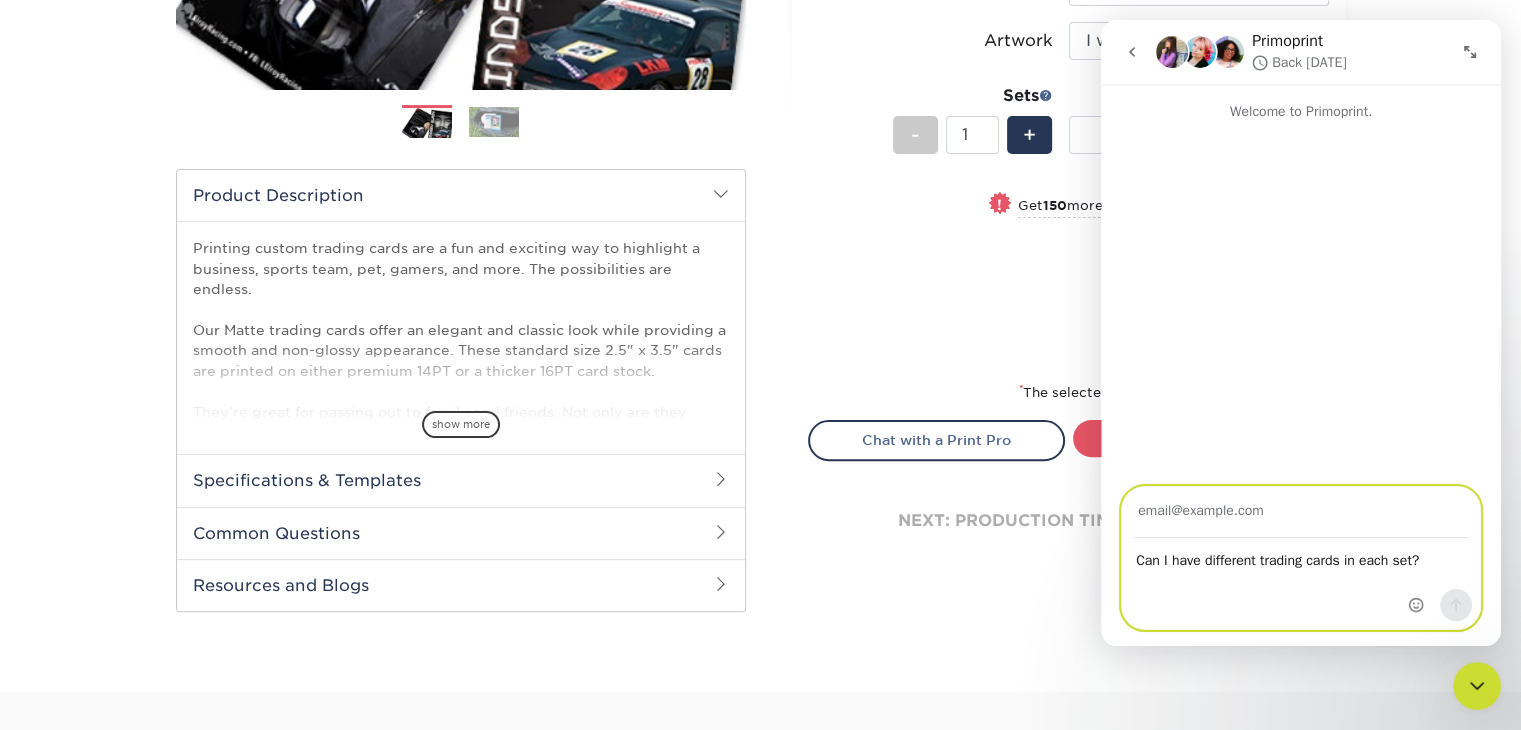 click at bounding box center [1301, 512] 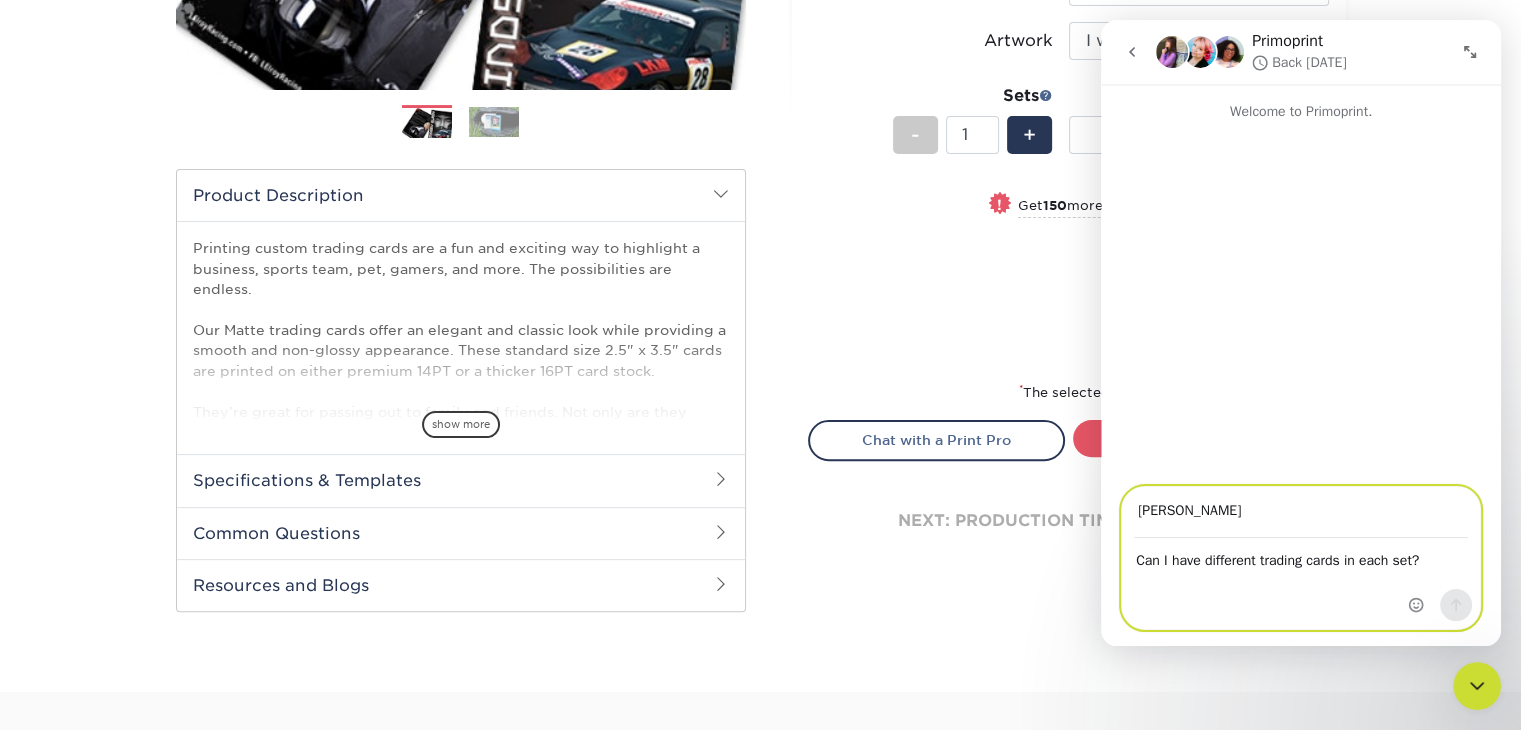 type on "[PERSON_NAME]" 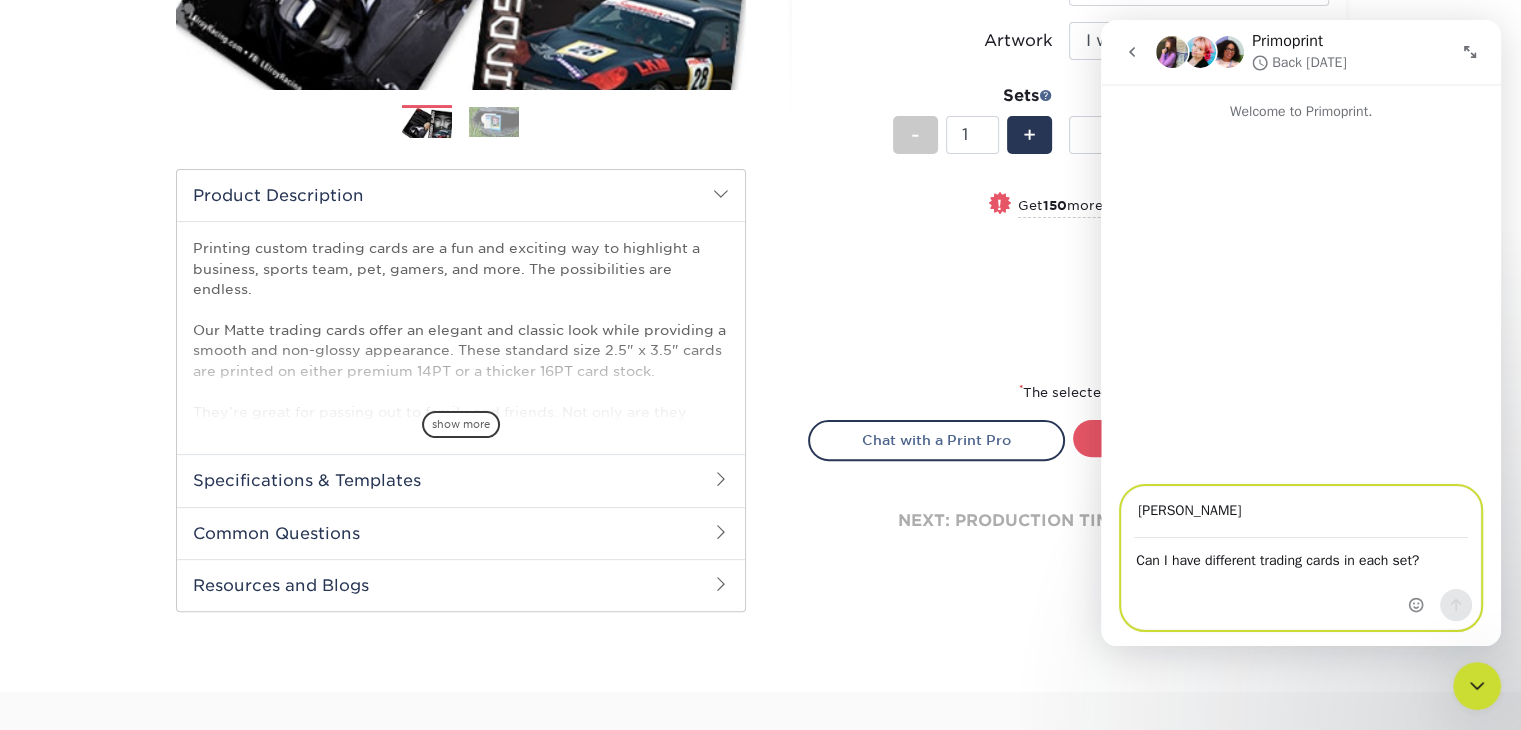 click 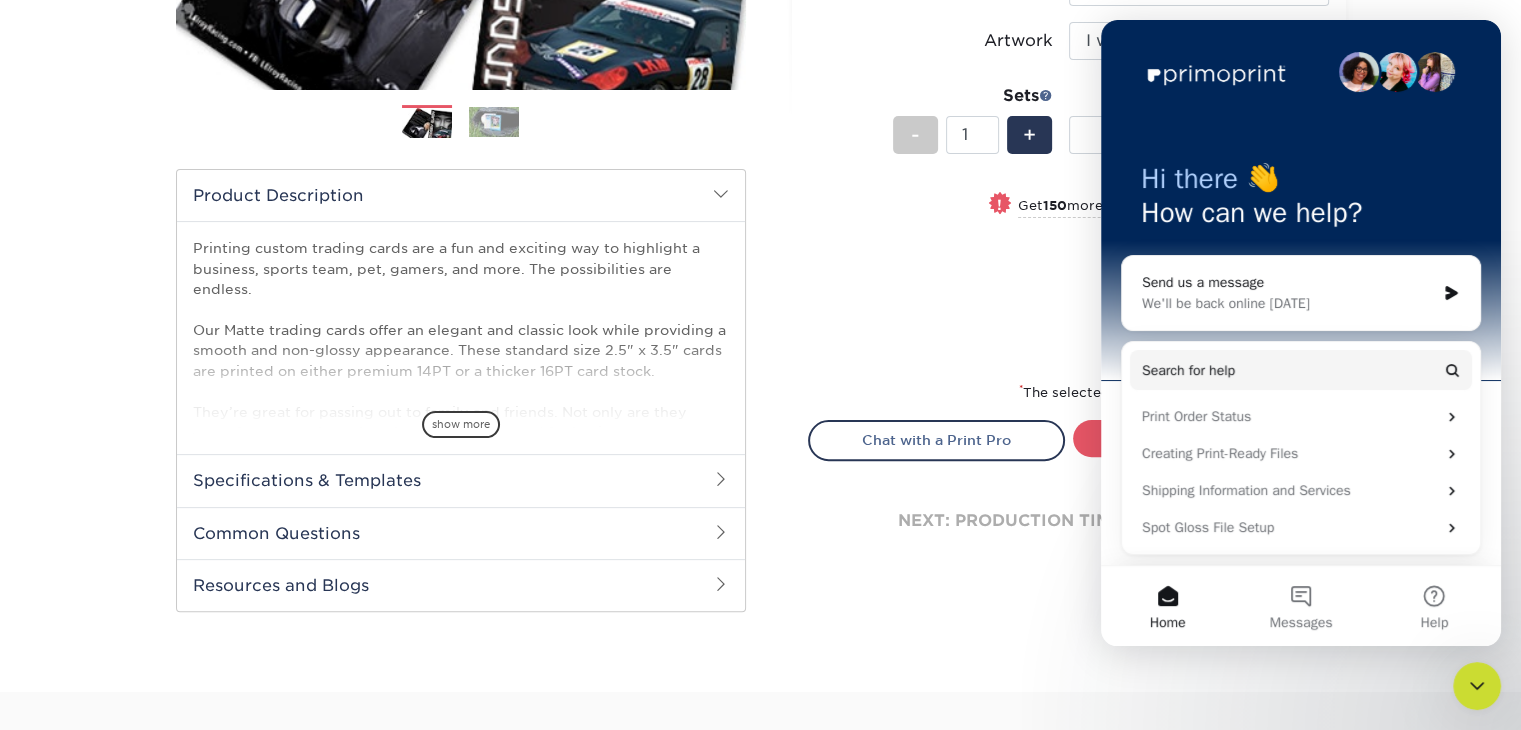 click at bounding box center (760, 688) 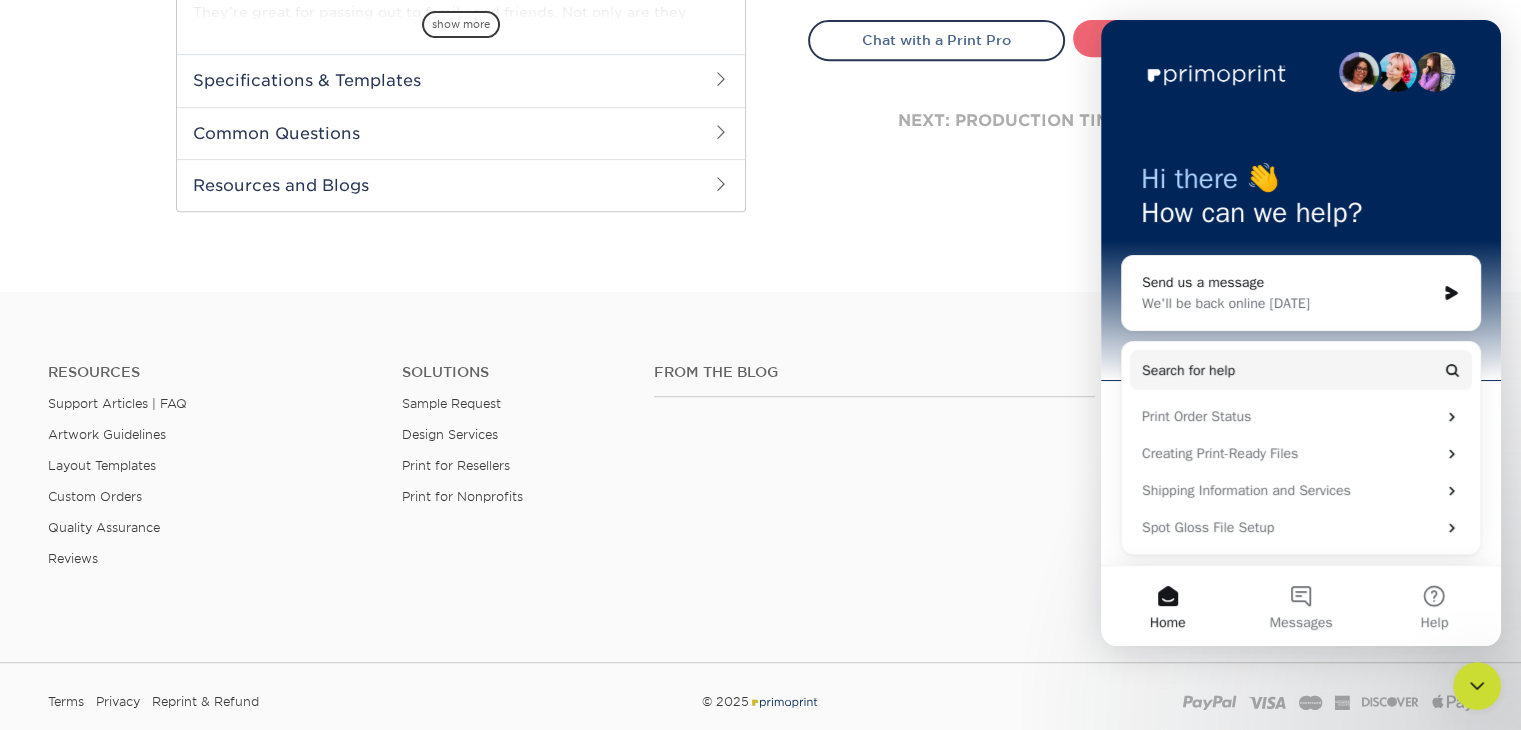 click on "Proceed to Shipping" at bounding box center (1201, 38) 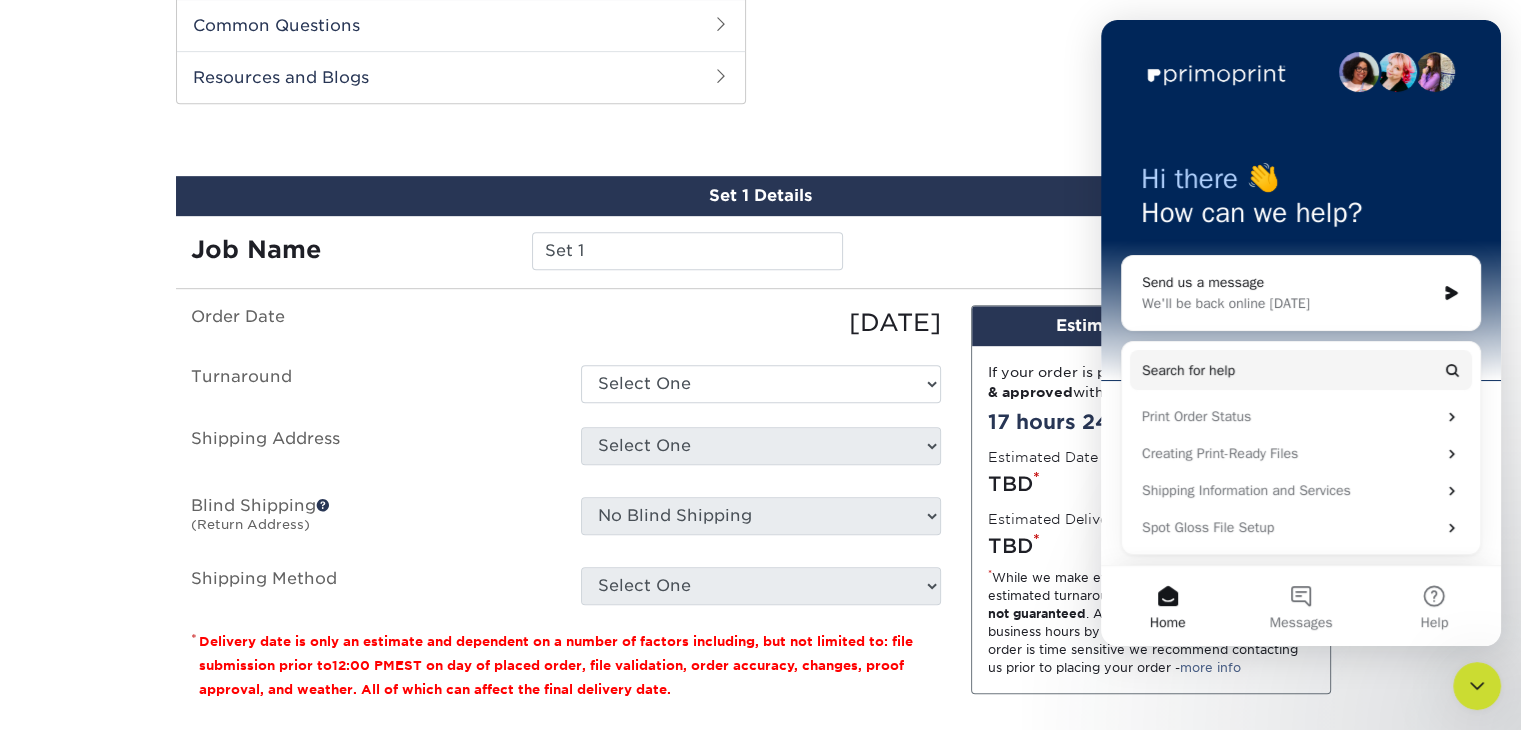 scroll, scrollTop: 1016, scrollLeft: 0, axis: vertical 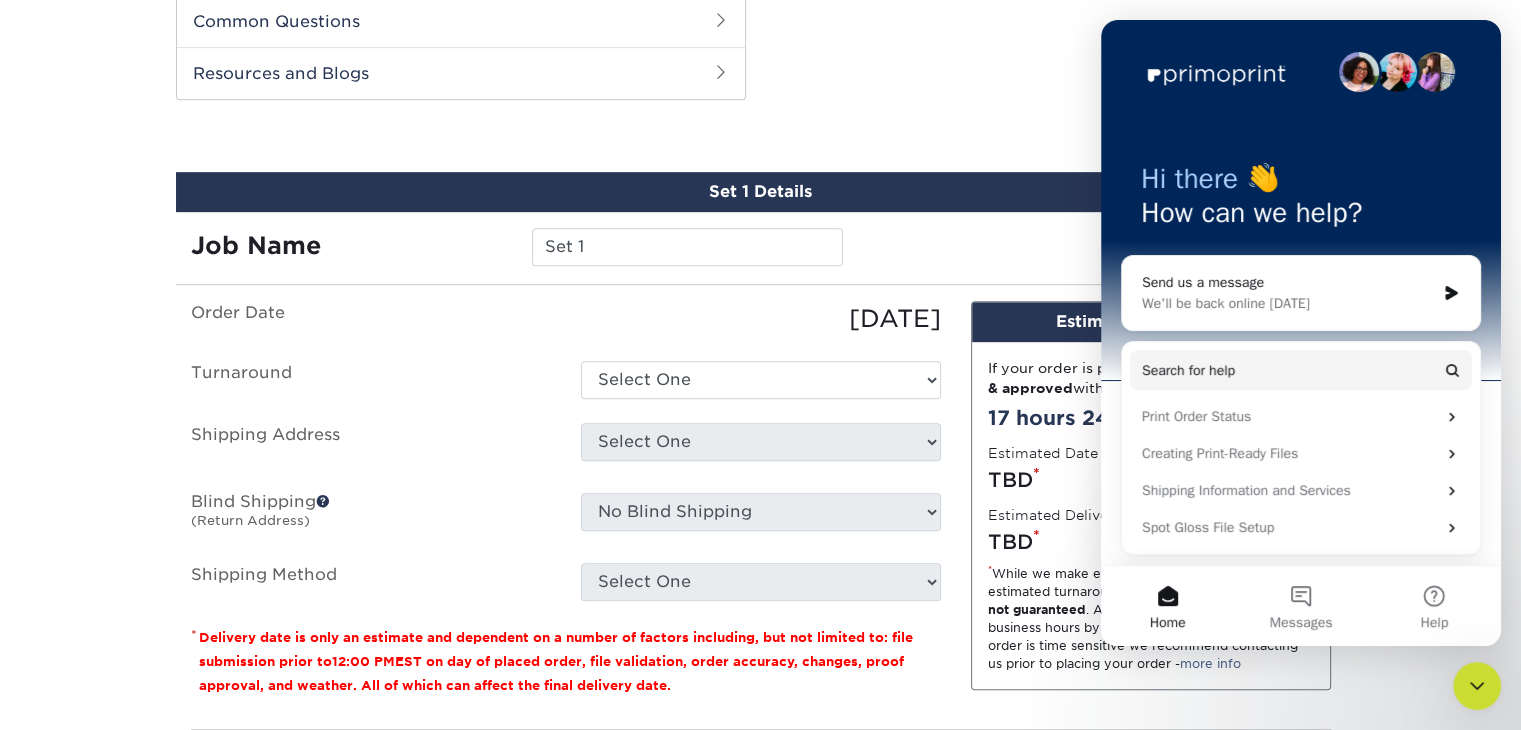 click 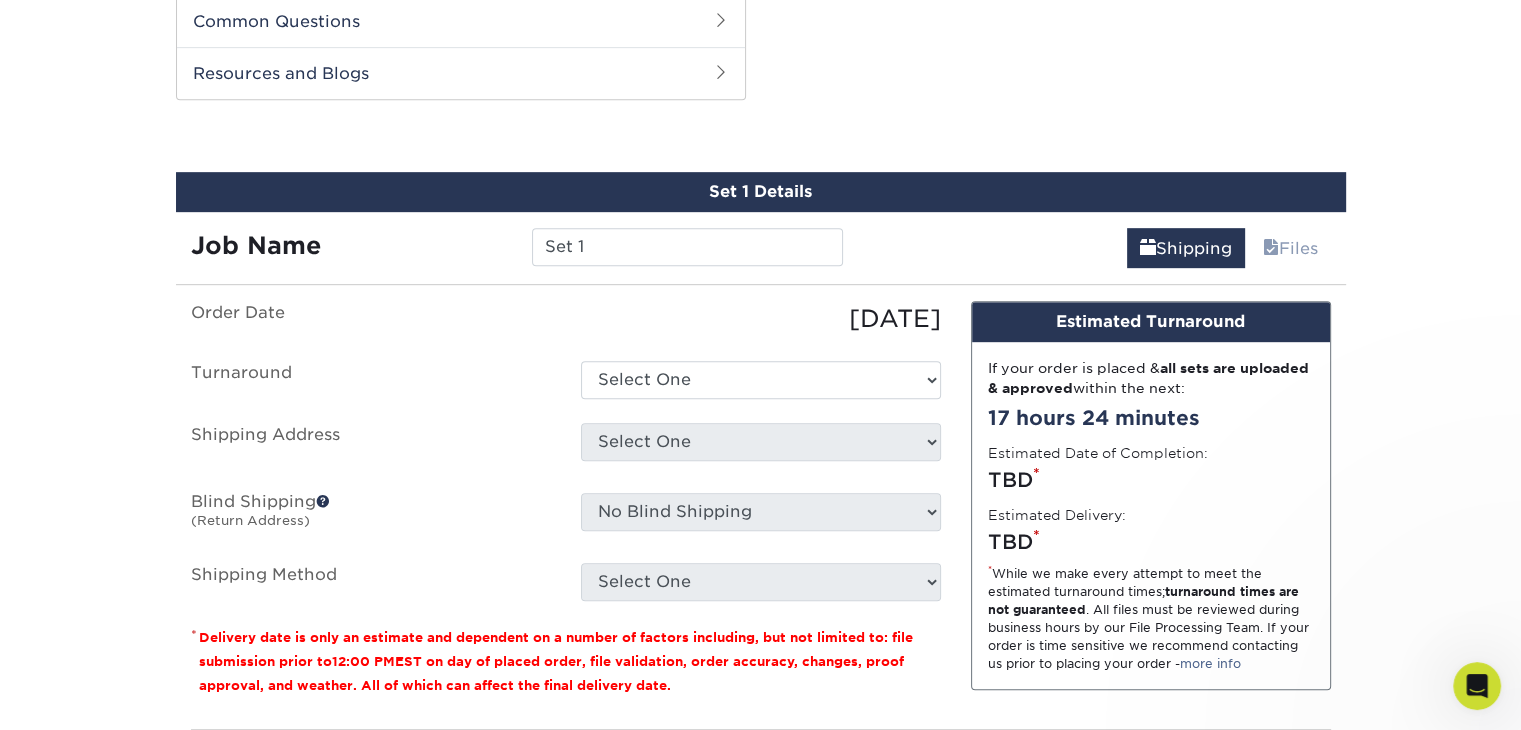 scroll, scrollTop: 0, scrollLeft: 0, axis: both 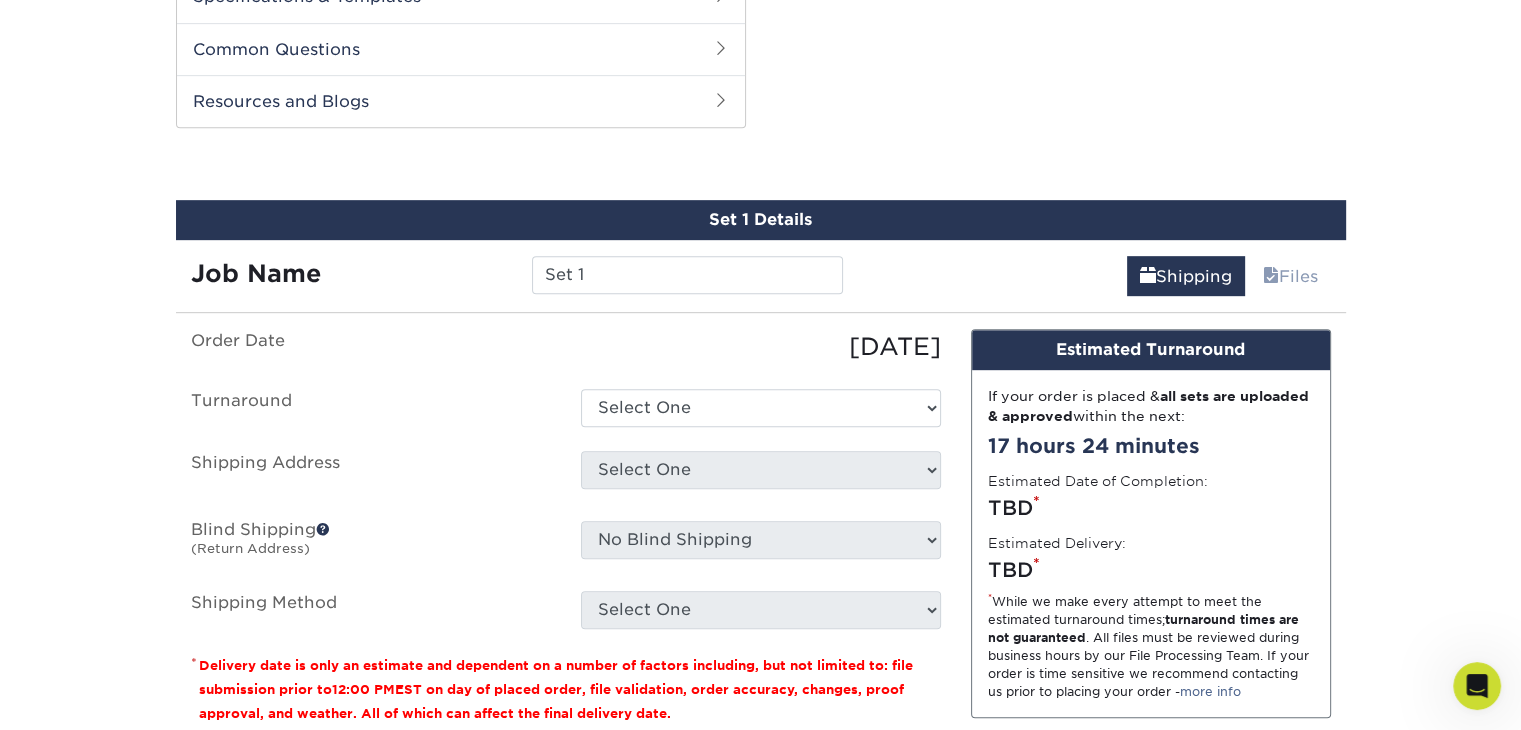 click on "Set 1" at bounding box center (687, 275) 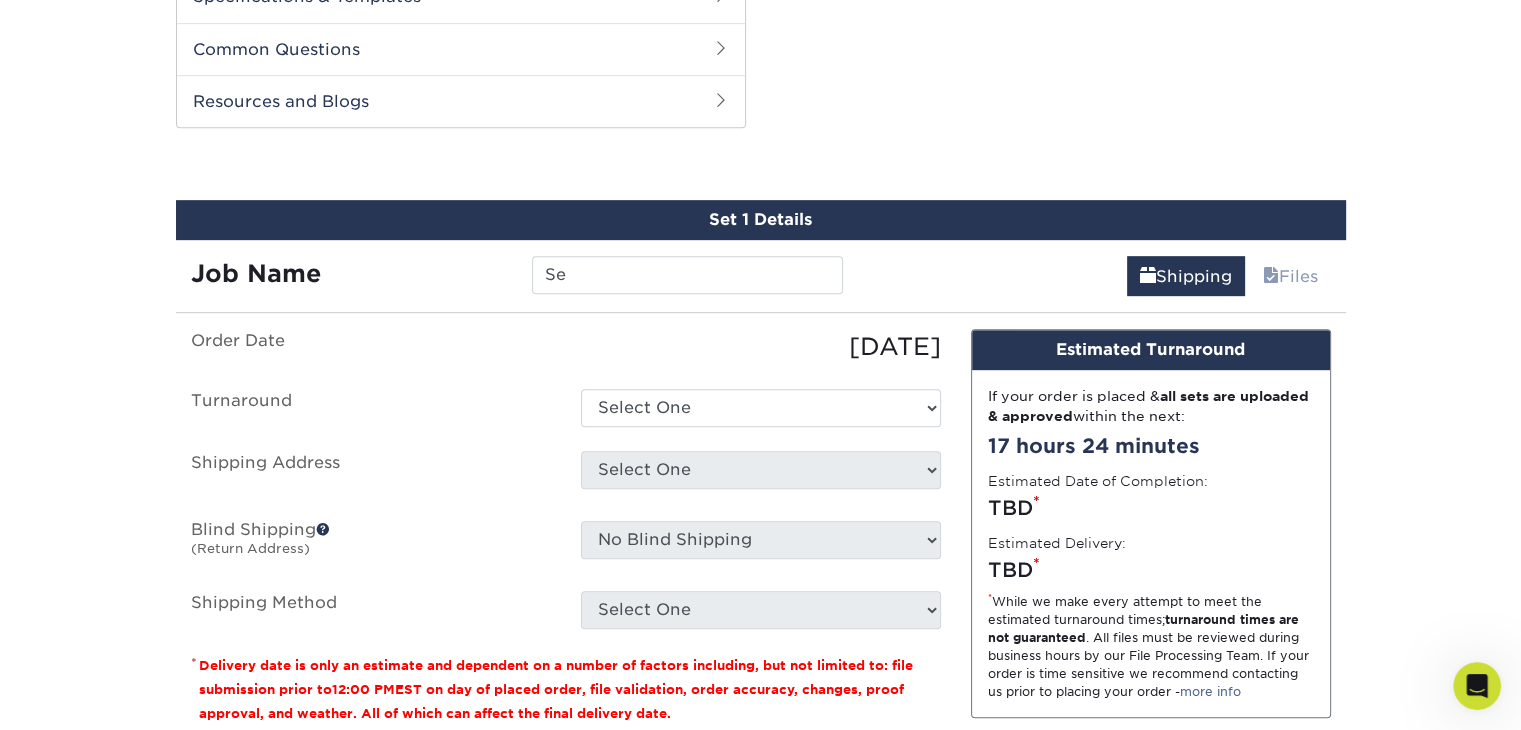 type on "S" 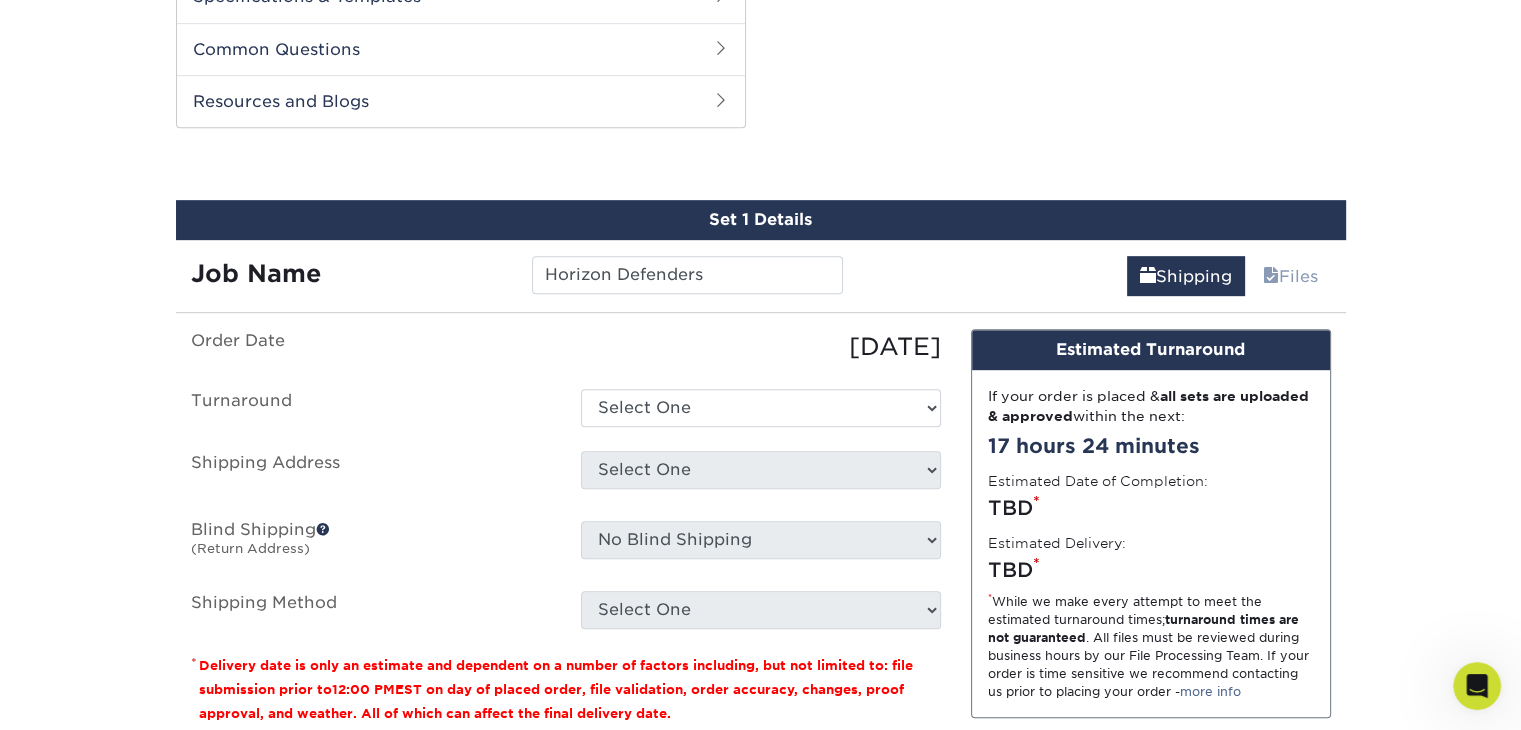 type on "Horizon Defenders" 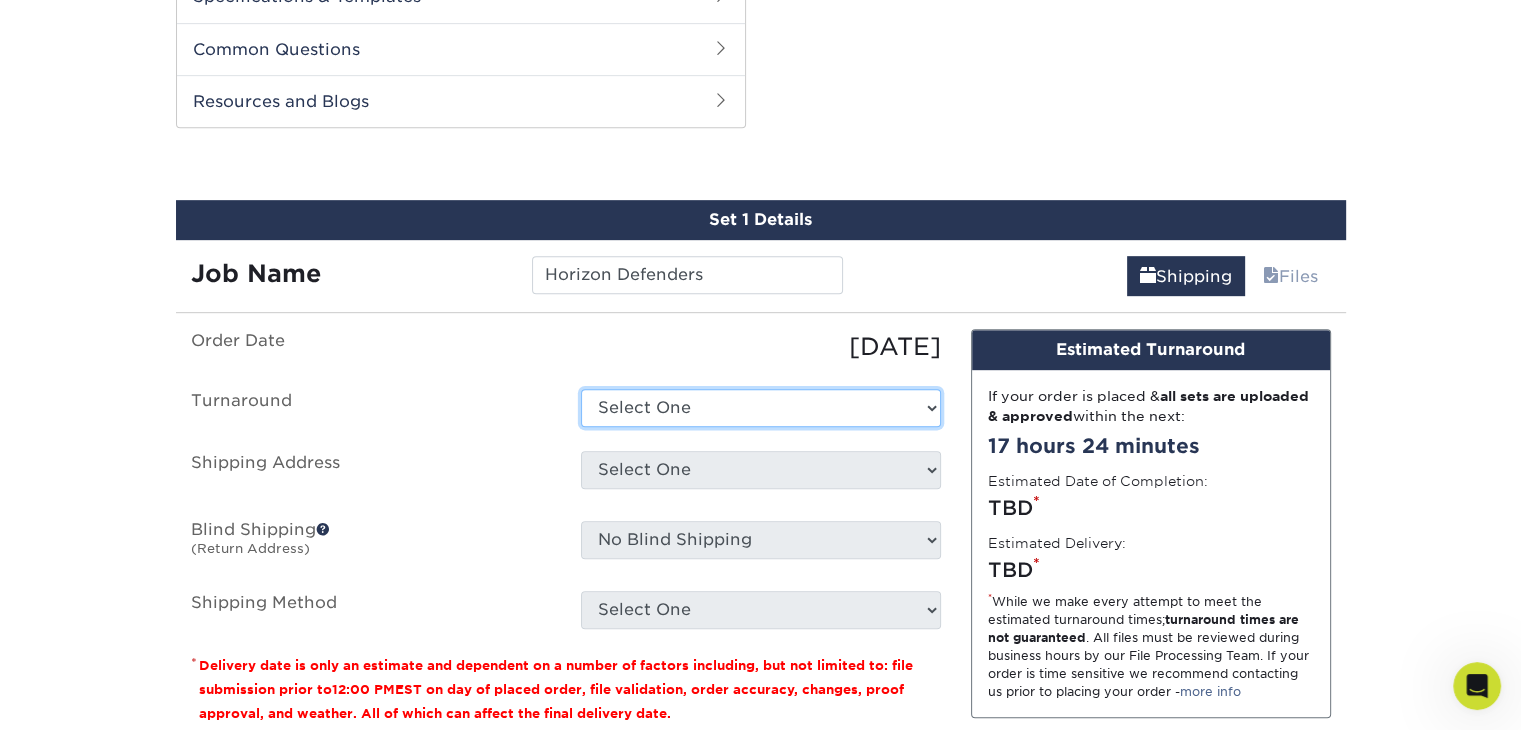 click on "Select One 2-4 Business Days 2 Day Next Business Day" at bounding box center [761, 408] 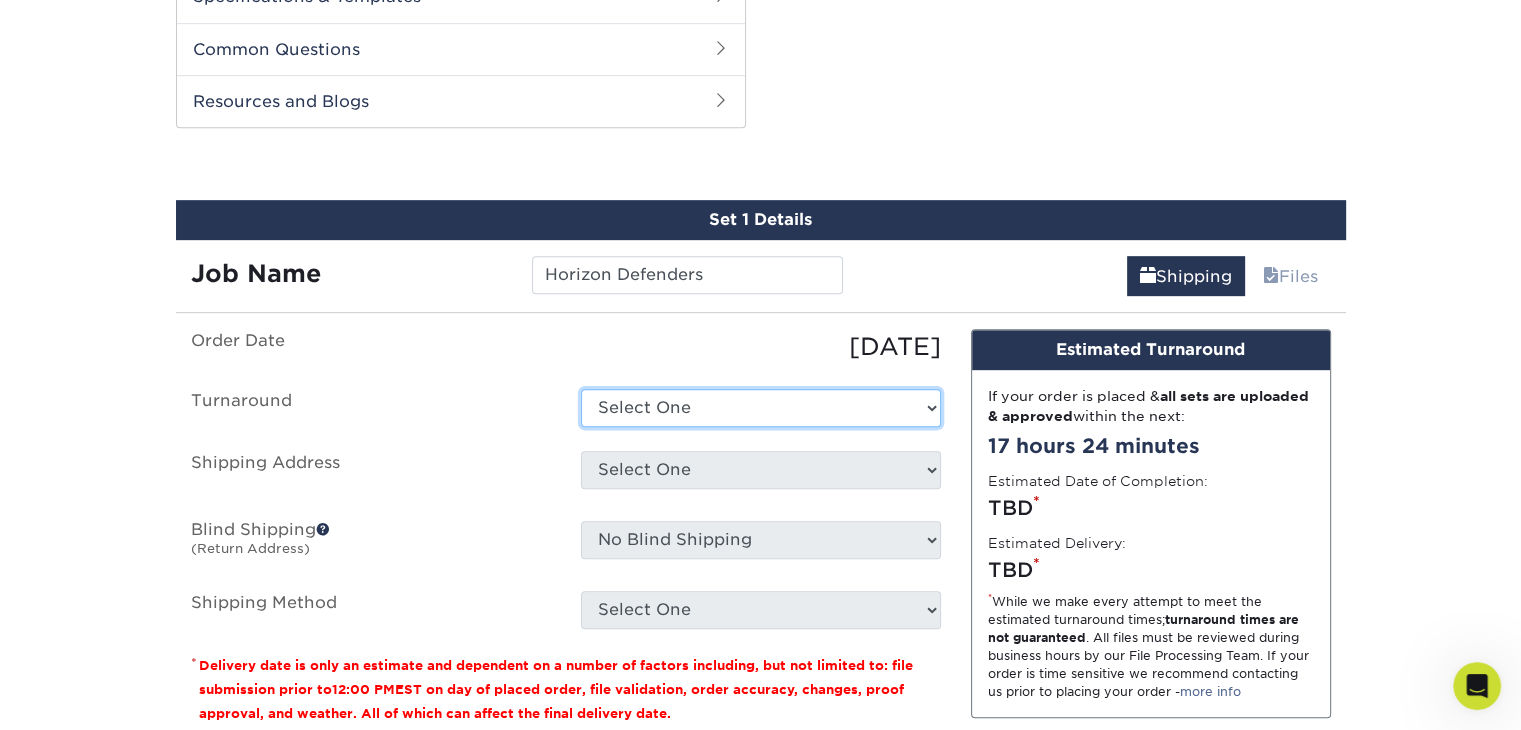 select on "a698017f-640b-4956-b106-a88c02c41331" 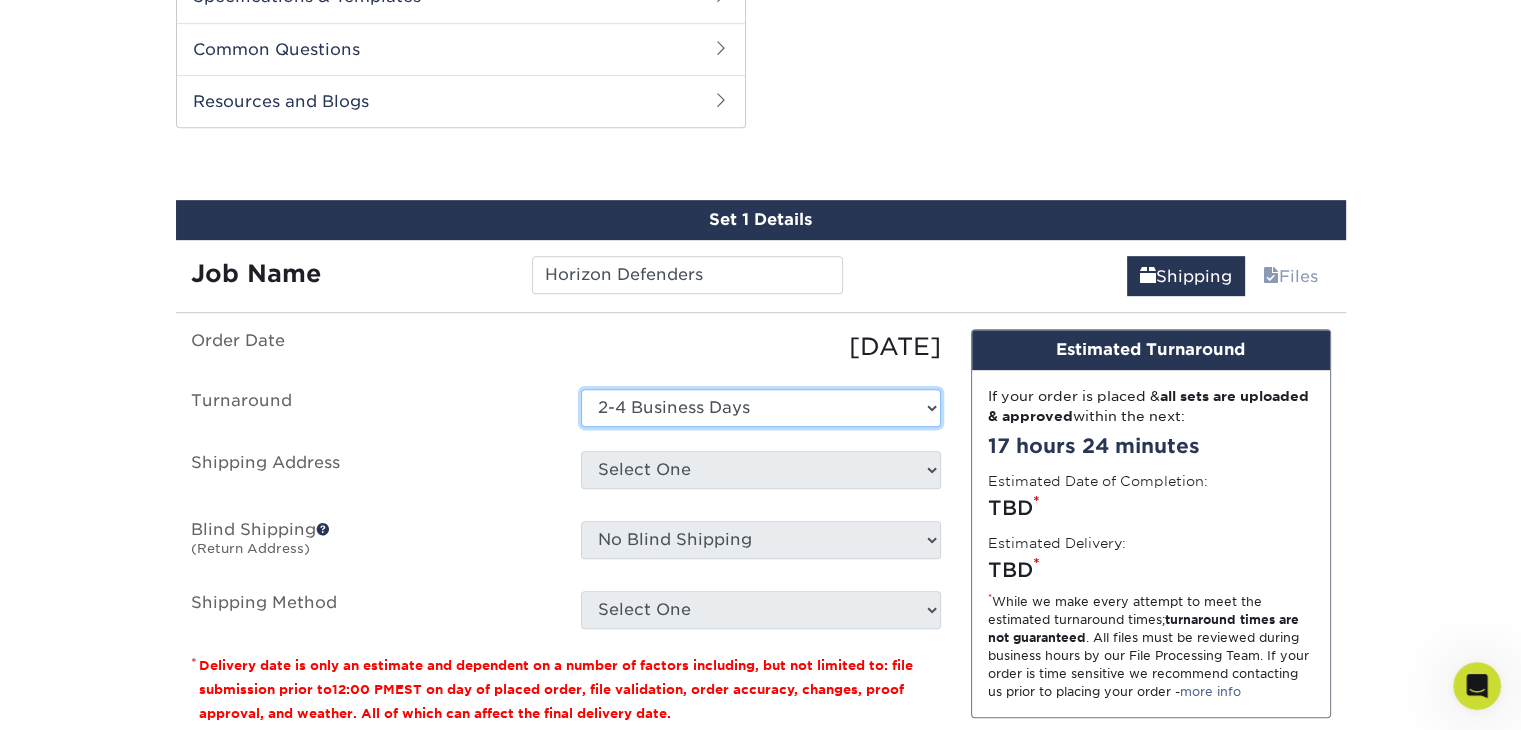 click on "Select One 2-4 Business Days 2 Day Next Business Day" at bounding box center (761, 408) 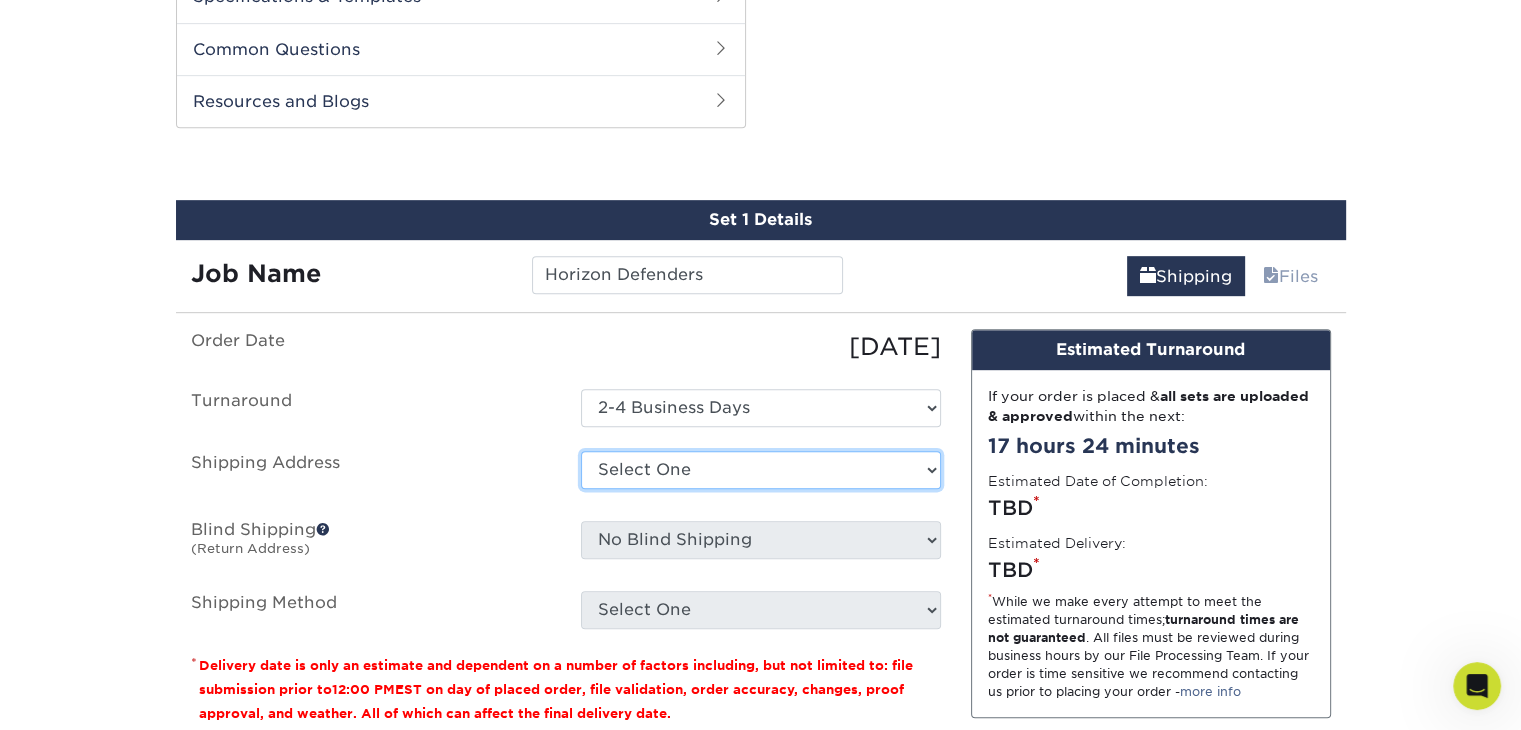 click on "Select One
+ Add New Address
- Login" at bounding box center (761, 470) 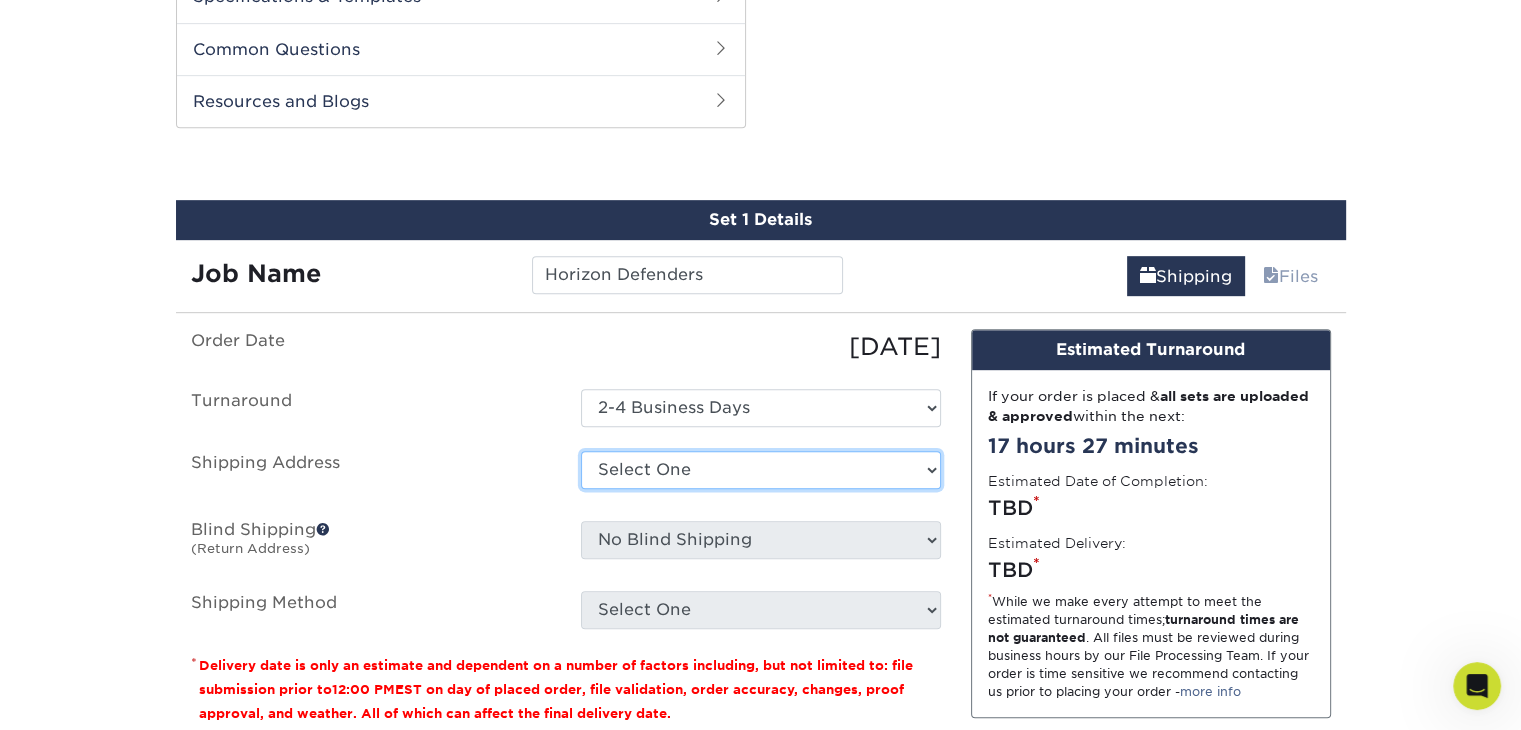 select on "newaddress" 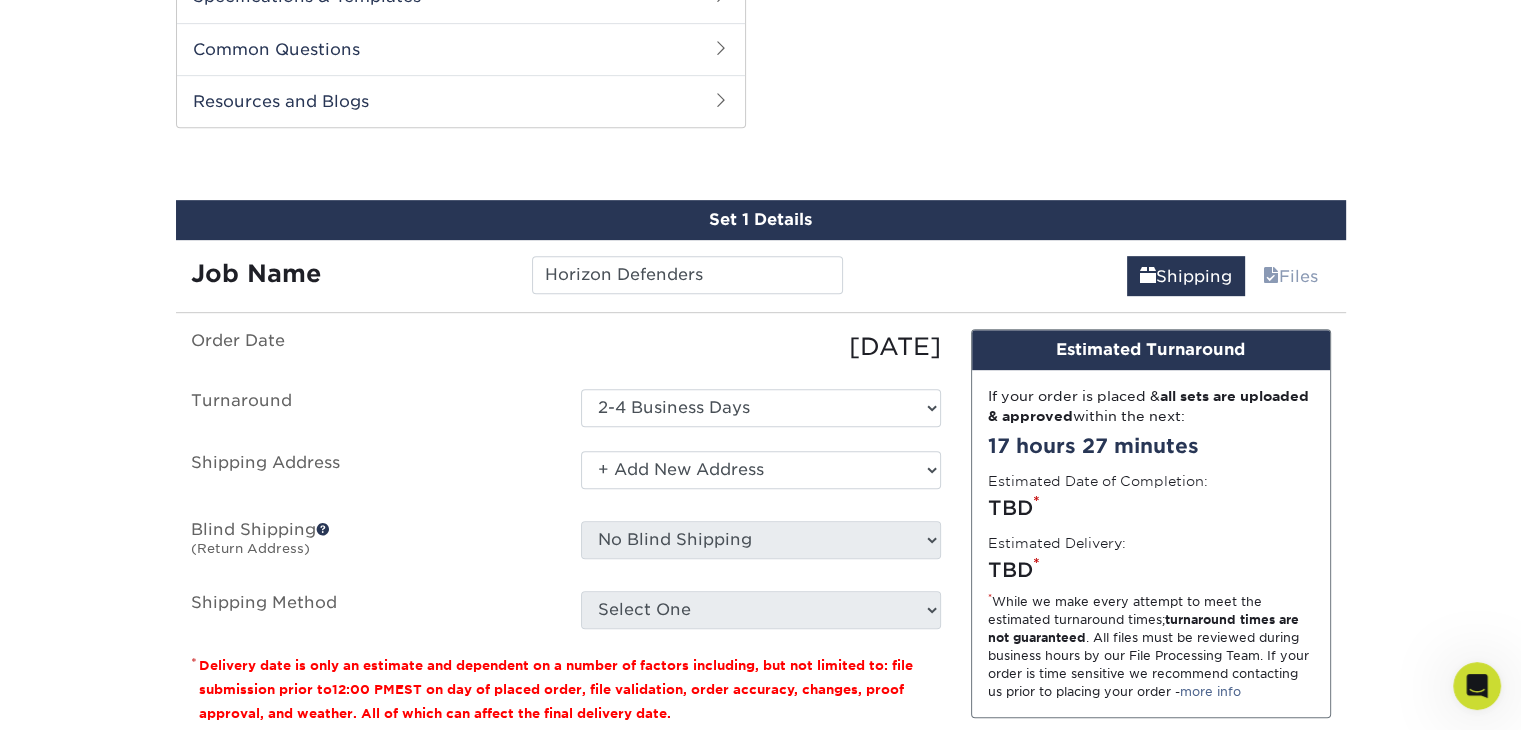 click on "Select One
+ Add New Address
- Login" at bounding box center [761, 470] 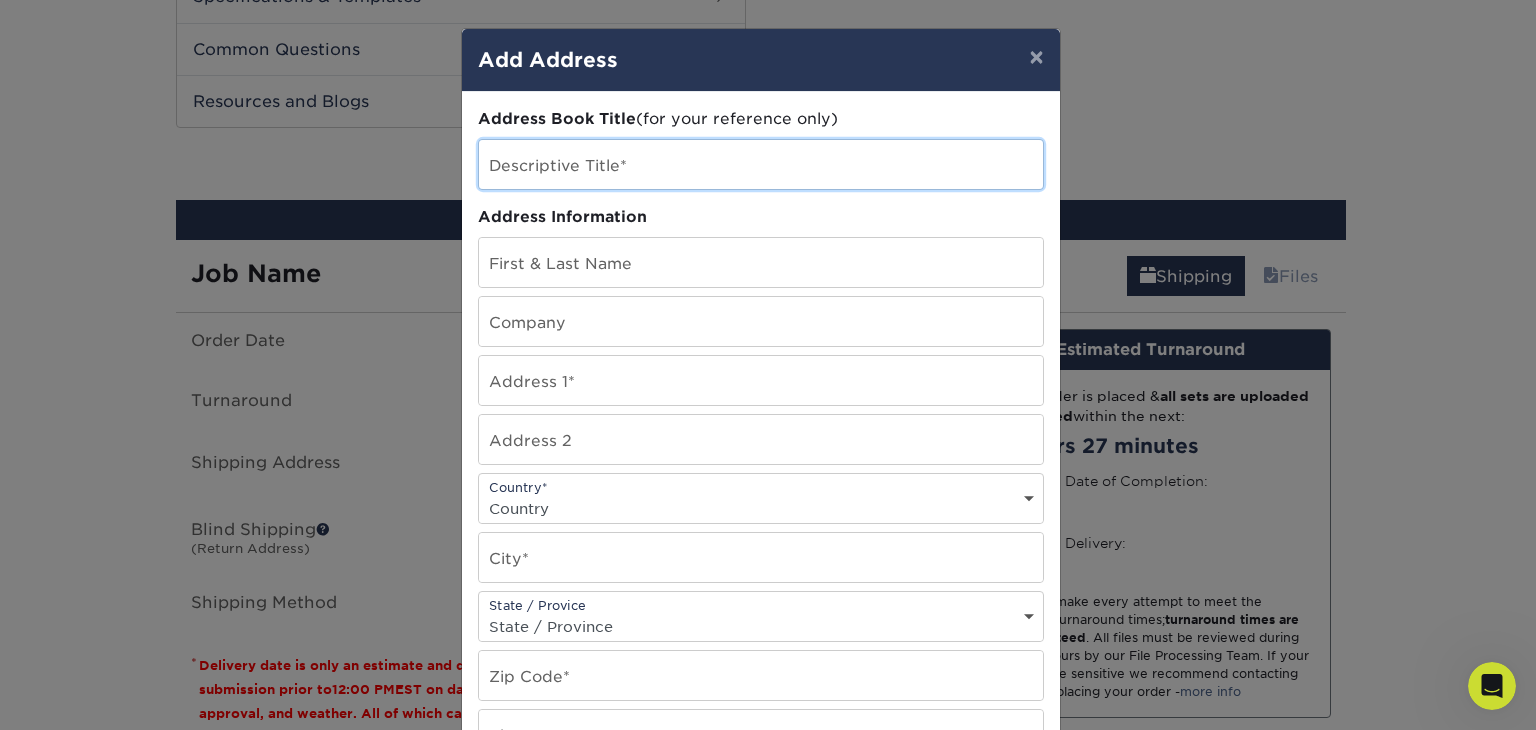 click at bounding box center [761, 164] 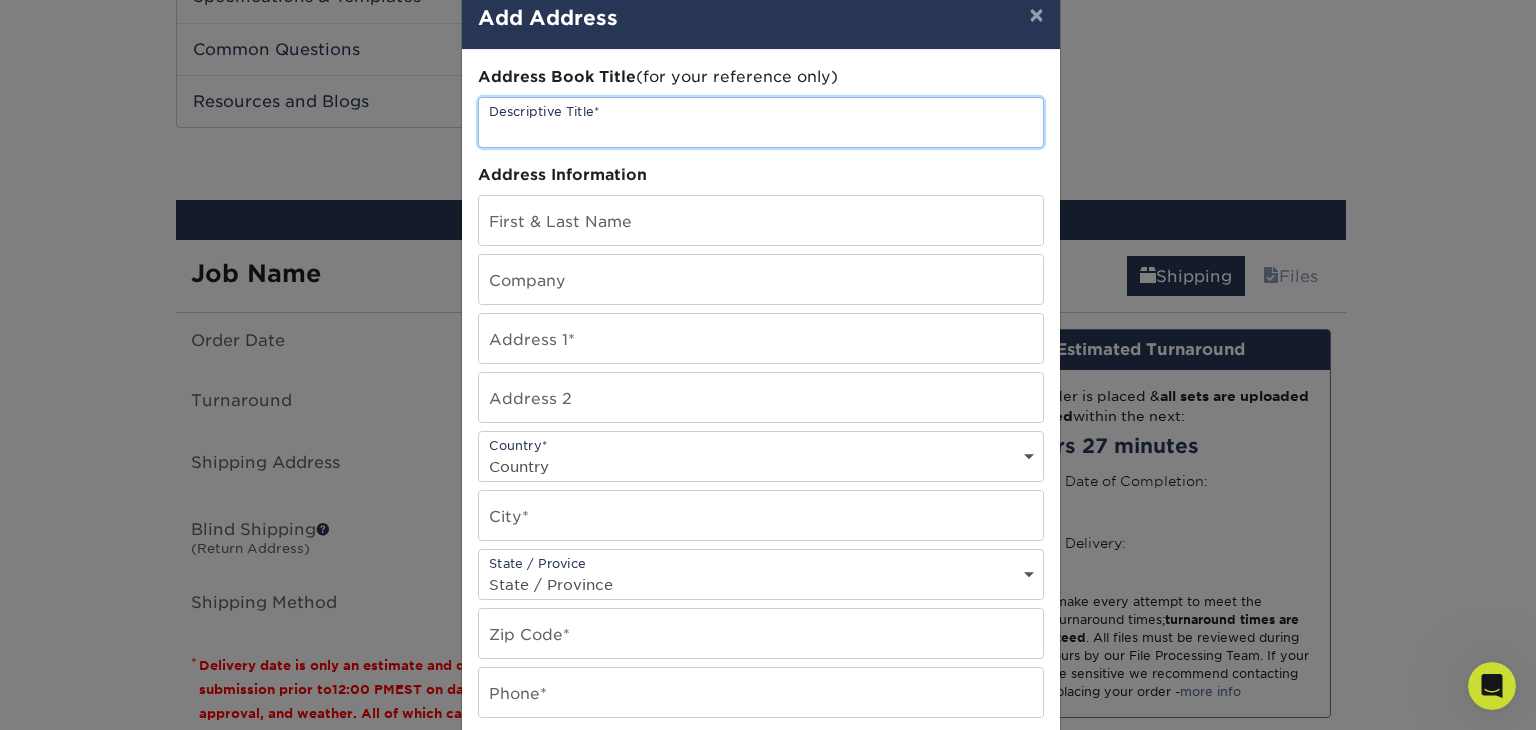 scroll, scrollTop: 48, scrollLeft: 0, axis: vertical 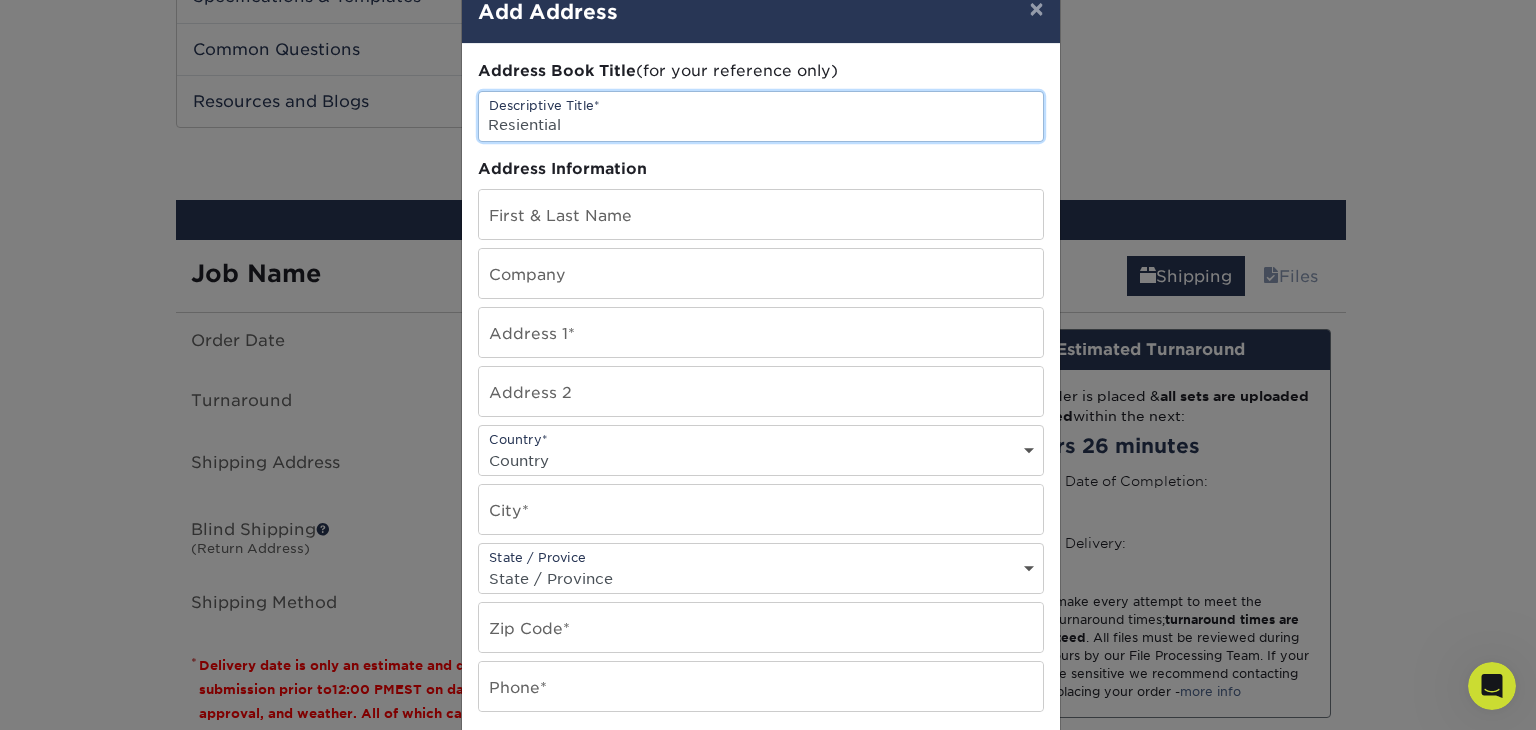 type on "Resiential" 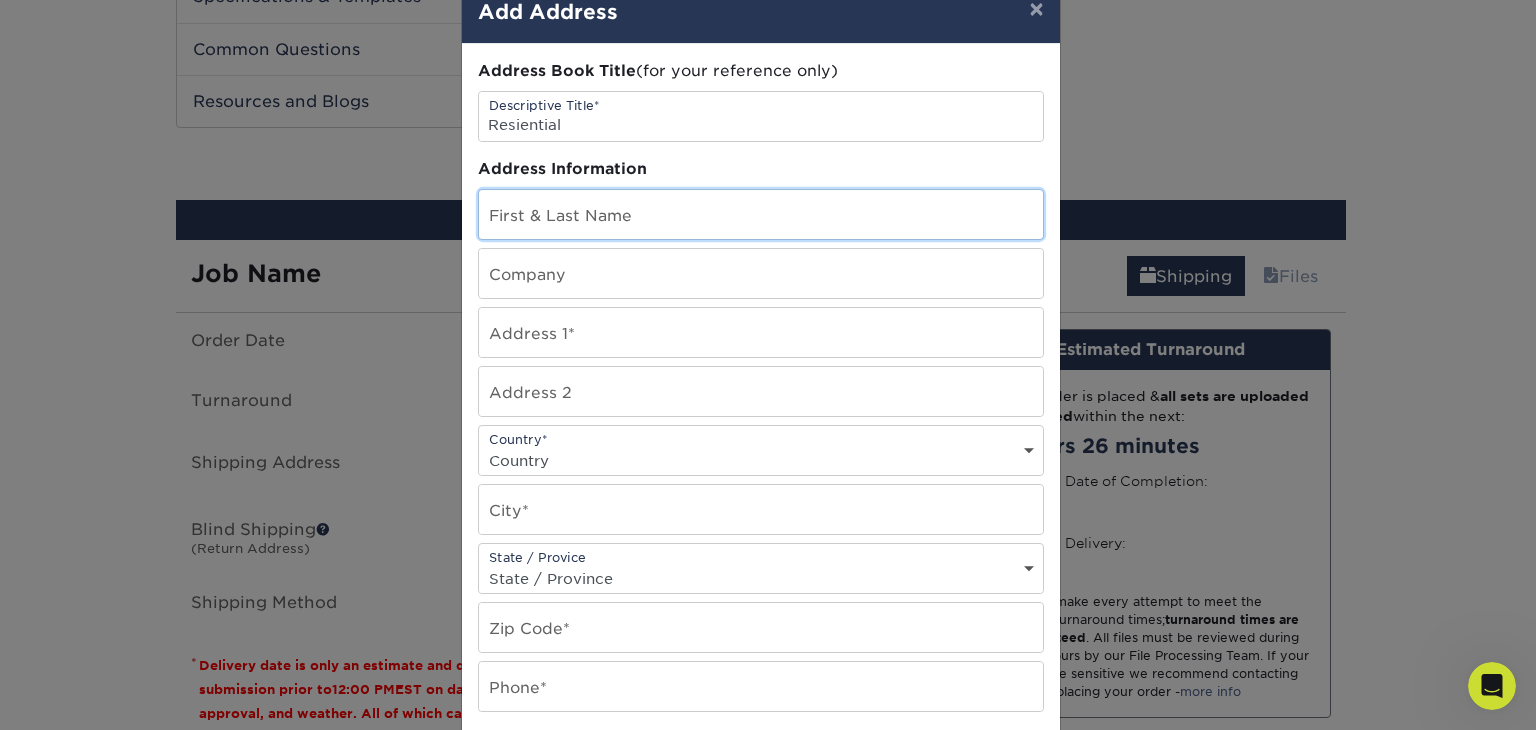 click at bounding box center (761, 214) 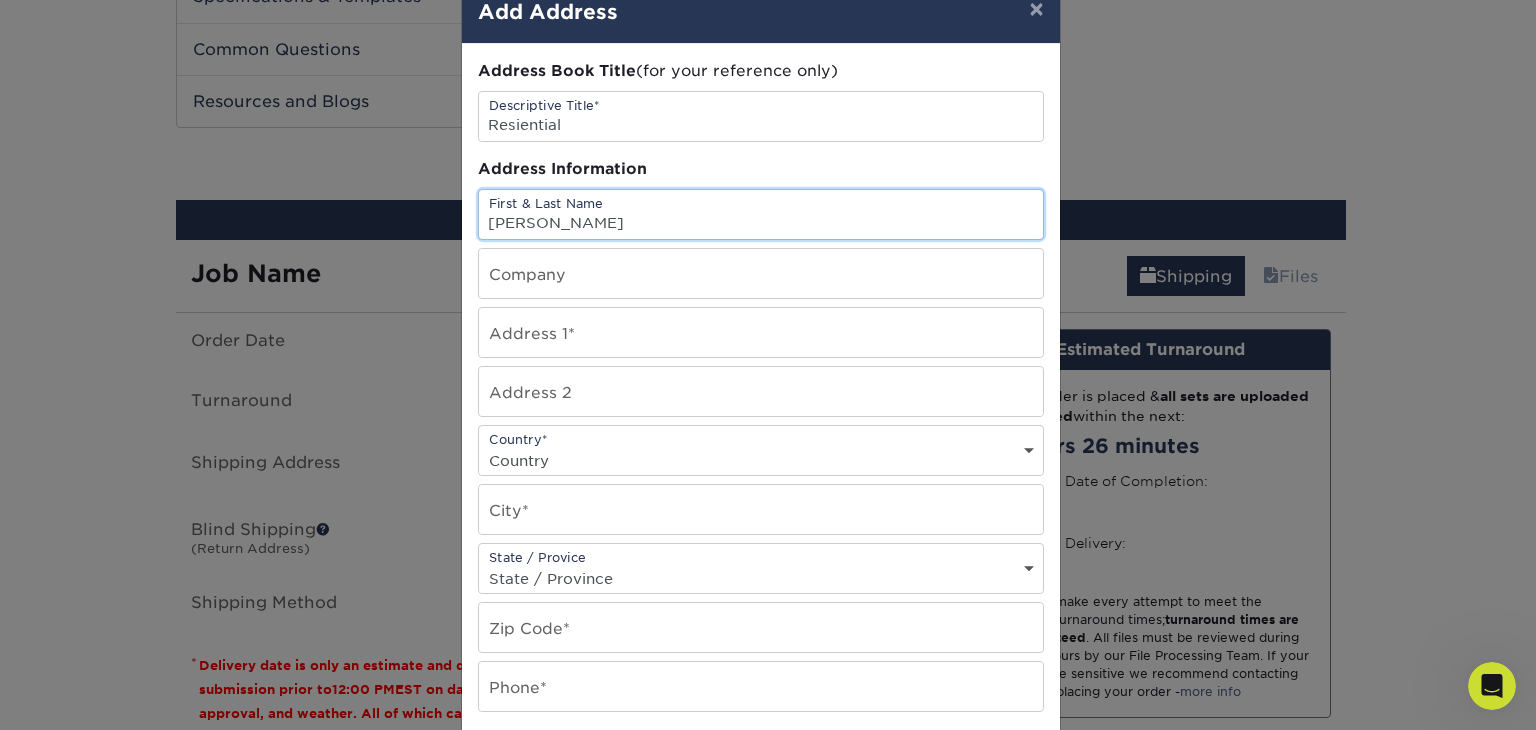 type on "[PERSON_NAME]" 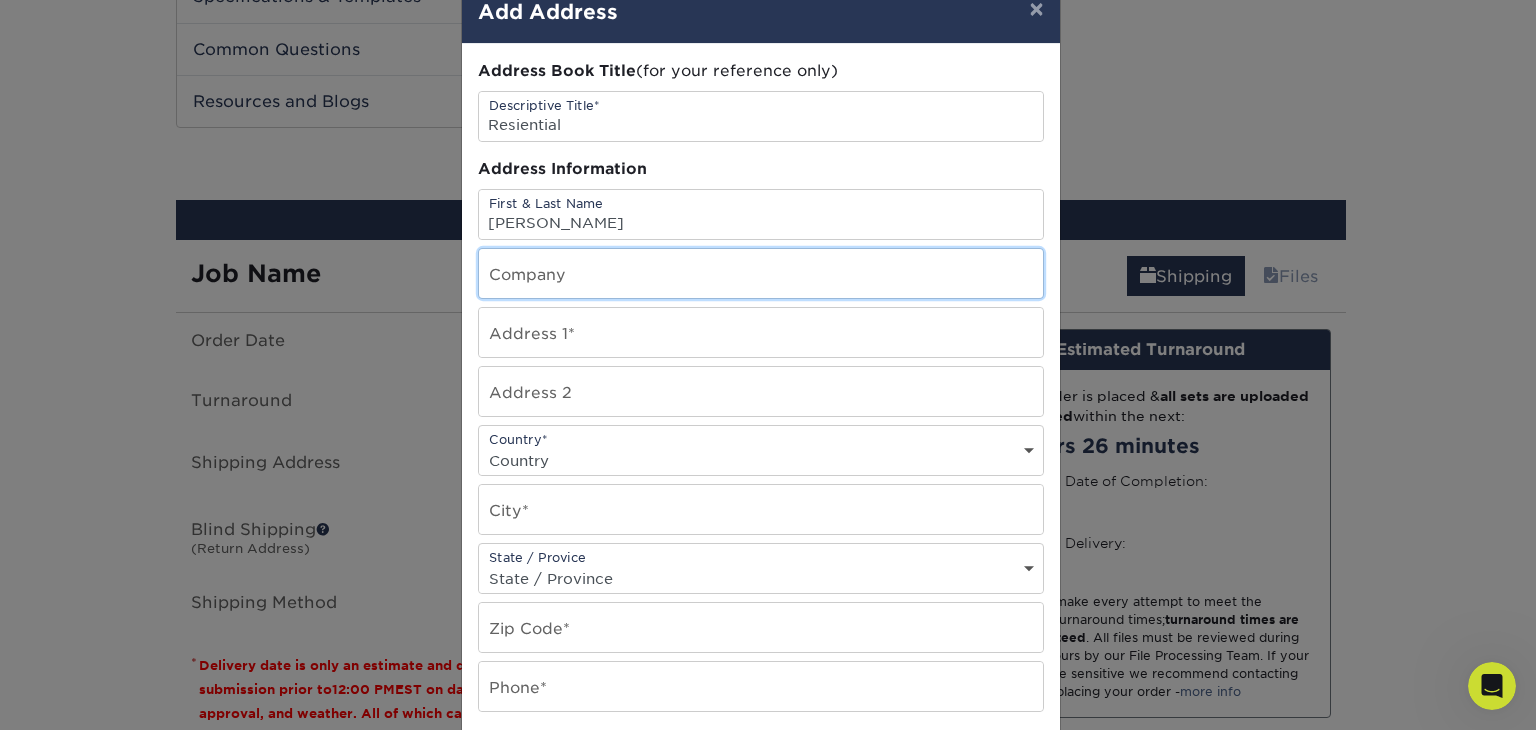 click at bounding box center (761, 273) 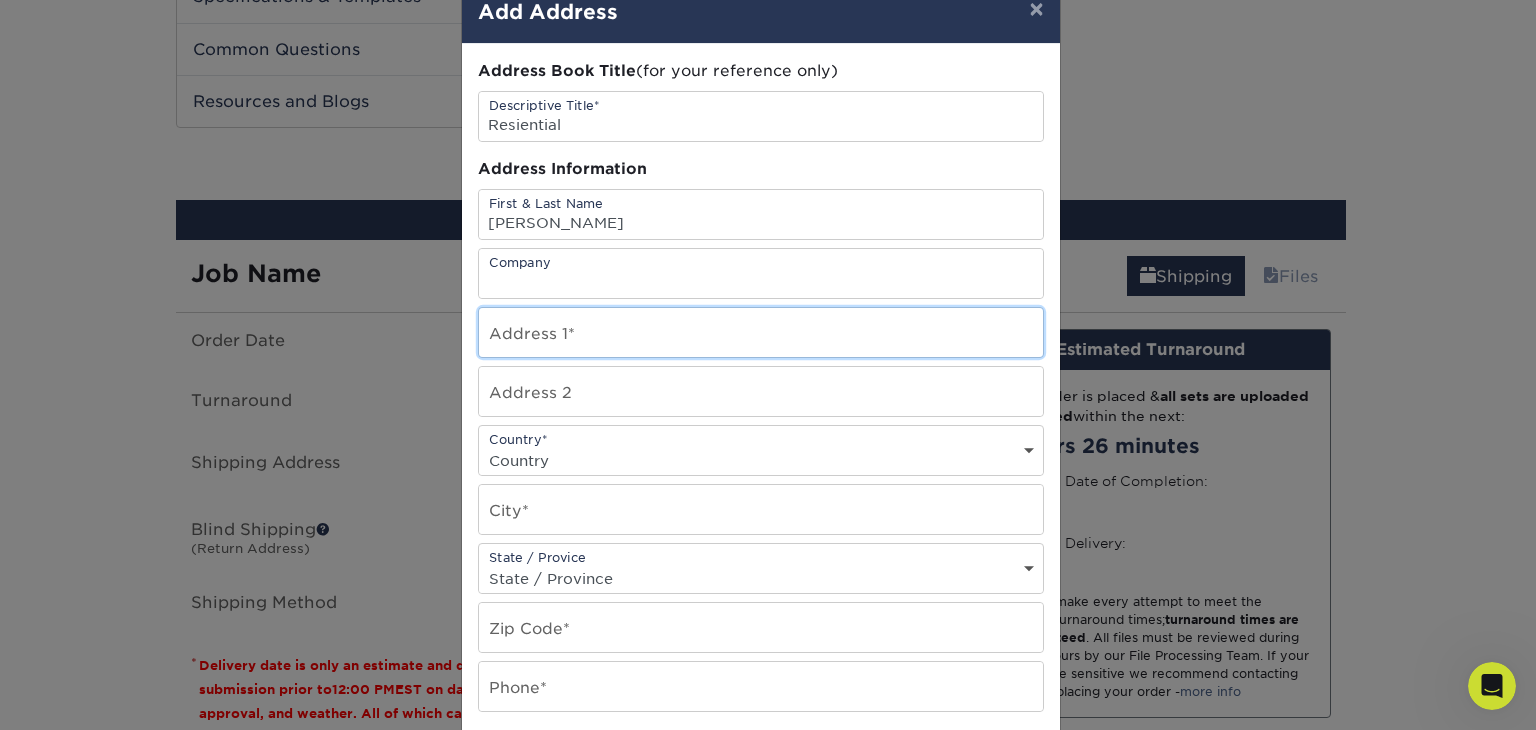 click at bounding box center [761, 332] 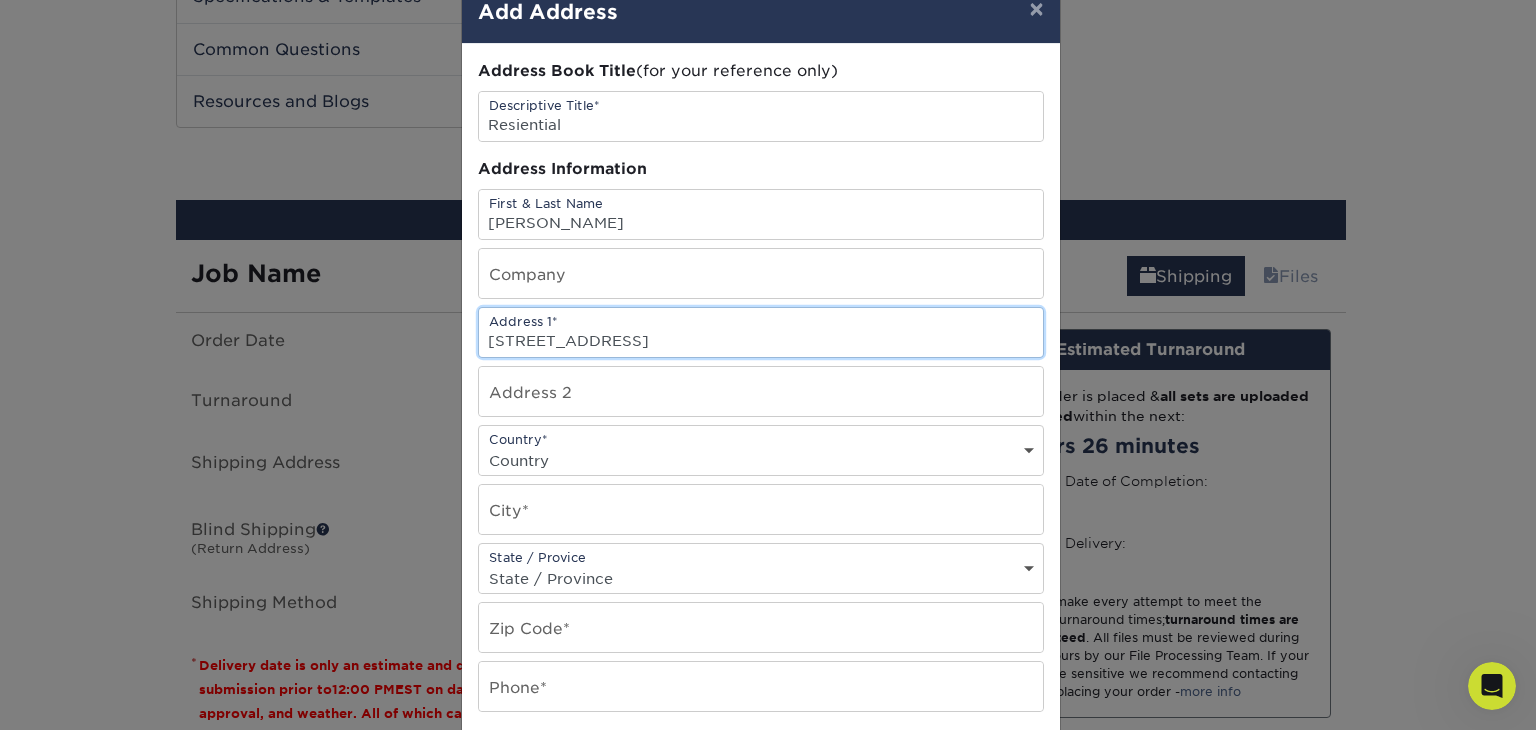 type on "[STREET_ADDRESS]" 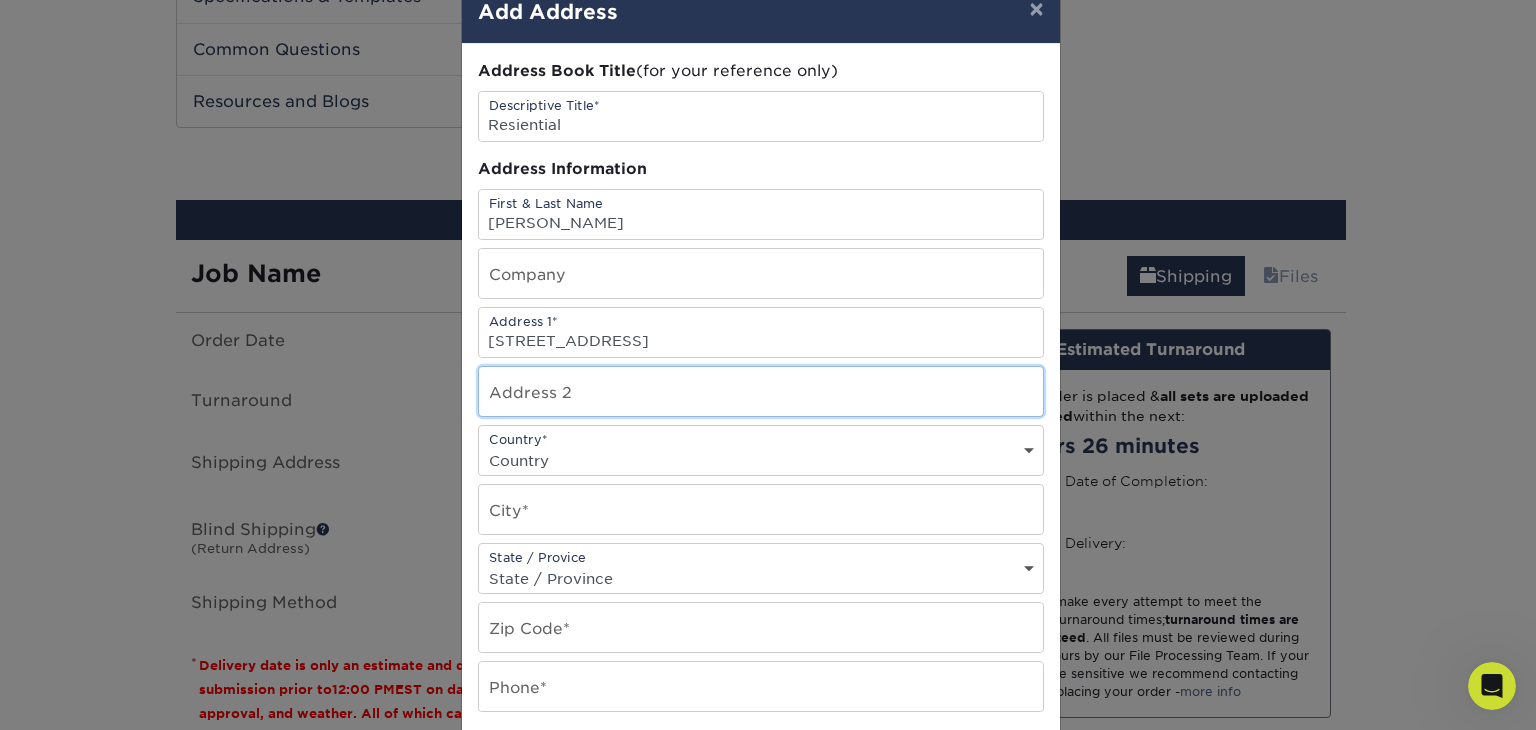click at bounding box center (761, 391) 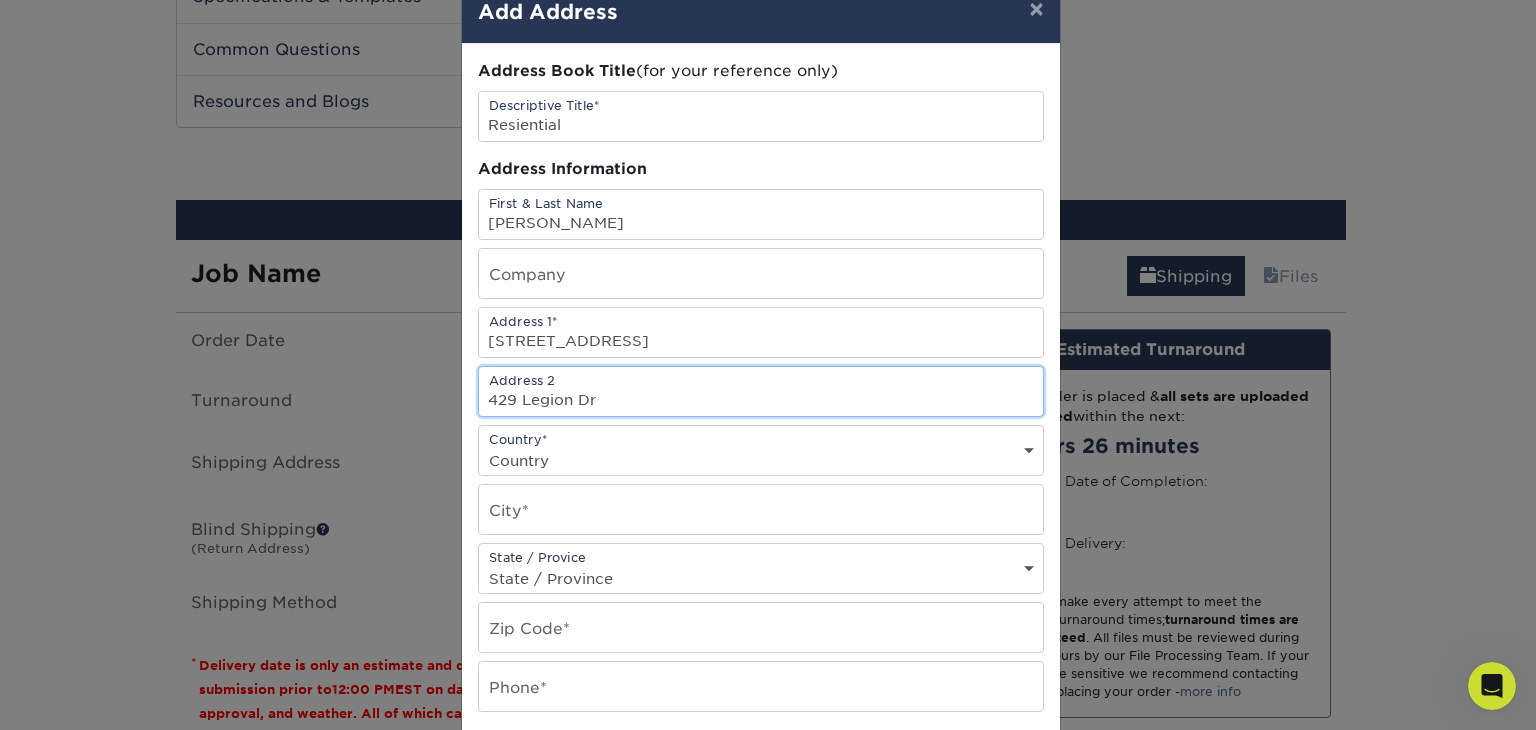 type on "429 Legion Dr" 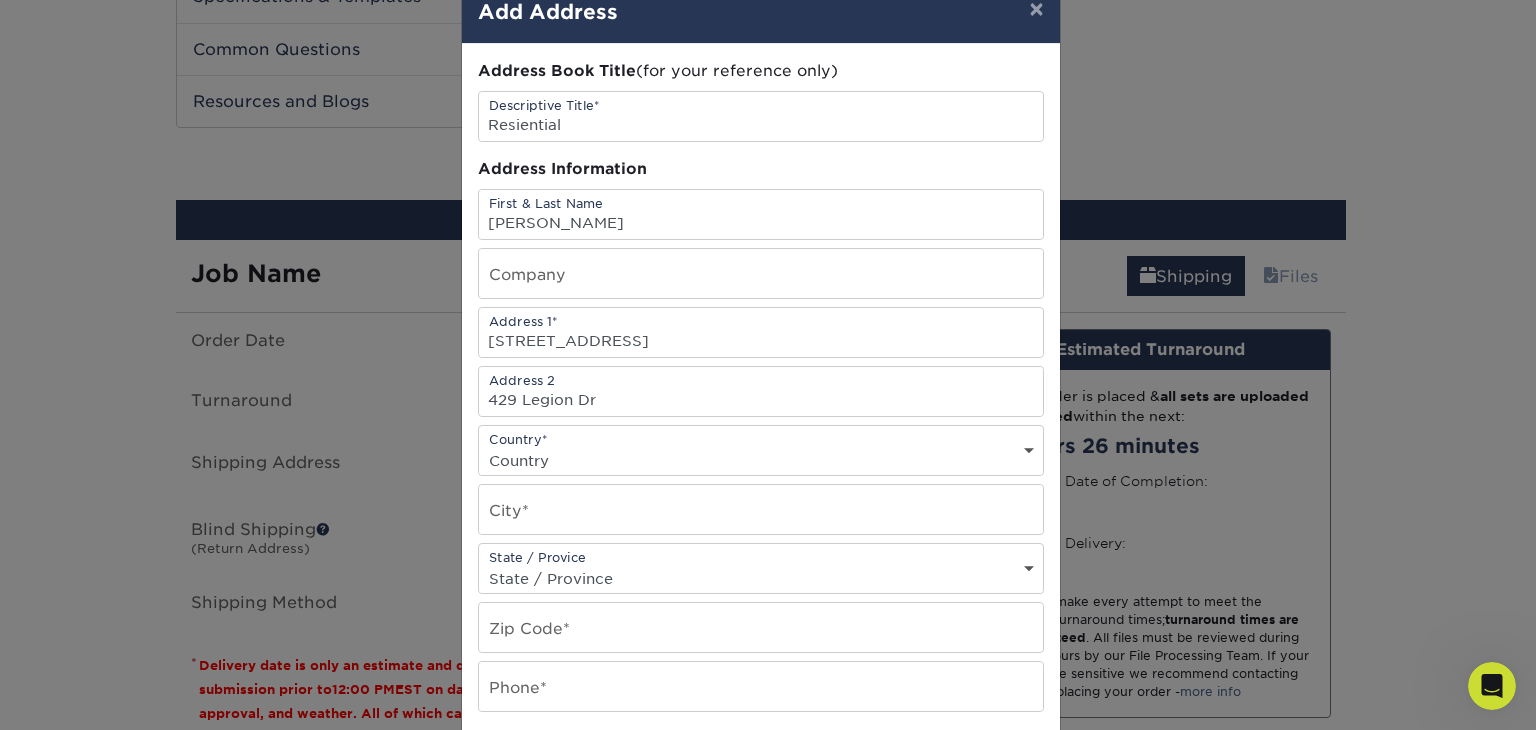 click on "Country [GEOGRAPHIC_DATA] [GEOGRAPHIC_DATA] ----------------------------- [GEOGRAPHIC_DATA] [GEOGRAPHIC_DATA] [GEOGRAPHIC_DATA] [US_STATE] [GEOGRAPHIC_DATA] [GEOGRAPHIC_DATA] [GEOGRAPHIC_DATA] [GEOGRAPHIC_DATA] [GEOGRAPHIC_DATA] [GEOGRAPHIC_DATA] [GEOGRAPHIC_DATA] [GEOGRAPHIC_DATA] [GEOGRAPHIC_DATA] [GEOGRAPHIC_DATA] [GEOGRAPHIC_DATA] [GEOGRAPHIC_DATA] [GEOGRAPHIC_DATA] [GEOGRAPHIC_DATA] [GEOGRAPHIC_DATA] [GEOGRAPHIC_DATA] [GEOGRAPHIC_DATA] [GEOGRAPHIC_DATA] [GEOGRAPHIC_DATA] [GEOGRAPHIC_DATA] [GEOGRAPHIC_DATA] [GEOGRAPHIC_DATA] [GEOGRAPHIC_DATA] [GEOGRAPHIC_DATA] [GEOGRAPHIC_DATA] [GEOGRAPHIC_DATA] [GEOGRAPHIC_DATA] [GEOGRAPHIC_DATA] [GEOGRAPHIC_DATA] [GEOGRAPHIC_DATA] [GEOGRAPHIC_DATA] [GEOGRAPHIC_DATA] [GEOGRAPHIC_DATA] [GEOGRAPHIC_DATA] [GEOGRAPHIC_DATA] [GEOGRAPHIC_DATA] [GEOGRAPHIC_DATA] [GEOGRAPHIC_DATA] [GEOGRAPHIC_DATA] [GEOGRAPHIC_DATA] [GEOGRAPHIC_DATA] [GEOGRAPHIC_DATA] [GEOGRAPHIC_DATA] [GEOGRAPHIC_DATA] [GEOGRAPHIC_DATA] [GEOGRAPHIC_DATA] [GEOGRAPHIC_DATA] [GEOGRAPHIC_DATA] [GEOGRAPHIC_DATA] [GEOGRAPHIC_DATA] [GEOGRAPHIC_DATA] [GEOGRAPHIC_DATA] [GEOGRAPHIC_DATA] [GEOGRAPHIC_DATA] [GEOGRAPHIC_DATA] [GEOGRAPHIC_DATA] [GEOGRAPHIC_DATA] [GEOGRAPHIC_DATA] [GEOGRAPHIC_DATA] [GEOGRAPHIC_DATA] [GEOGRAPHIC_DATA] [GEOGRAPHIC_DATA] [GEOGRAPHIC_DATA] [GEOGRAPHIC_DATA] [GEOGRAPHIC_DATA] [GEOGRAPHIC_DATA] [GEOGRAPHIC_DATA] [GEOGRAPHIC_DATA] [GEOGRAPHIC_DATA] [GEOGRAPHIC_DATA] [GEOGRAPHIC_DATA] [GEOGRAPHIC_DATA] [GEOGRAPHIC_DATA] [GEOGRAPHIC_DATA] [US_STATE] [GEOGRAPHIC_DATA] [GEOGRAPHIC_DATA] [GEOGRAPHIC_DATA] [GEOGRAPHIC_DATA] [GEOGRAPHIC_DATA] [GEOGRAPHIC_DATA] [GEOGRAPHIC_DATA] [US_STATE] [GEOGRAPHIC_DATA] [GEOGRAPHIC_DATA] [GEOGRAPHIC_DATA] [GEOGRAPHIC_DATA] [GEOGRAPHIC_DATA] [GEOGRAPHIC_DATA] [GEOGRAPHIC_DATA]" at bounding box center [761, 460] 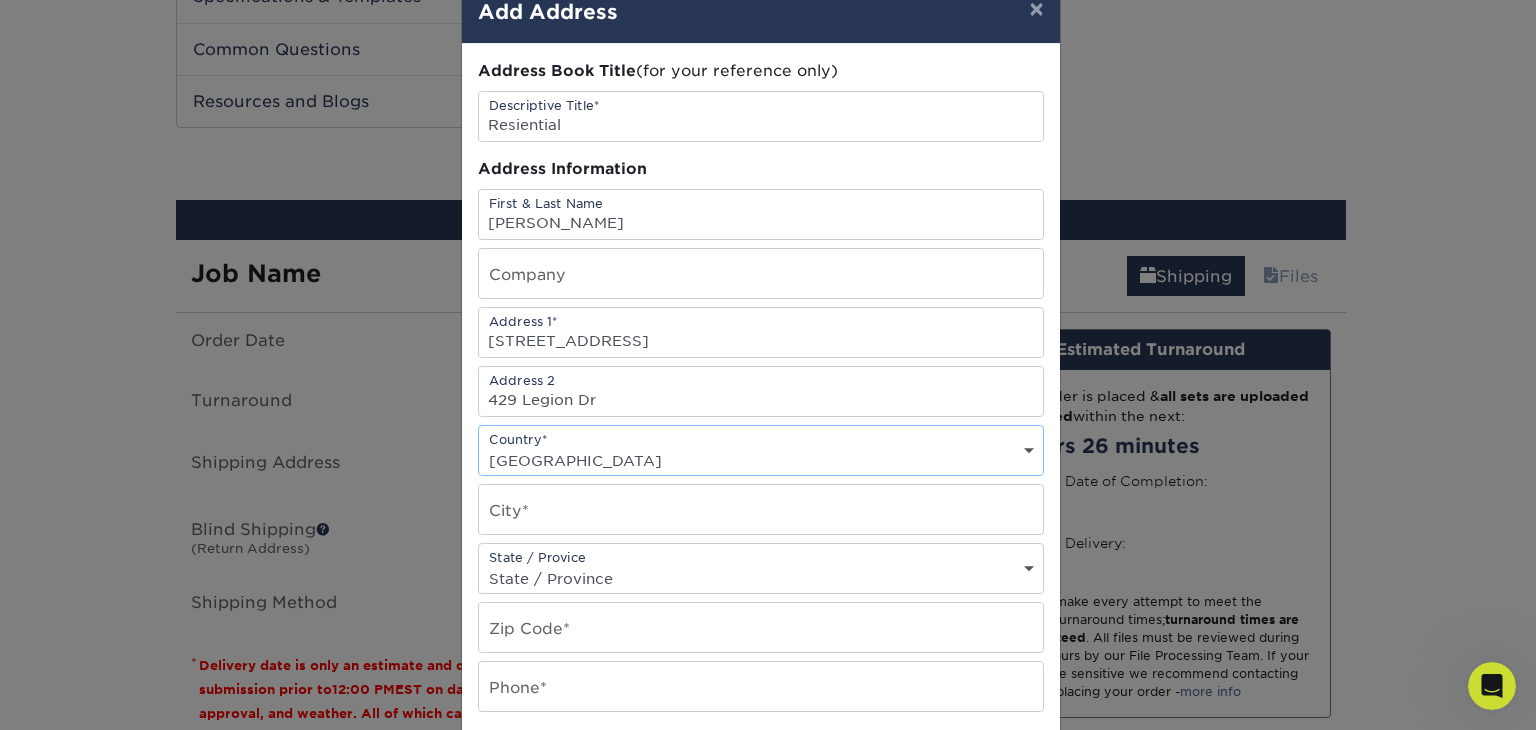 click on "Country [GEOGRAPHIC_DATA] [GEOGRAPHIC_DATA] ----------------------------- [GEOGRAPHIC_DATA] [GEOGRAPHIC_DATA] [GEOGRAPHIC_DATA] [US_STATE] [GEOGRAPHIC_DATA] [GEOGRAPHIC_DATA] [GEOGRAPHIC_DATA] [GEOGRAPHIC_DATA] [GEOGRAPHIC_DATA] [GEOGRAPHIC_DATA] [GEOGRAPHIC_DATA] [GEOGRAPHIC_DATA] [GEOGRAPHIC_DATA] [GEOGRAPHIC_DATA] [GEOGRAPHIC_DATA] [GEOGRAPHIC_DATA] [GEOGRAPHIC_DATA] [GEOGRAPHIC_DATA] [GEOGRAPHIC_DATA] [GEOGRAPHIC_DATA] [GEOGRAPHIC_DATA] [GEOGRAPHIC_DATA] [GEOGRAPHIC_DATA] [GEOGRAPHIC_DATA] [GEOGRAPHIC_DATA] [GEOGRAPHIC_DATA] [GEOGRAPHIC_DATA] [GEOGRAPHIC_DATA] [GEOGRAPHIC_DATA] [GEOGRAPHIC_DATA] [GEOGRAPHIC_DATA] [GEOGRAPHIC_DATA] [GEOGRAPHIC_DATA] [GEOGRAPHIC_DATA] [GEOGRAPHIC_DATA] [GEOGRAPHIC_DATA] [GEOGRAPHIC_DATA] [GEOGRAPHIC_DATA] [GEOGRAPHIC_DATA] [GEOGRAPHIC_DATA] [GEOGRAPHIC_DATA] [GEOGRAPHIC_DATA] [GEOGRAPHIC_DATA] [GEOGRAPHIC_DATA] [GEOGRAPHIC_DATA] [GEOGRAPHIC_DATA] [GEOGRAPHIC_DATA] [GEOGRAPHIC_DATA] [GEOGRAPHIC_DATA] [GEOGRAPHIC_DATA] [GEOGRAPHIC_DATA] [GEOGRAPHIC_DATA] [GEOGRAPHIC_DATA] [GEOGRAPHIC_DATA] [GEOGRAPHIC_DATA] [GEOGRAPHIC_DATA] [GEOGRAPHIC_DATA] [GEOGRAPHIC_DATA] [GEOGRAPHIC_DATA] [GEOGRAPHIC_DATA] [GEOGRAPHIC_DATA] [GEOGRAPHIC_DATA] [GEOGRAPHIC_DATA] [GEOGRAPHIC_DATA] [GEOGRAPHIC_DATA] [GEOGRAPHIC_DATA] [GEOGRAPHIC_DATA] [GEOGRAPHIC_DATA] [GEOGRAPHIC_DATA] [GEOGRAPHIC_DATA] [GEOGRAPHIC_DATA] [GEOGRAPHIC_DATA] [GEOGRAPHIC_DATA] [GEOGRAPHIC_DATA] [GEOGRAPHIC_DATA] [GEOGRAPHIC_DATA] [GEOGRAPHIC_DATA] [GEOGRAPHIC_DATA] [US_STATE] [GEOGRAPHIC_DATA] [GEOGRAPHIC_DATA] [GEOGRAPHIC_DATA] [GEOGRAPHIC_DATA] [GEOGRAPHIC_DATA] [GEOGRAPHIC_DATA] [GEOGRAPHIC_DATA] [US_STATE] [GEOGRAPHIC_DATA] [GEOGRAPHIC_DATA] [GEOGRAPHIC_DATA] [GEOGRAPHIC_DATA] [GEOGRAPHIC_DATA] [GEOGRAPHIC_DATA] [GEOGRAPHIC_DATA]" at bounding box center (761, 460) 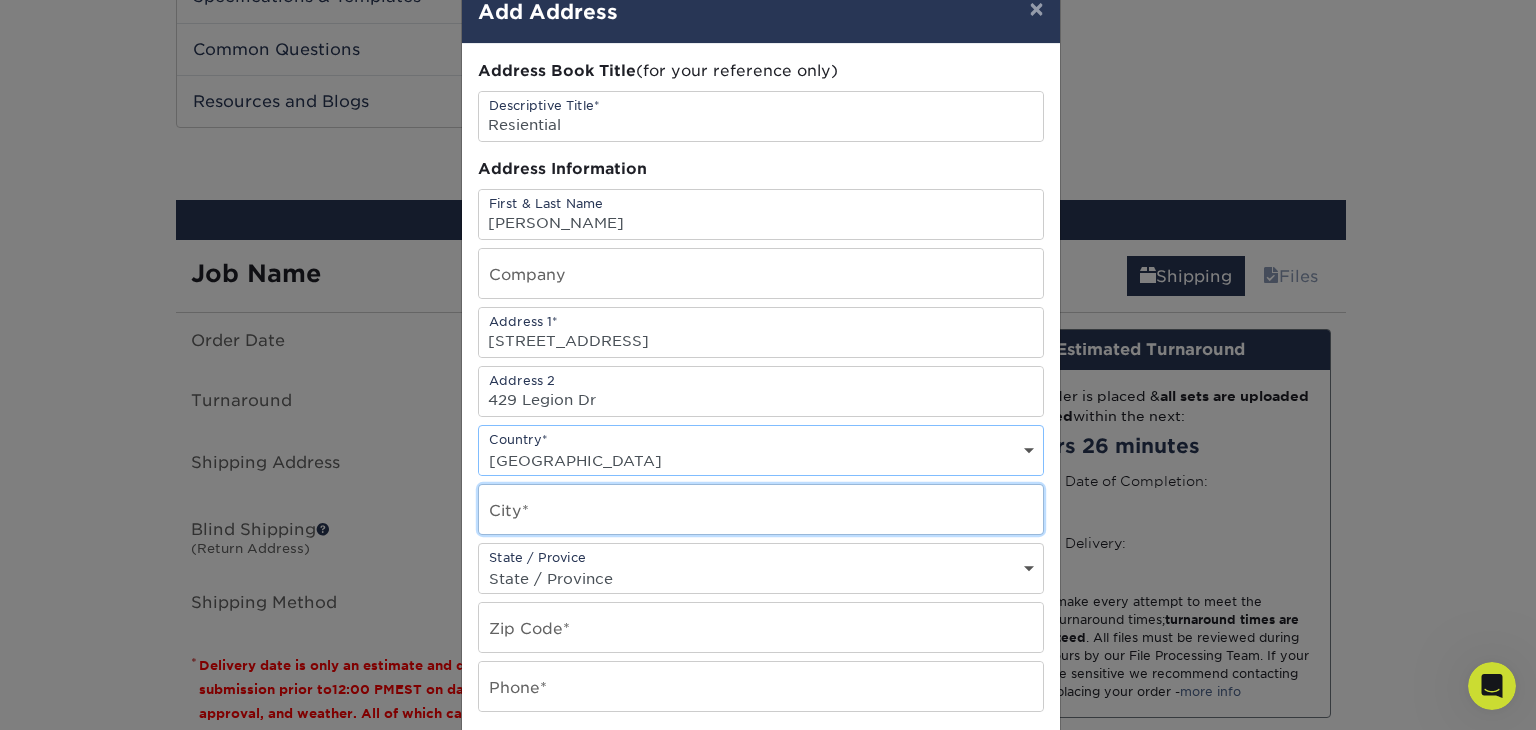 click at bounding box center [761, 509] 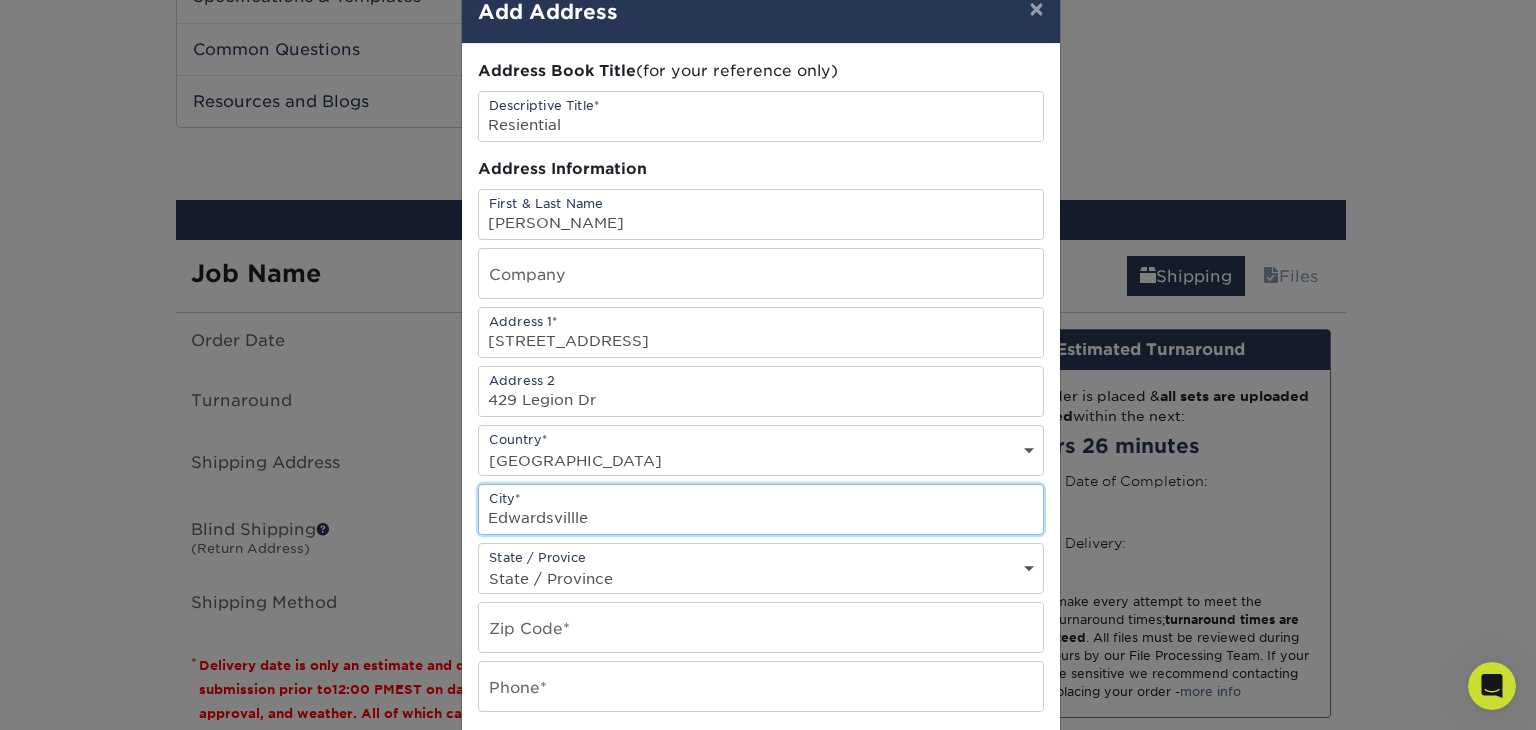 type on "Edwardsvillle" 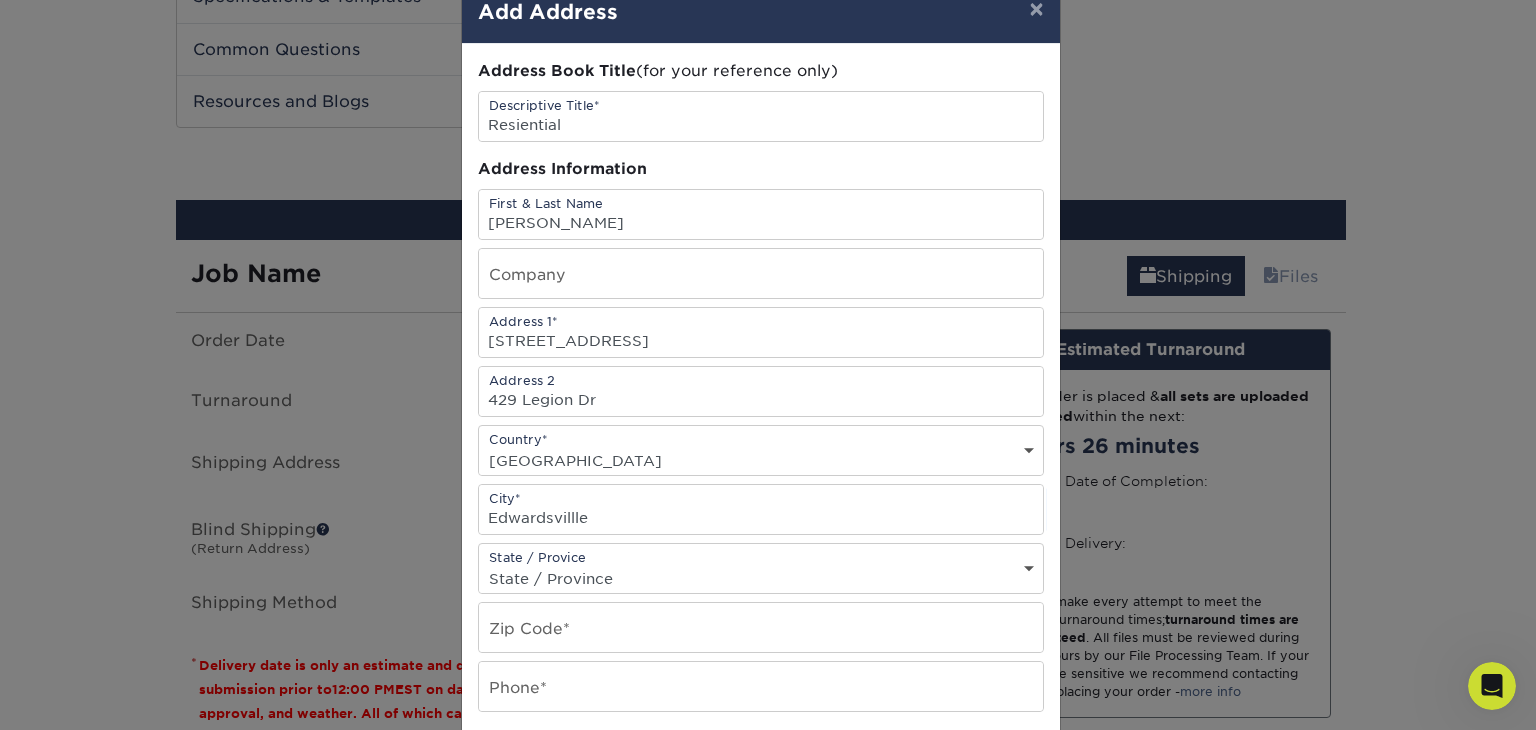 click on "State / Province [US_STATE] [US_STATE] [US_STATE] [US_STATE] [US_STATE] [US_STATE] [US_STATE] [US_STATE] [US_STATE] [US_STATE] [US_STATE] [US_STATE] [US_STATE] [US_STATE] [US_STATE] [US_STATE] [US_STATE] [US_STATE] [US_STATE] [US_STATE] [US_STATE] [US_STATE] [US_STATE] [US_STATE] [US_STATE] [US_STATE] [US_STATE] [US_STATE] [US_STATE] [US_STATE] [US_STATE] [US_STATE] [US_STATE] [US_STATE] [US_STATE] [US_STATE] [US_STATE] [US_STATE] [US_STATE] [US_STATE] [US_STATE] [US_STATE] [US_STATE] [US_STATE] [US_STATE] [US_STATE] [US_STATE][PERSON_NAME][US_STATE] [US_STATE][PERSON_NAME] [US_STATE] [US_STATE] [GEOGRAPHIC_DATA] [GEOGRAPHIC_DATA] [GEOGRAPHIC_DATA] [GEOGRAPHIC_DATA] [GEOGRAPHIC_DATA] [GEOGRAPHIC_DATA] [GEOGRAPHIC_DATA] [GEOGRAPHIC_DATA] [GEOGRAPHIC_DATA] [GEOGRAPHIC_DATA] [GEOGRAPHIC_DATA] [GEOGRAPHIC_DATA] [GEOGRAPHIC_DATA] [GEOGRAPHIC_DATA] [GEOGRAPHIC_DATA] [GEOGRAPHIC_DATA] [GEOGRAPHIC_DATA] [GEOGRAPHIC_DATA] [PERSON_NAME][GEOGRAPHIC_DATA] [GEOGRAPHIC_DATA] [GEOGRAPHIC_DATA] [GEOGRAPHIC_DATA] [US_STATE] [GEOGRAPHIC_DATA] [GEOGRAPHIC_DATA] [US_STATE] [GEOGRAPHIC_DATA] [US_STATE] [GEOGRAPHIC_DATA] [GEOGRAPHIC_DATA] [GEOGRAPHIC_DATA] [GEOGRAPHIC_DATA] [GEOGRAPHIC_DATA] [GEOGRAPHIC_DATA] [GEOGRAPHIC_DATA] [GEOGRAPHIC_DATA] [GEOGRAPHIC_DATA] [GEOGRAPHIC_DATA][PERSON_NAME][GEOGRAPHIC_DATA] [GEOGRAPHIC_DATA] [GEOGRAPHIC_DATA] [GEOGRAPHIC_DATA] [GEOGRAPHIC_DATA] [GEOGRAPHIC_DATA] [GEOGRAPHIC_DATA][PERSON_NAME][GEOGRAPHIC_DATA] [GEOGRAPHIC_DATA] [GEOGRAPHIC_DATA] [PERSON_NAME][GEOGRAPHIC_DATA] [GEOGRAPHIC_DATA][PERSON_NAME] [GEOGRAPHIC_DATA] [GEOGRAPHIC_DATA] [GEOGRAPHIC_DATA] [GEOGRAPHIC_DATA] [GEOGRAPHIC_DATA] [GEOGRAPHIC_DATA] [GEOGRAPHIC_DATA]" at bounding box center (761, 578) 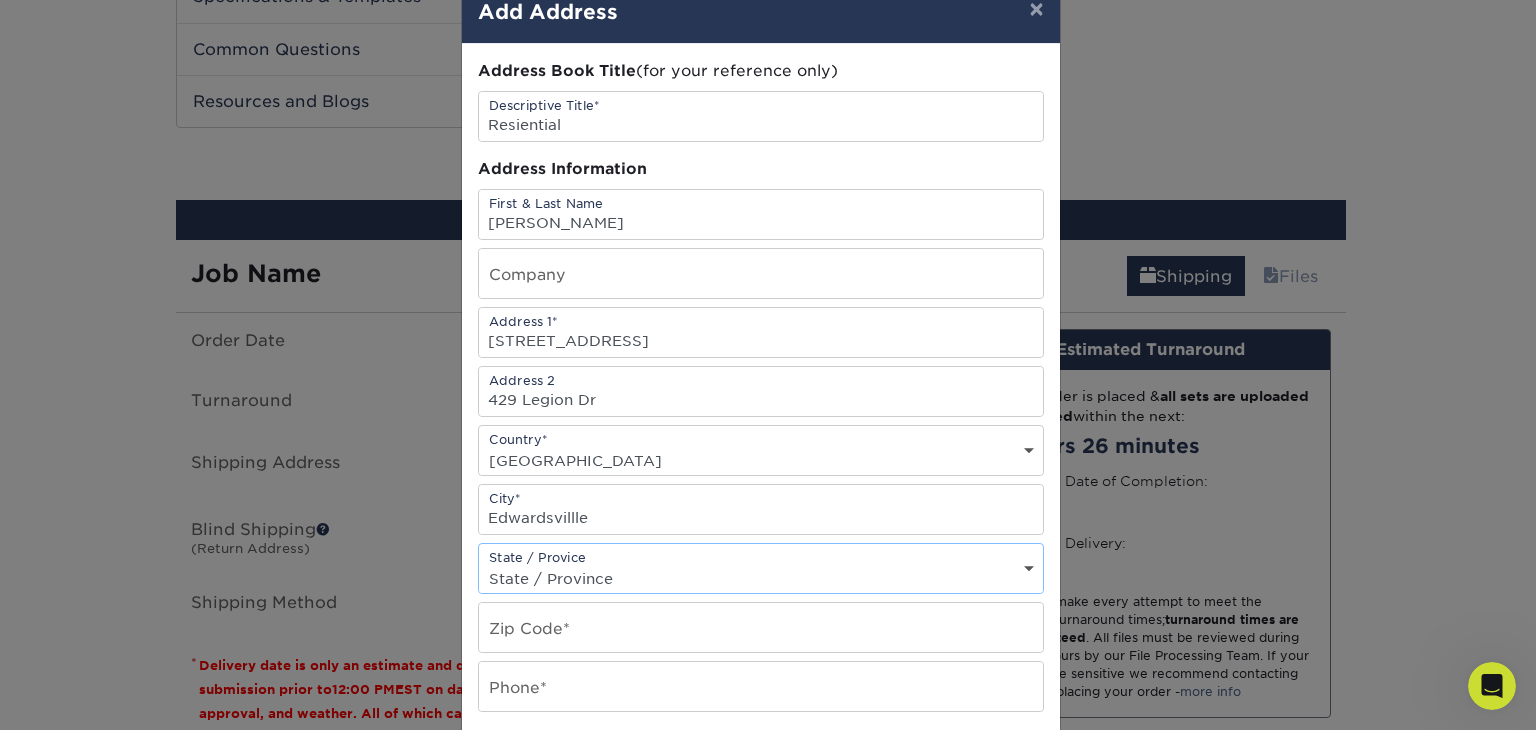 select on "IL" 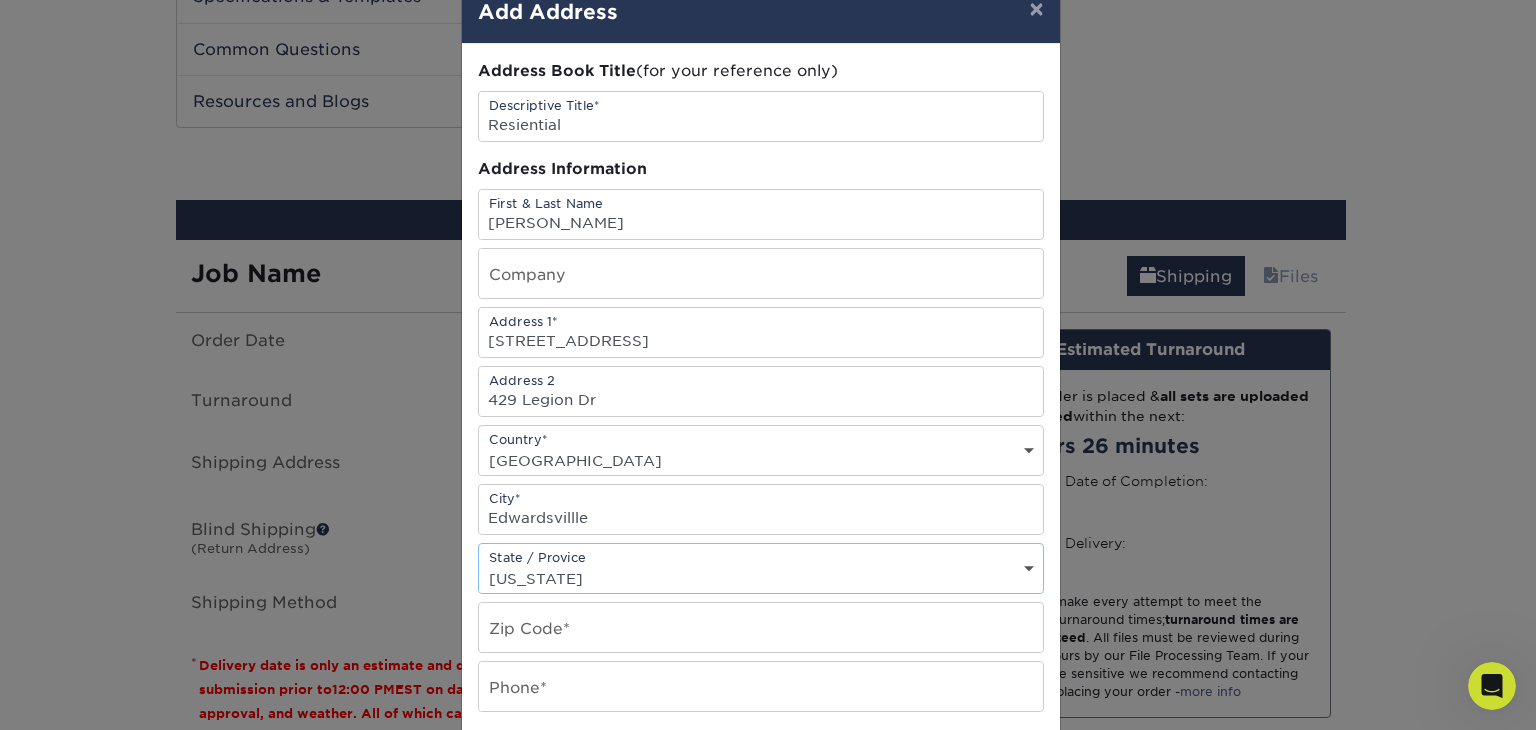 click on "State / Province [US_STATE] [US_STATE] [US_STATE] [US_STATE] [US_STATE] [US_STATE] [US_STATE] [US_STATE] [US_STATE] [US_STATE] [US_STATE] [US_STATE] [US_STATE] [US_STATE] [US_STATE] [US_STATE] [US_STATE] [US_STATE] [US_STATE] [US_STATE] [US_STATE] [US_STATE] [US_STATE] [US_STATE] [US_STATE] [US_STATE] [US_STATE] [US_STATE] [US_STATE] [US_STATE] [US_STATE] [US_STATE] [US_STATE] [US_STATE] [US_STATE] [US_STATE] [US_STATE] [US_STATE] [US_STATE] [US_STATE] [US_STATE] [US_STATE] [US_STATE] [US_STATE] [US_STATE] [US_STATE] [US_STATE][PERSON_NAME][US_STATE] [US_STATE][PERSON_NAME] [US_STATE] [US_STATE] [GEOGRAPHIC_DATA] [GEOGRAPHIC_DATA] [GEOGRAPHIC_DATA] [GEOGRAPHIC_DATA] [GEOGRAPHIC_DATA] [GEOGRAPHIC_DATA] [GEOGRAPHIC_DATA] [GEOGRAPHIC_DATA] [GEOGRAPHIC_DATA] [GEOGRAPHIC_DATA] [GEOGRAPHIC_DATA] [GEOGRAPHIC_DATA] [GEOGRAPHIC_DATA] [GEOGRAPHIC_DATA] [GEOGRAPHIC_DATA] [GEOGRAPHIC_DATA] [GEOGRAPHIC_DATA] [GEOGRAPHIC_DATA] [PERSON_NAME][GEOGRAPHIC_DATA] [GEOGRAPHIC_DATA] [GEOGRAPHIC_DATA] [GEOGRAPHIC_DATA] [US_STATE] [GEOGRAPHIC_DATA] [GEOGRAPHIC_DATA] [US_STATE] [GEOGRAPHIC_DATA] [US_STATE] [GEOGRAPHIC_DATA] [GEOGRAPHIC_DATA] [GEOGRAPHIC_DATA] [GEOGRAPHIC_DATA] [GEOGRAPHIC_DATA] [GEOGRAPHIC_DATA] [GEOGRAPHIC_DATA] [GEOGRAPHIC_DATA] [GEOGRAPHIC_DATA] [GEOGRAPHIC_DATA][PERSON_NAME][GEOGRAPHIC_DATA] [GEOGRAPHIC_DATA] [GEOGRAPHIC_DATA] [GEOGRAPHIC_DATA] [GEOGRAPHIC_DATA] [GEOGRAPHIC_DATA] [GEOGRAPHIC_DATA][PERSON_NAME][GEOGRAPHIC_DATA] [GEOGRAPHIC_DATA] [GEOGRAPHIC_DATA] [PERSON_NAME][GEOGRAPHIC_DATA] [GEOGRAPHIC_DATA][PERSON_NAME] [GEOGRAPHIC_DATA] [GEOGRAPHIC_DATA] [GEOGRAPHIC_DATA] [GEOGRAPHIC_DATA] [GEOGRAPHIC_DATA] [GEOGRAPHIC_DATA] [GEOGRAPHIC_DATA]" at bounding box center [761, 578] 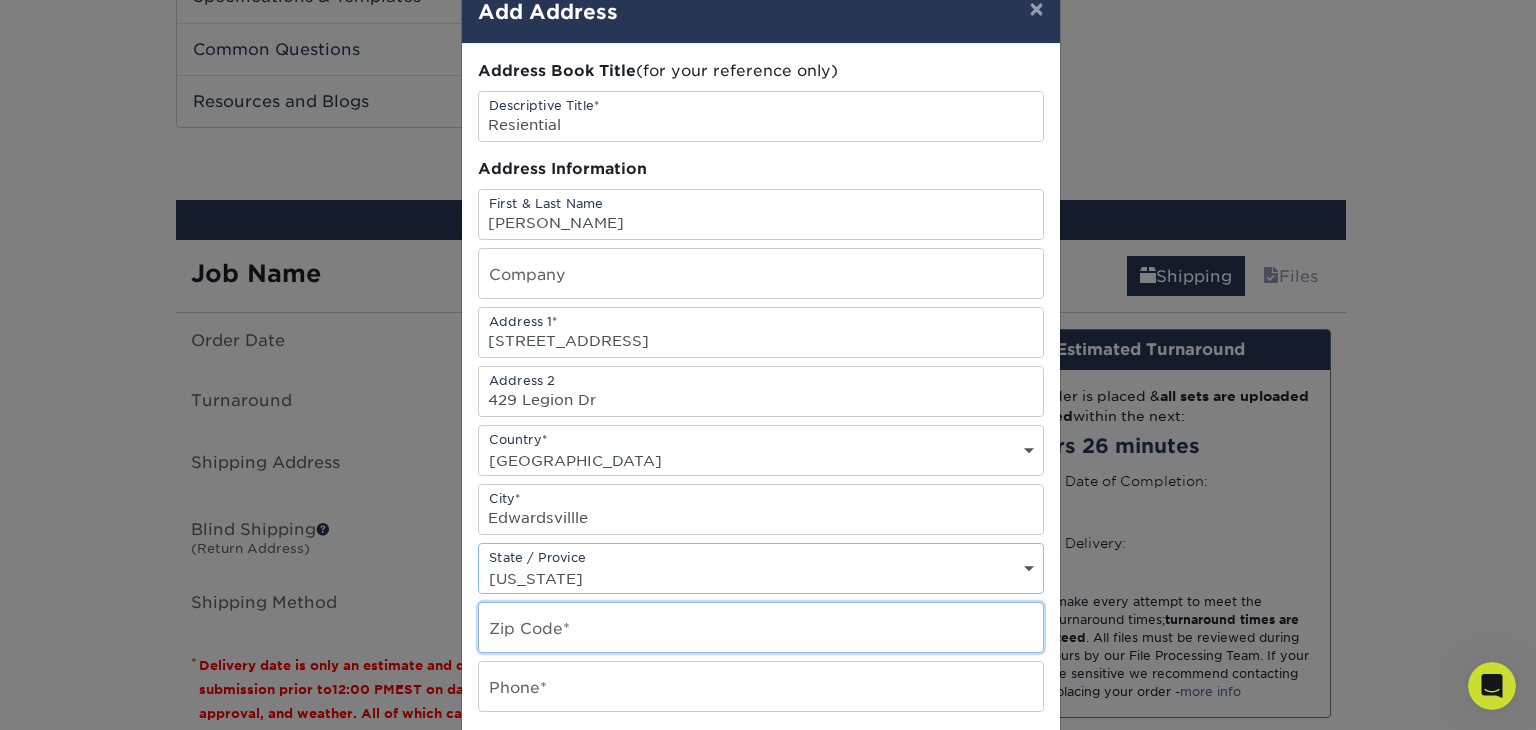 click at bounding box center [761, 627] 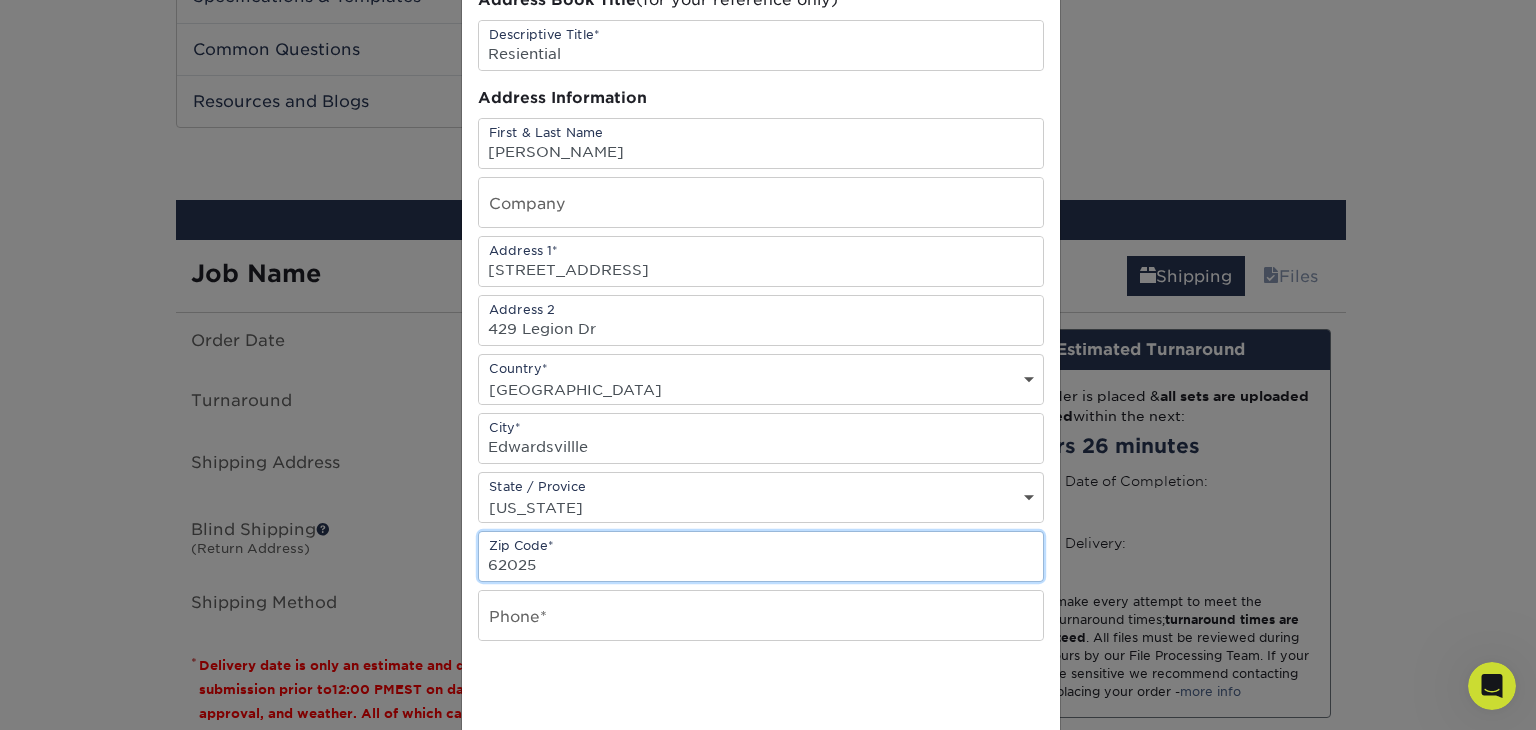 scroll, scrollTop: 230, scrollLeft: 0, axis: vertical 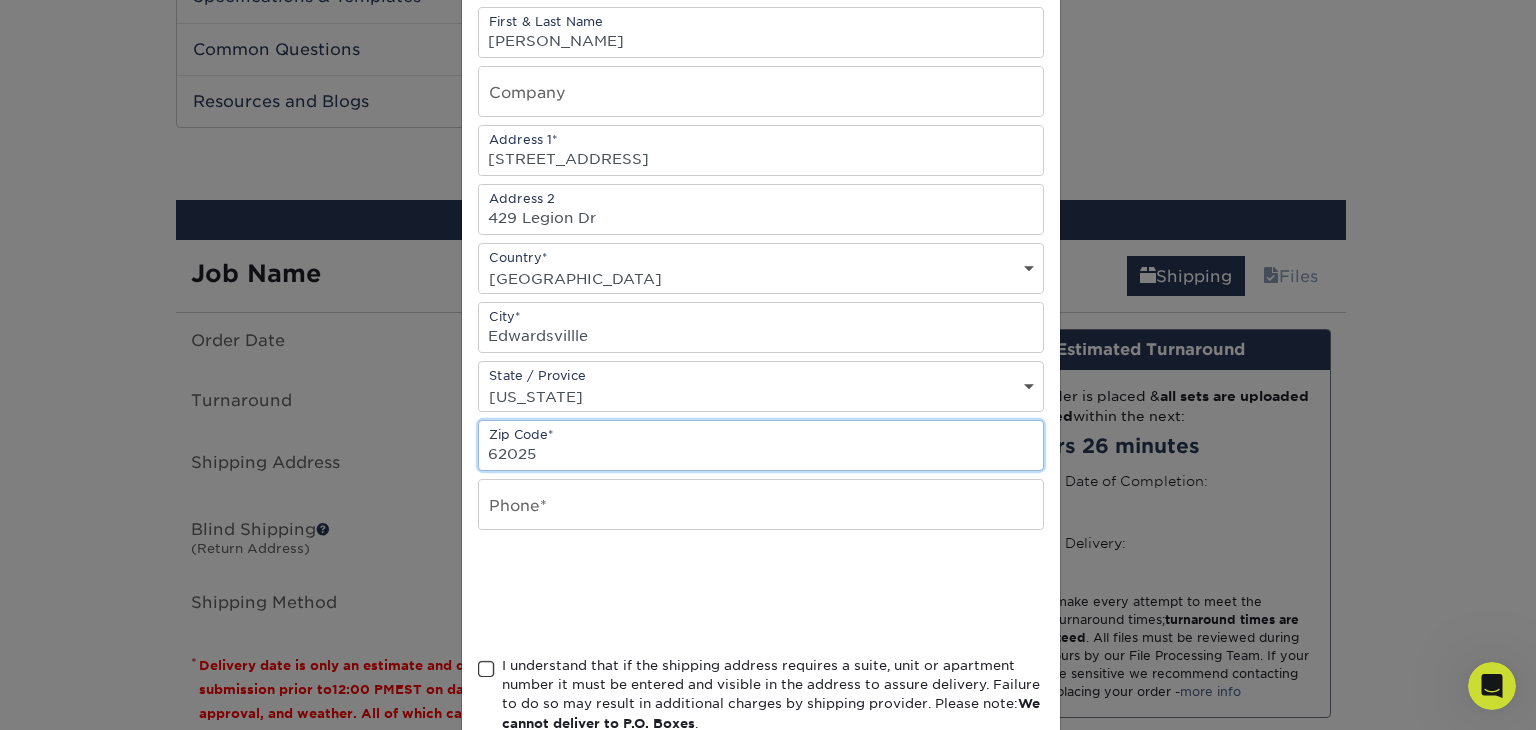type on "62025" 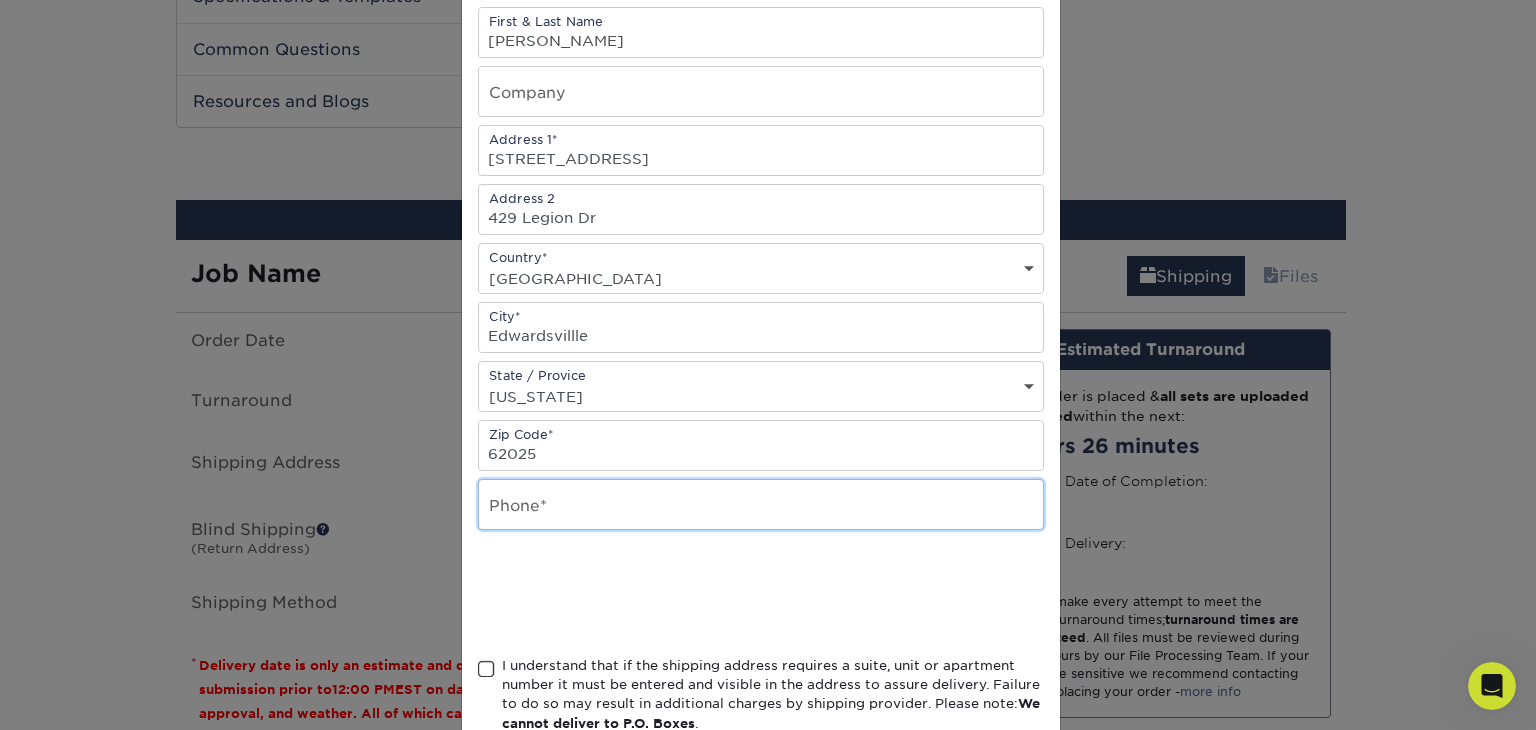 click at bounding box center (761, 504) 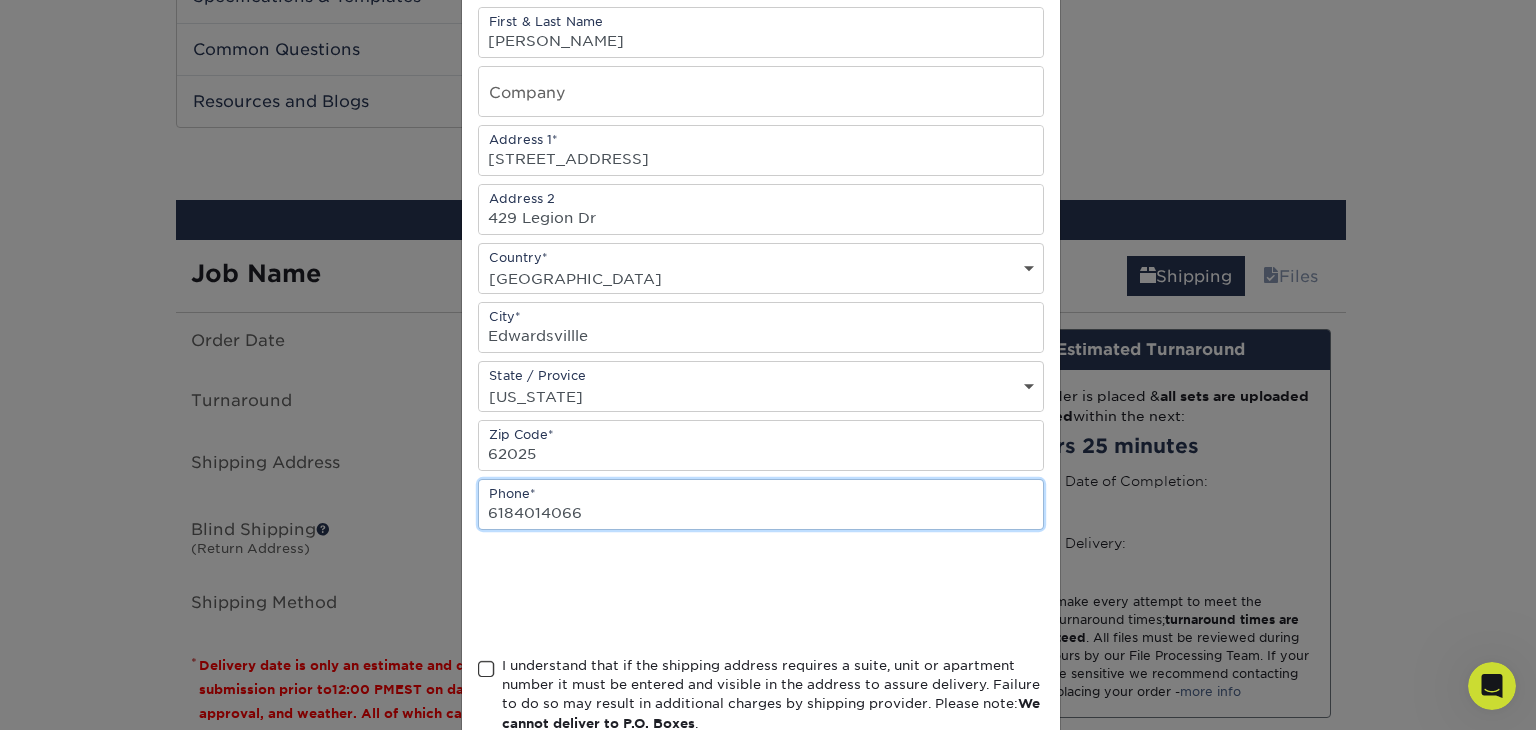 type on "6184014066" 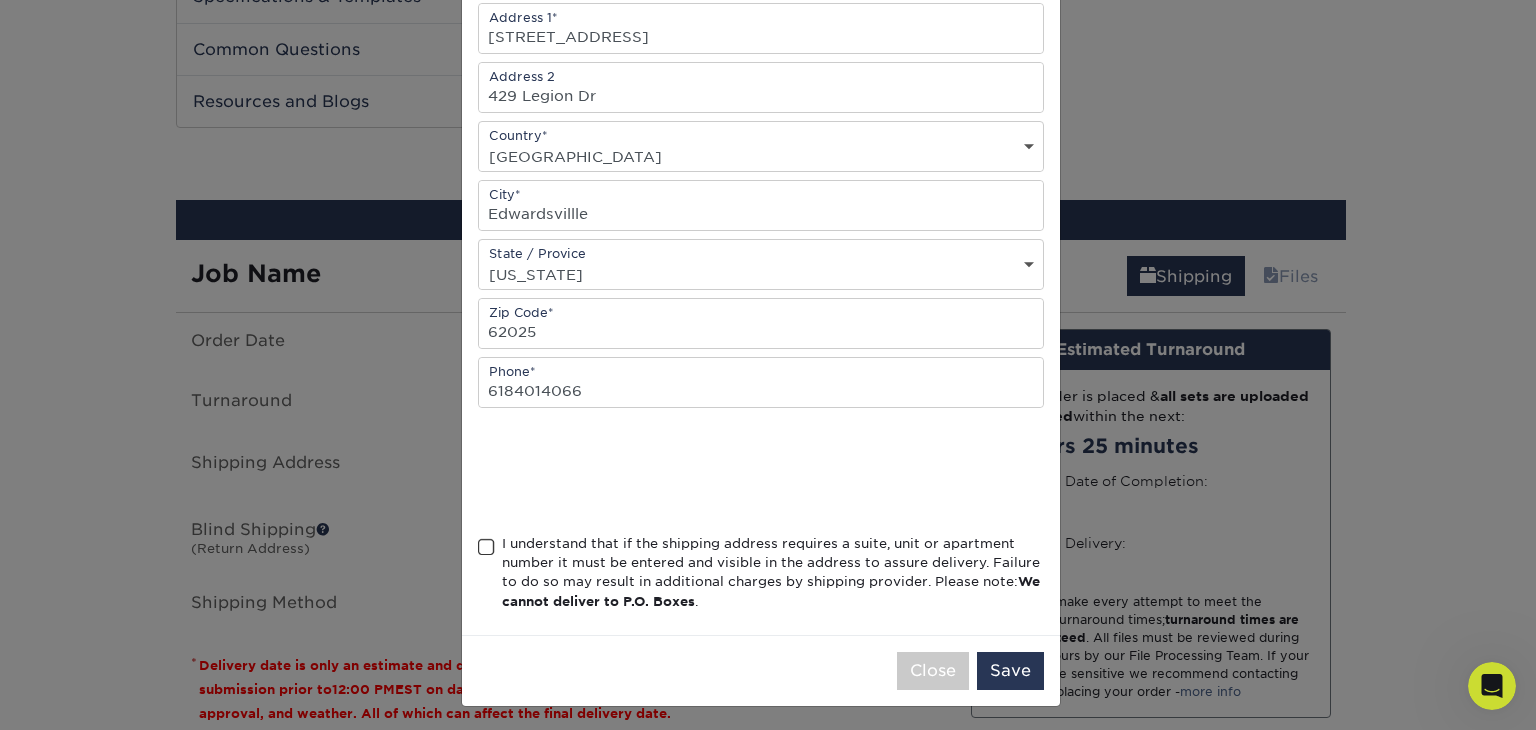 scroll, scrollTop: 330, scrollLeft: 0, axis: vertical 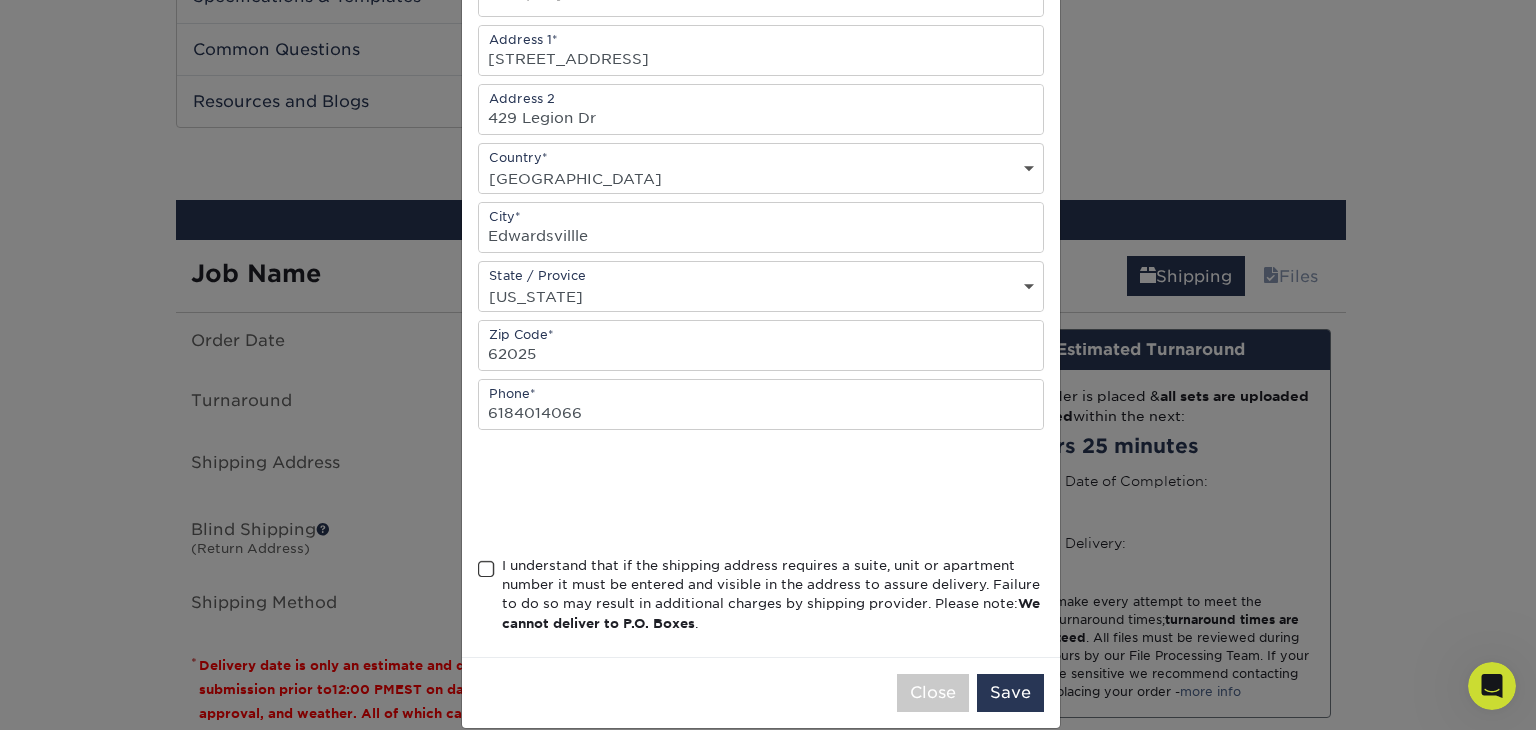 click at bounding box center (486, 569) 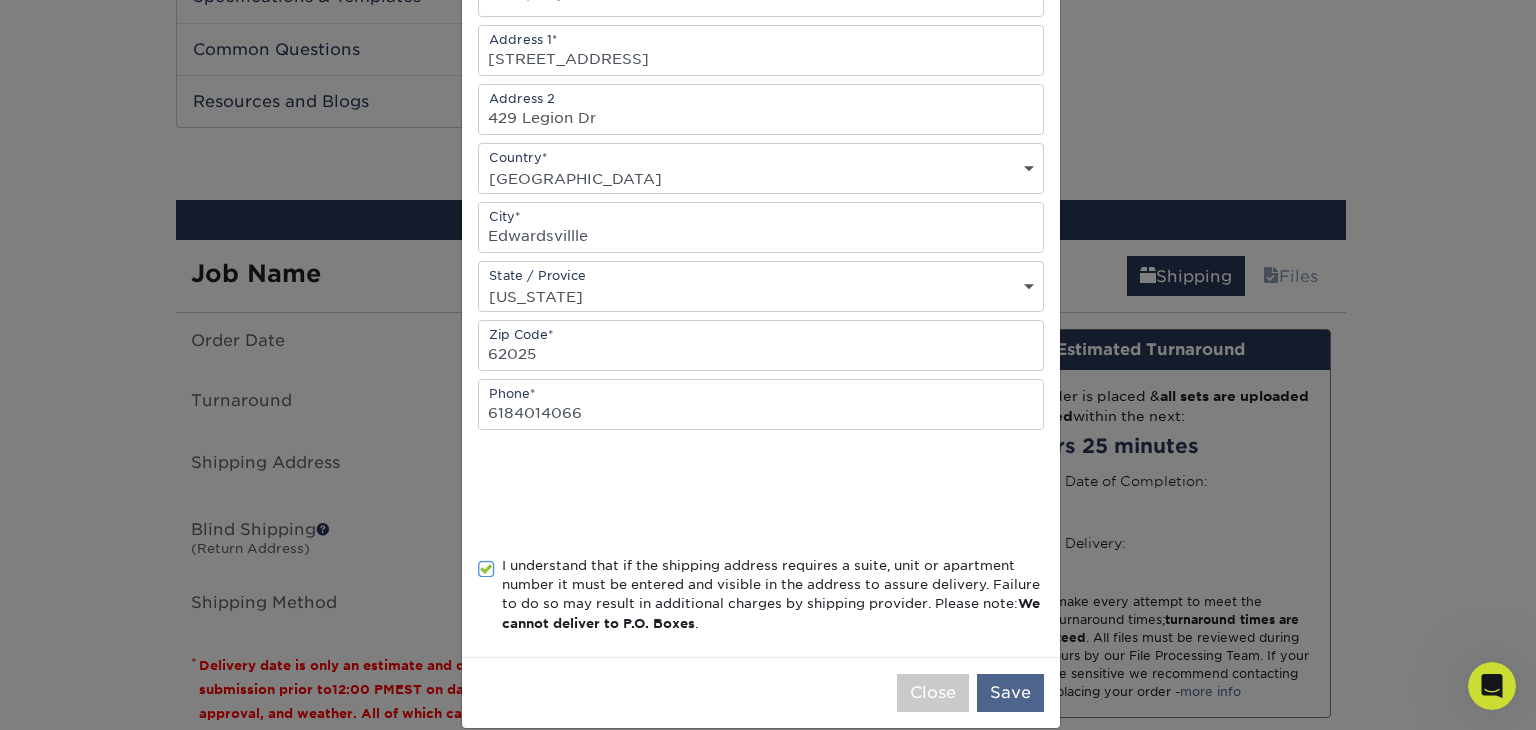 click on "Save" at bounding box center [1010, 693] 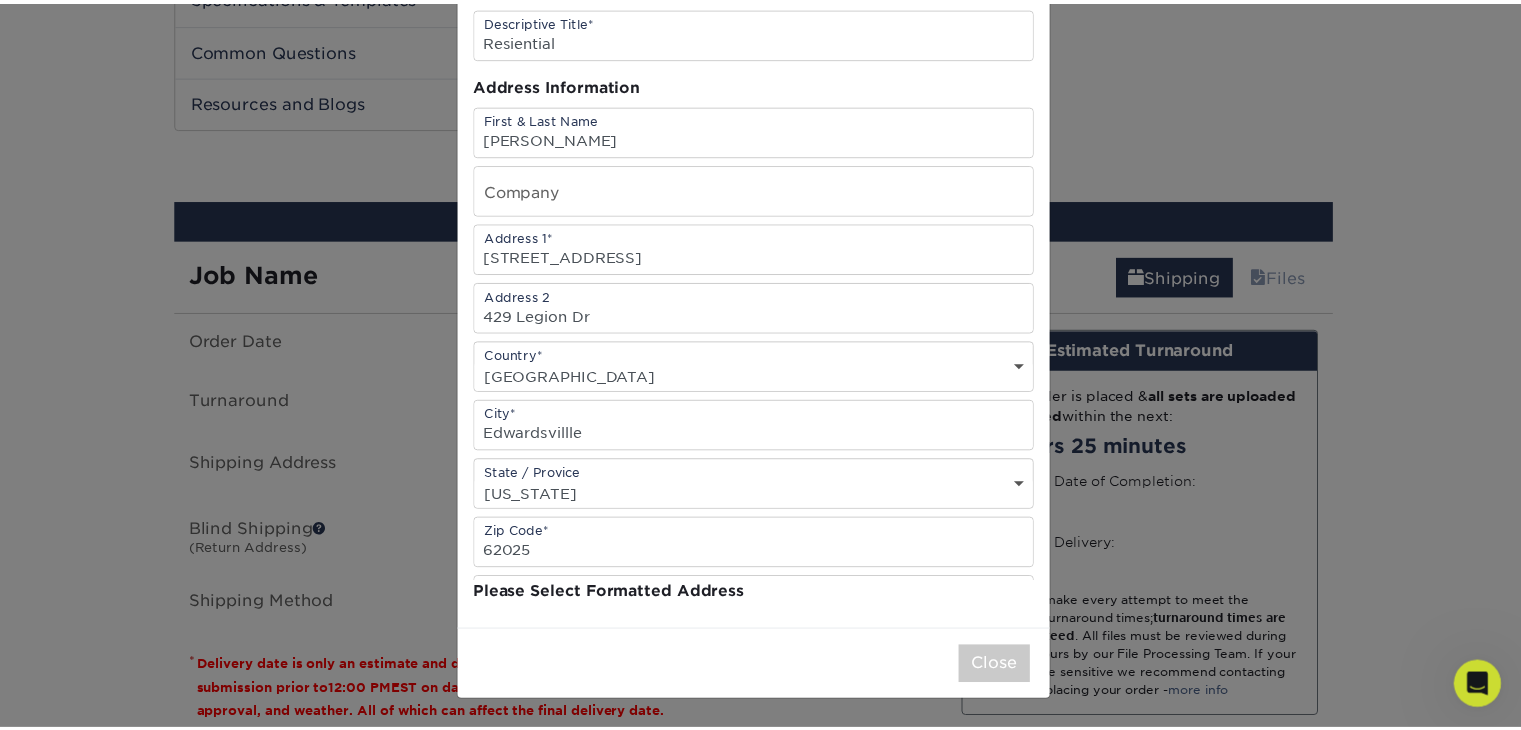 scroll, scrollTop: 0, scrollLeft: 0, axis: both 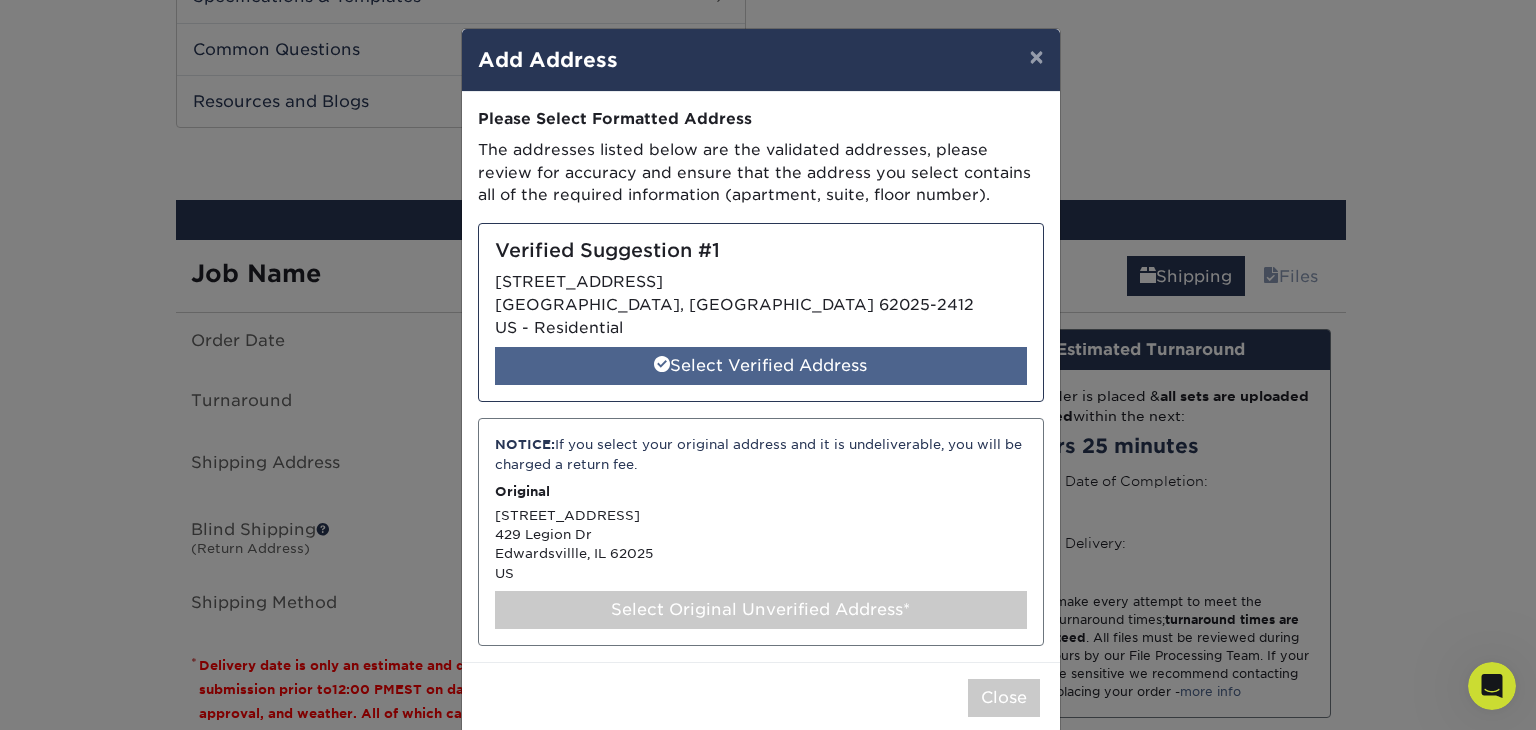click on "Select Verified Address" at bounding box center (761, 366) 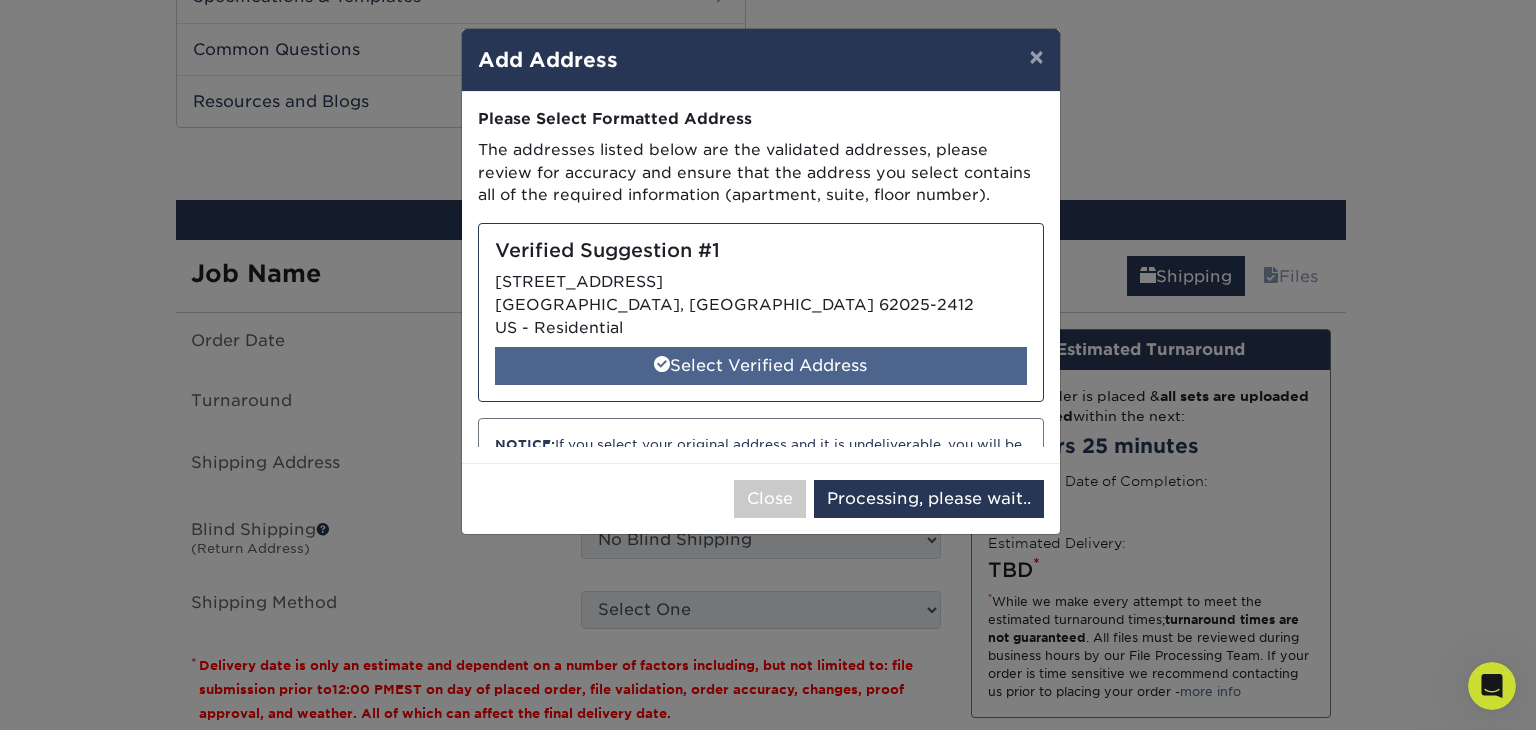 select on "284145" 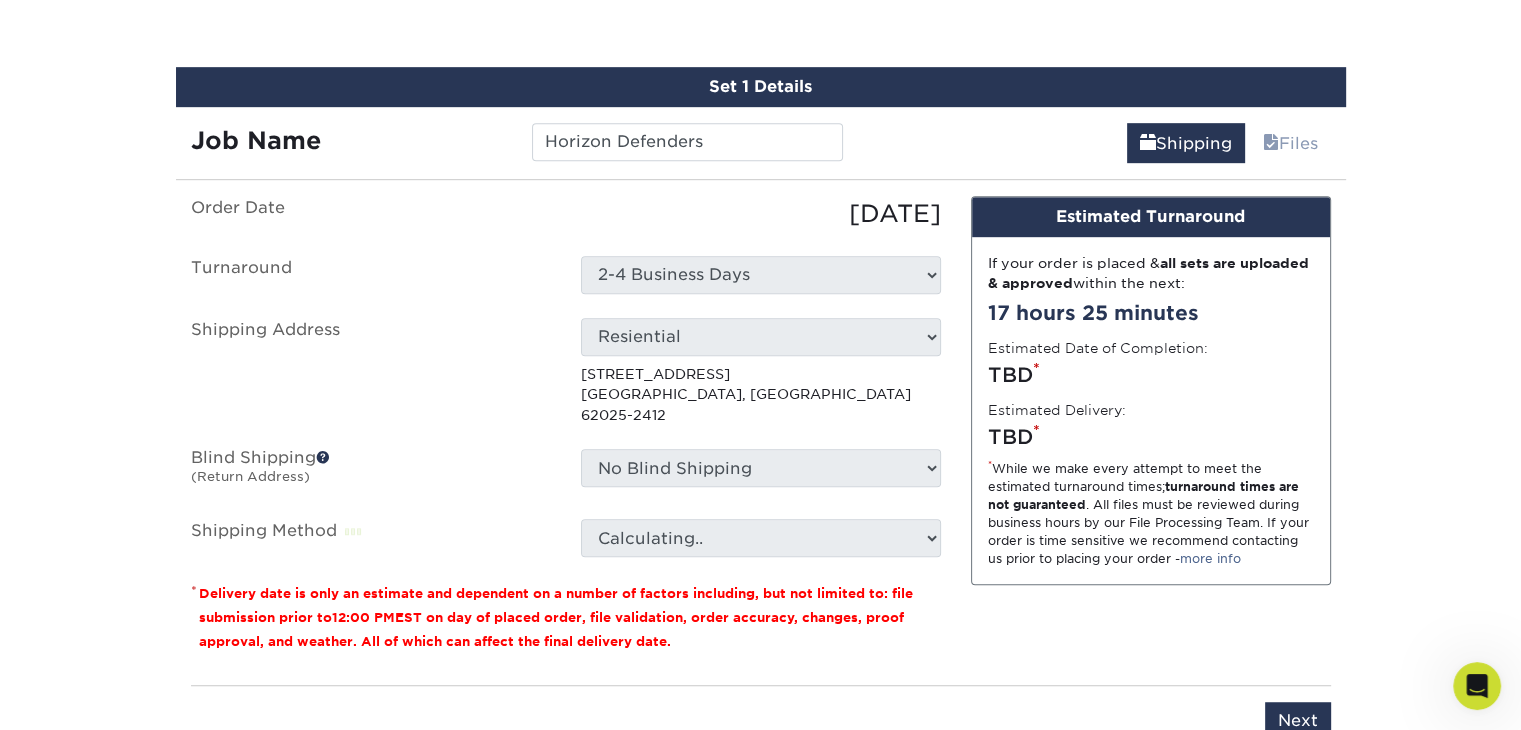 scroll, scrollTop: 1141, scrollLeft: 0, axis: vertical 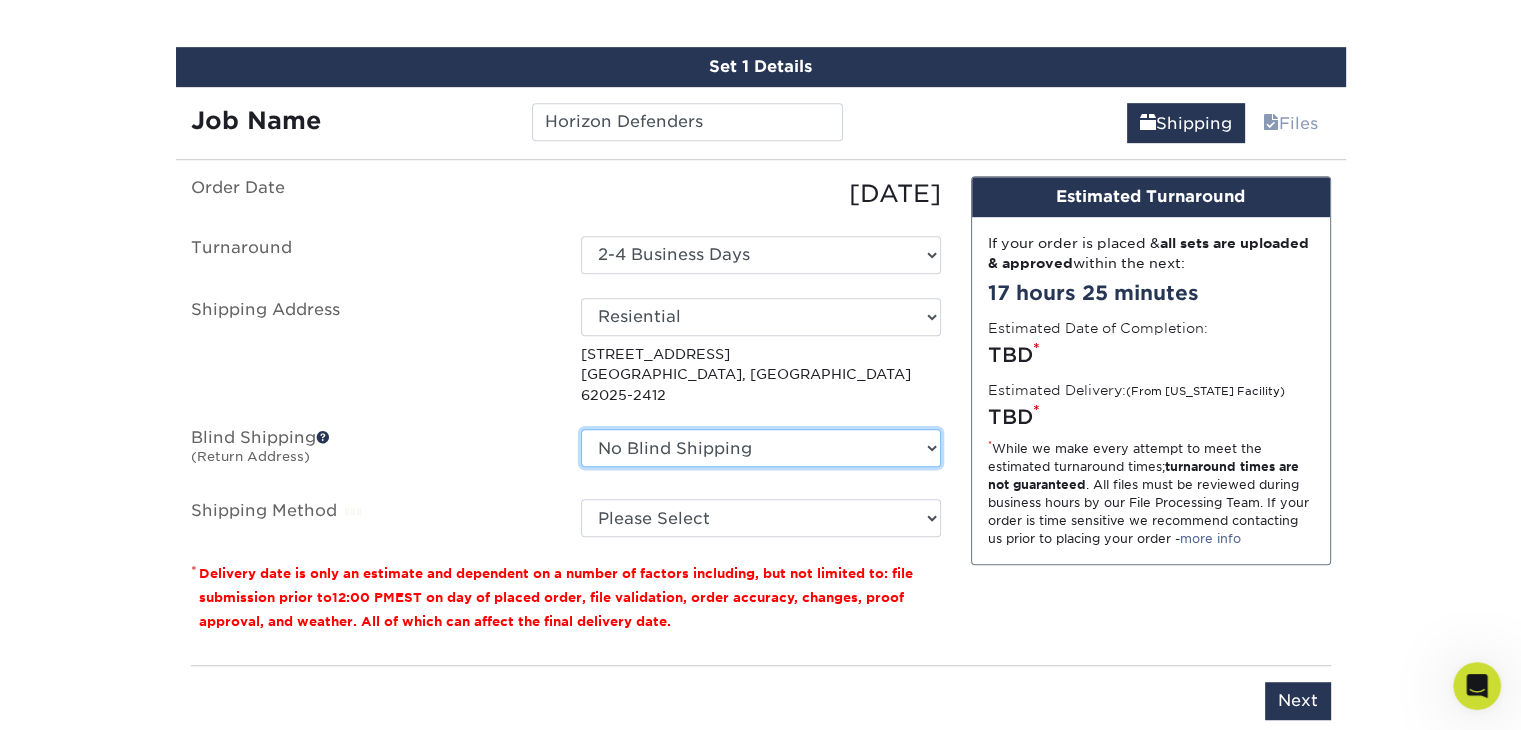 click on "No Blind Shipping
+ Add New Address" at bounding box center (761, 448) 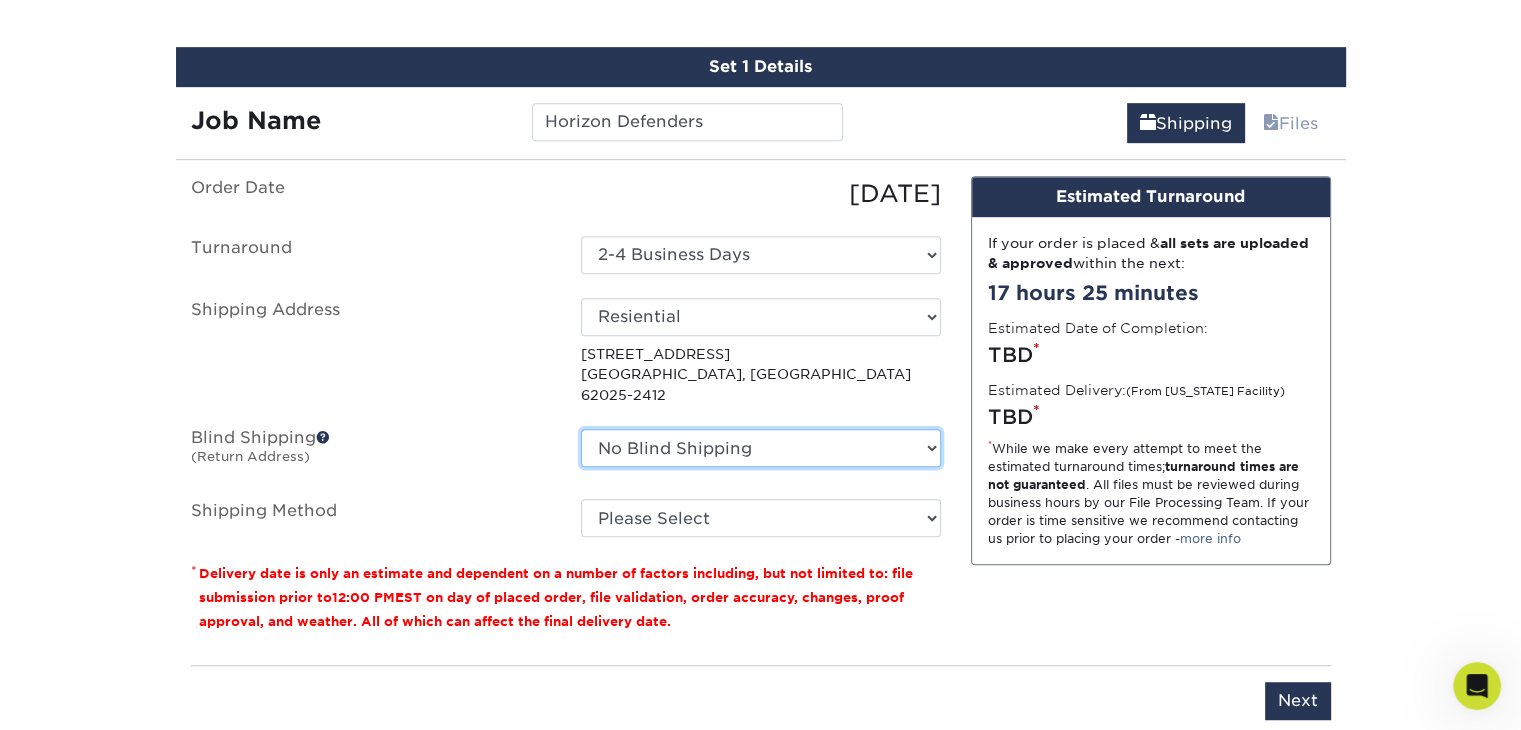 click on "No Blind Shipping
+ Add New Address" at bounding box center (761, 448) 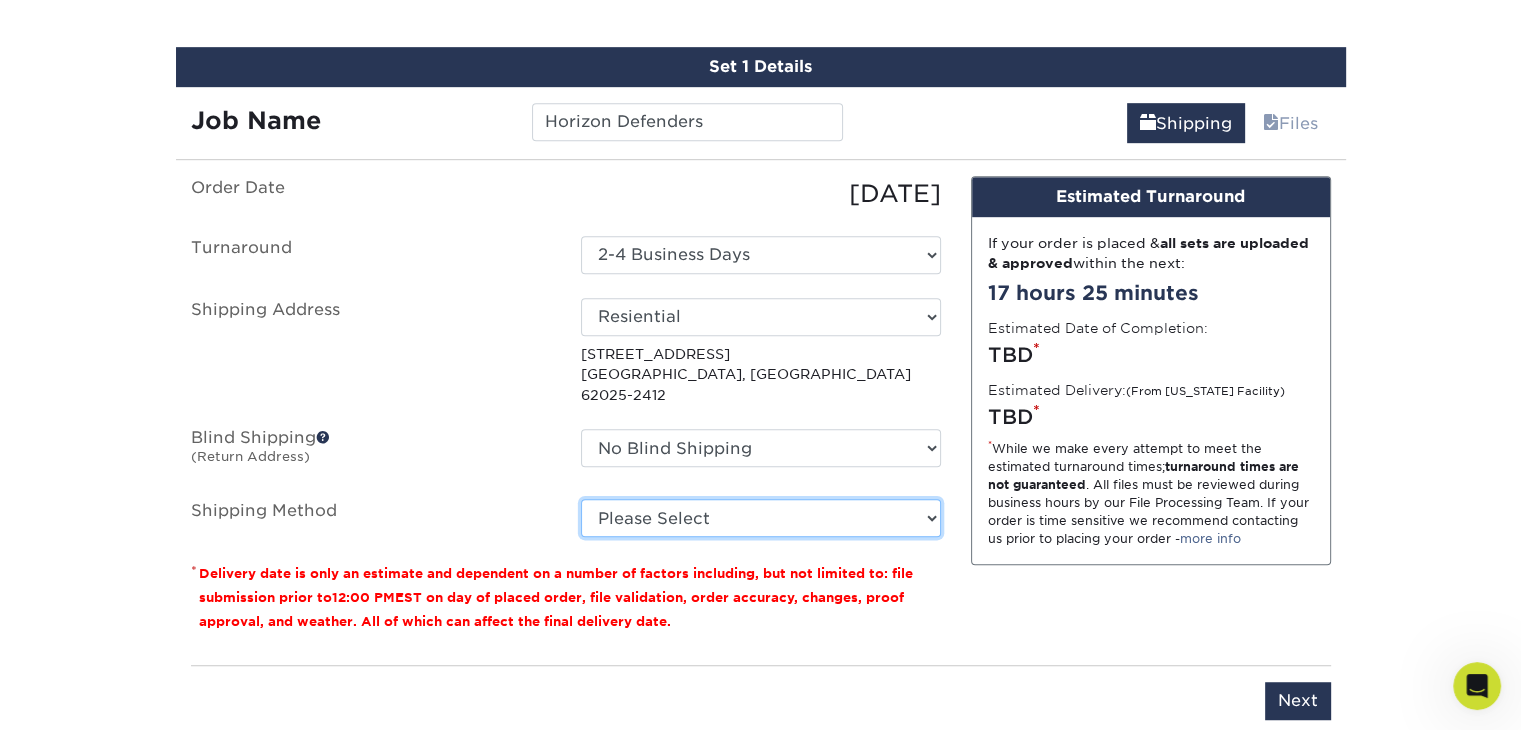 click on "Please Select Ground Shipping (+$24.35) 3 Day Shipping Service (+$30.49) 2 Day Air Shipping (+$31.21) Next Day Shipping by 5pm (+$39.32) Next Day Shipping by 12 noon (+$43.77) Next Day Air Early A.M. (+$218.96)" at bounding box center [761, 518] 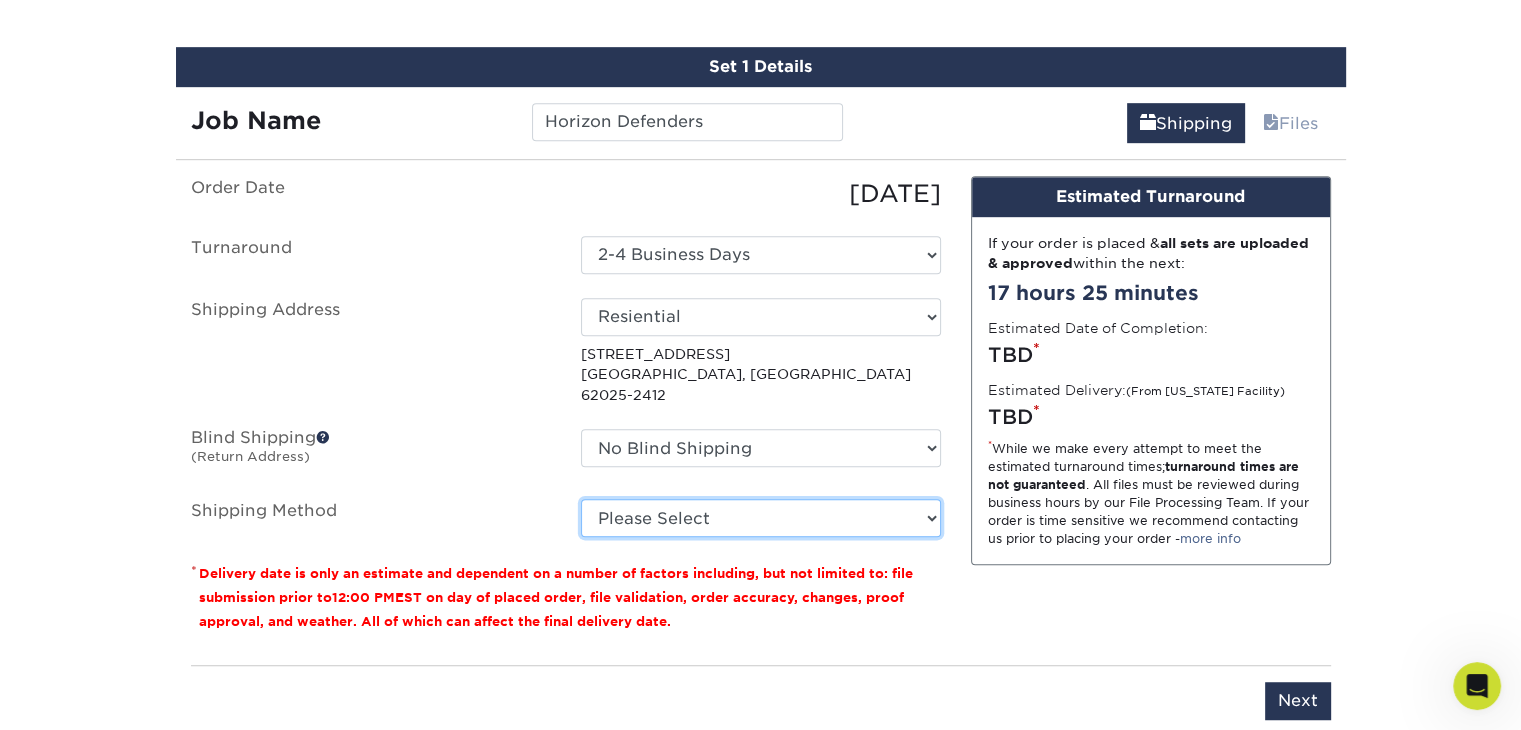 select on "03" 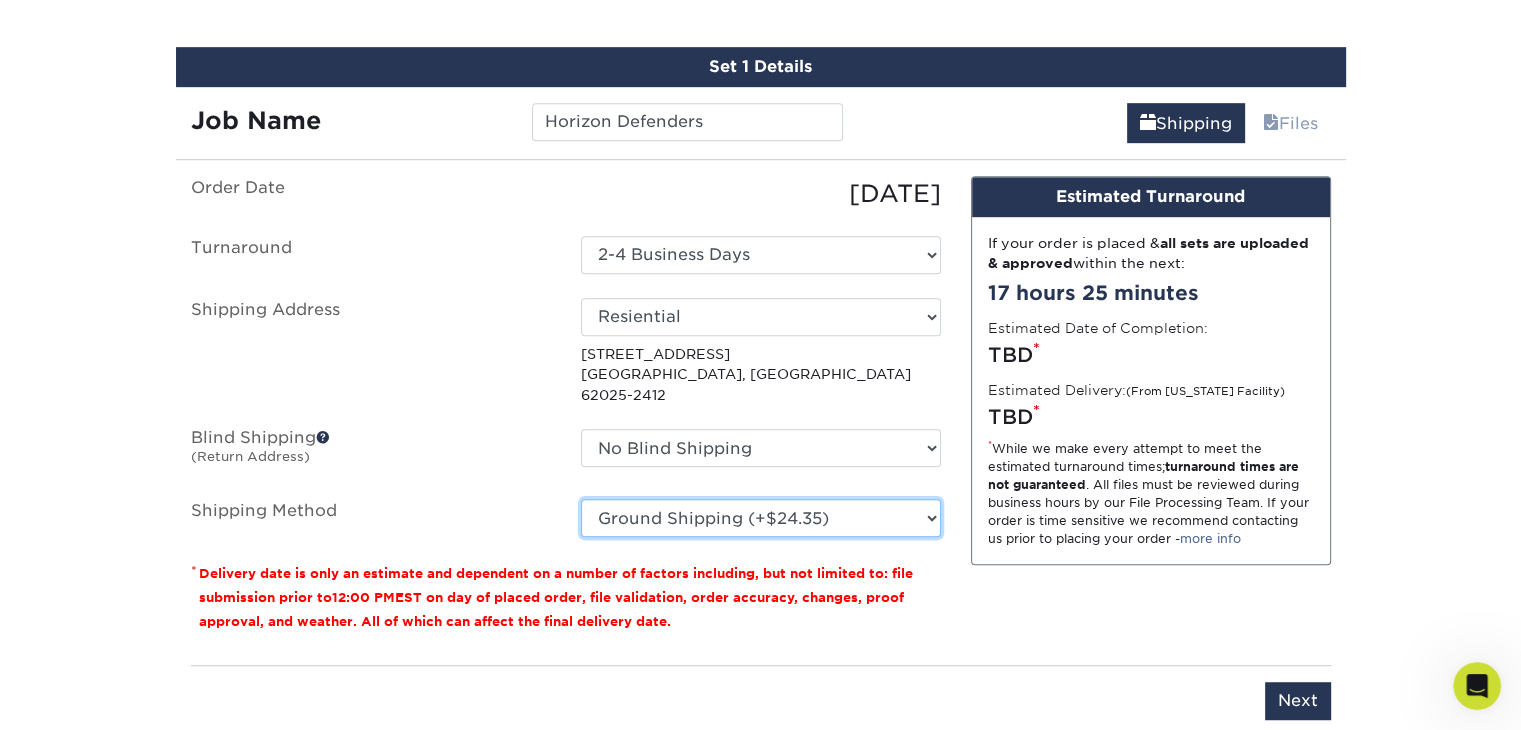 click on "Please Select Ground Shipping (+$24.35) 3 Day Shipping Service (+$30.49) 2 Day Air Shipping (+$31.21) Next Day Shipping by 5pm (+$39.32) Next Day Shipping by 12 noon (+$43.77) Next Day Air Early A.M. (+$218.96)" at bounding box center [761, 518] 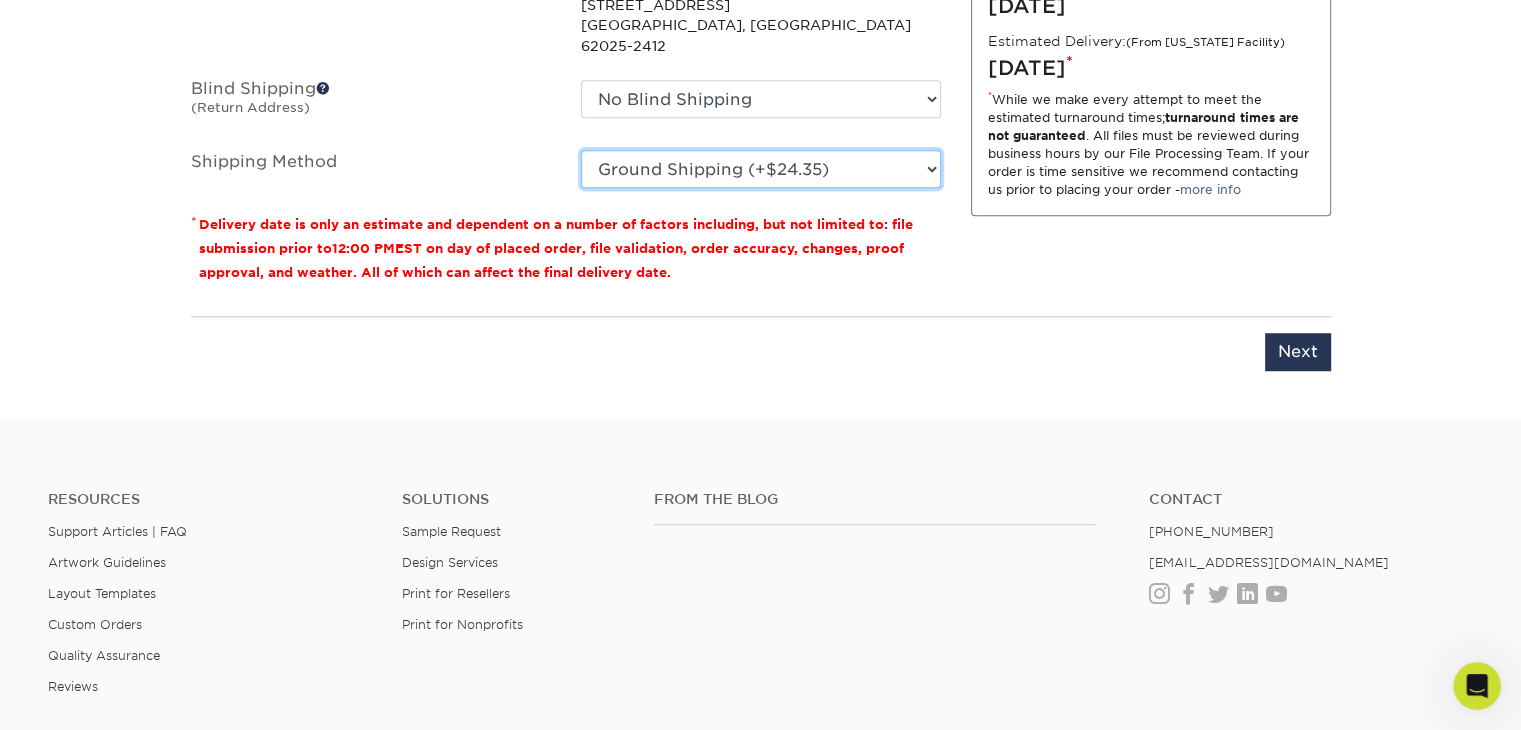 scroll, scrollTop: 1496, scrollLeft: 0, axis: vertical 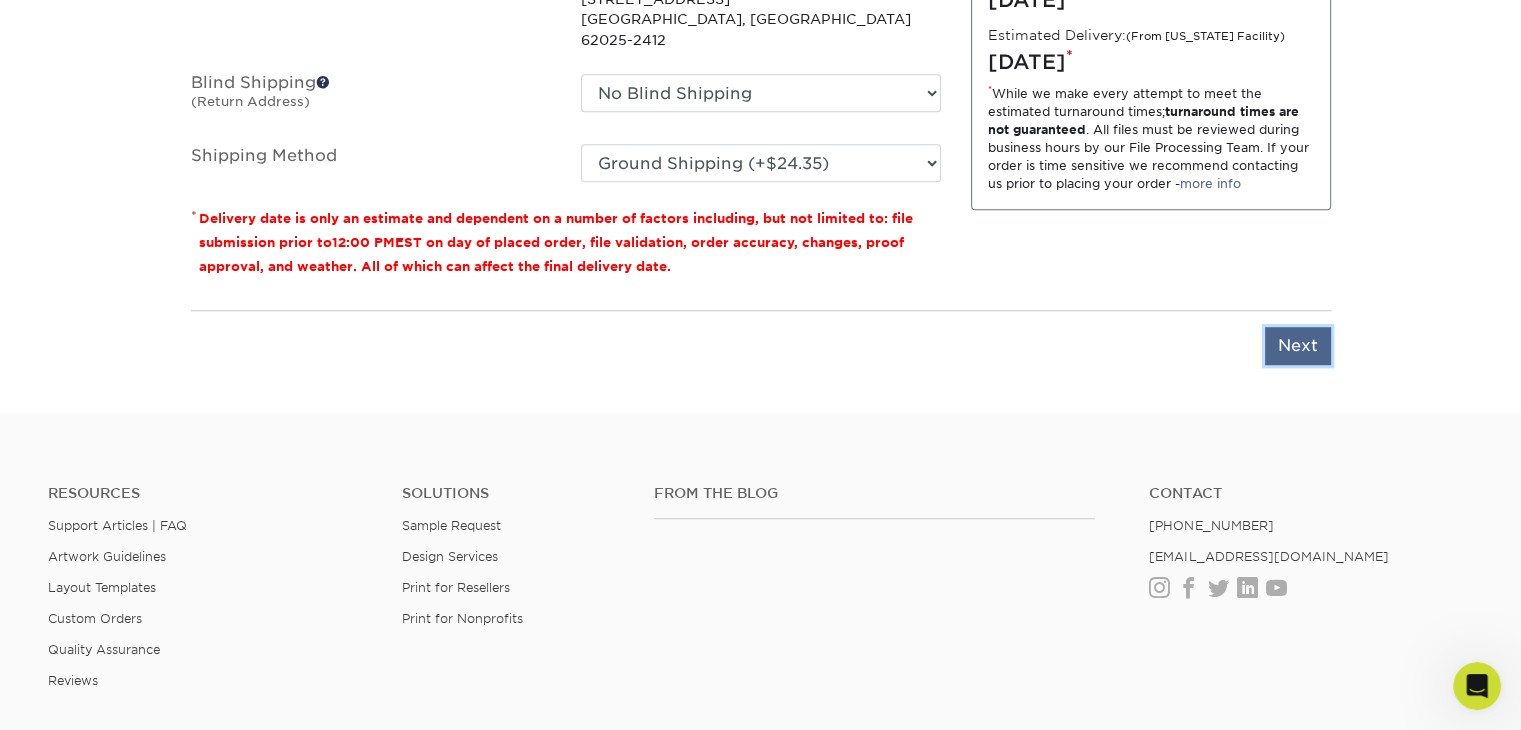 click on "Next" at bounding box center [1298, 346] 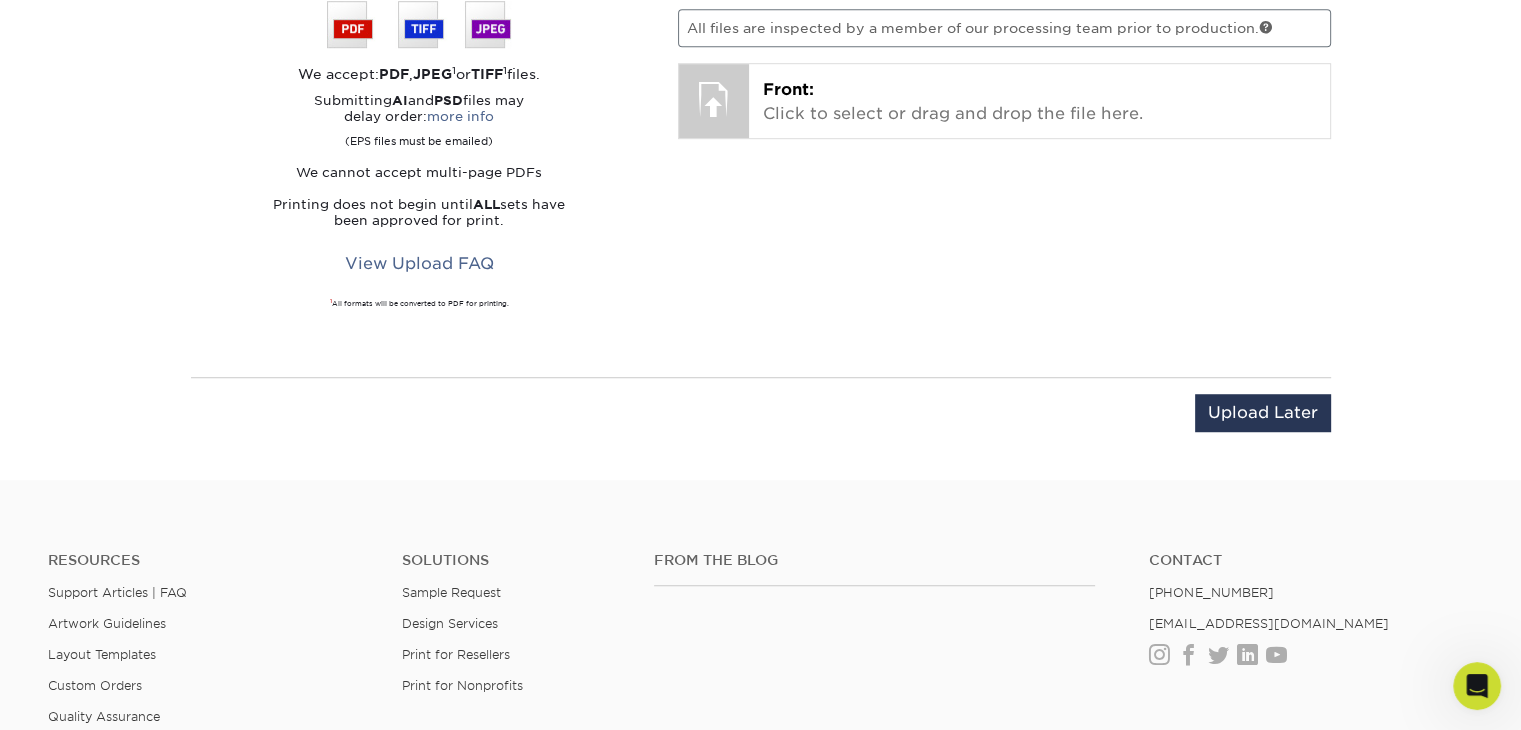 scroll, scrollTop: 1374, scrollLeft: 0, axis: vertical 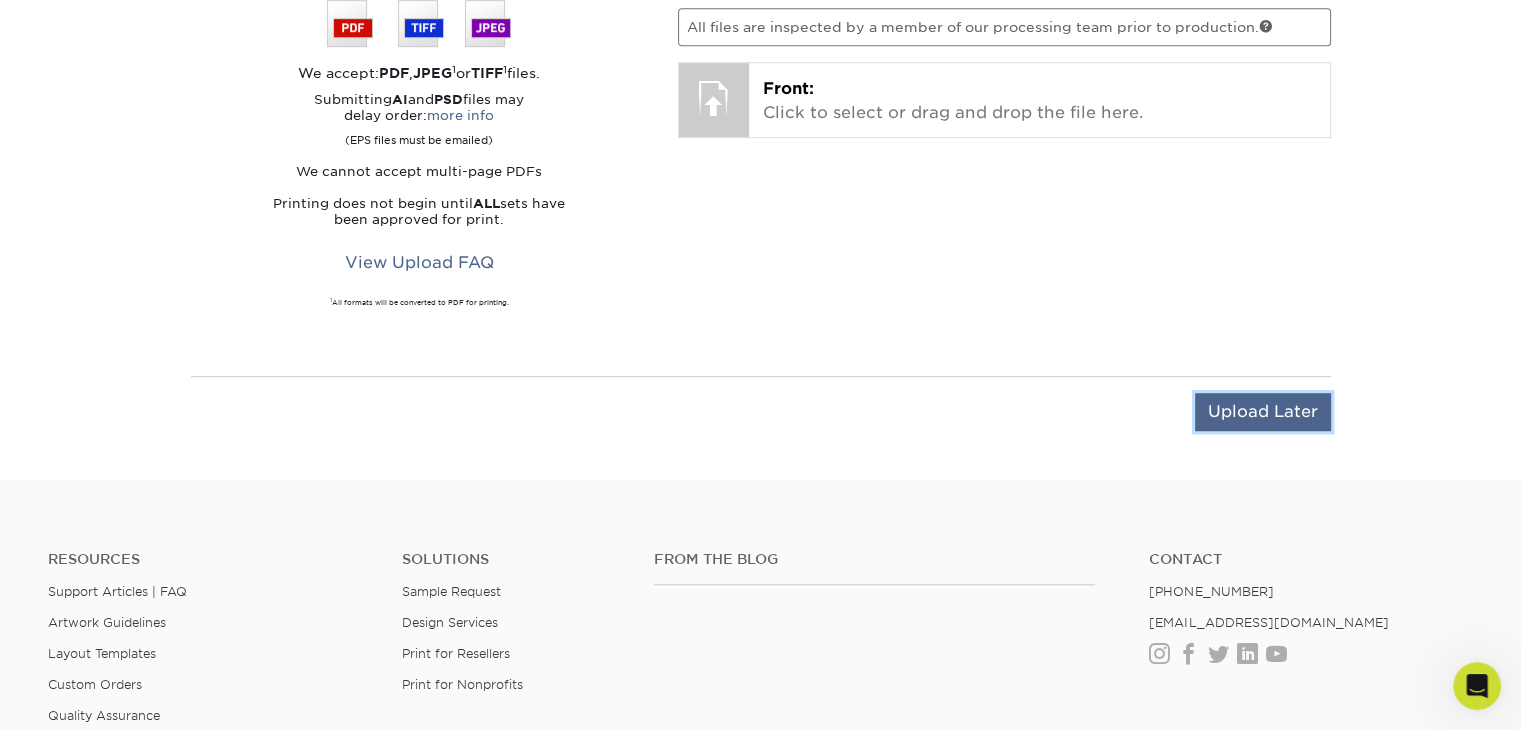 click on "Upload Later" at bounding box center (1263, 412) 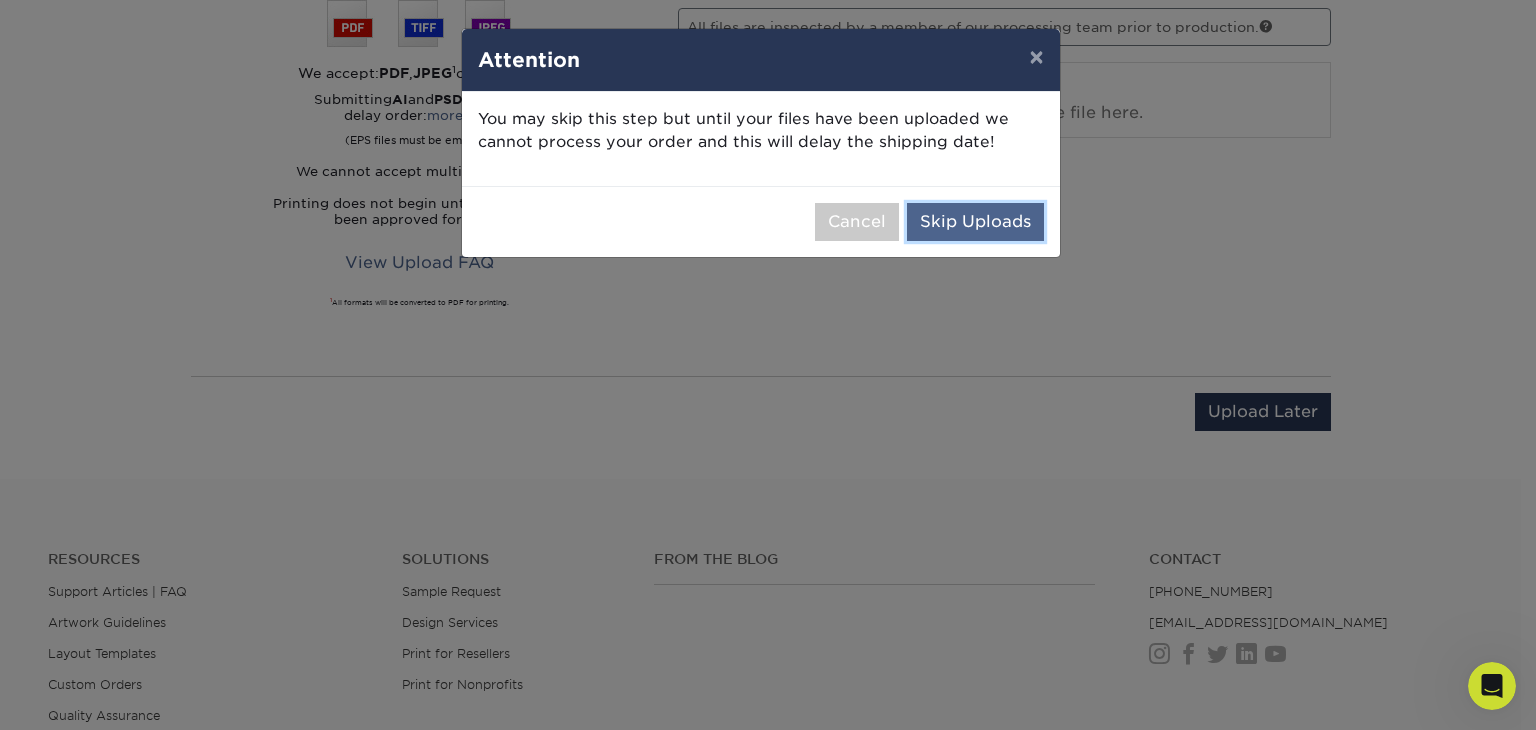 click on "Skip Uploads" at bounding box center (975, 222) 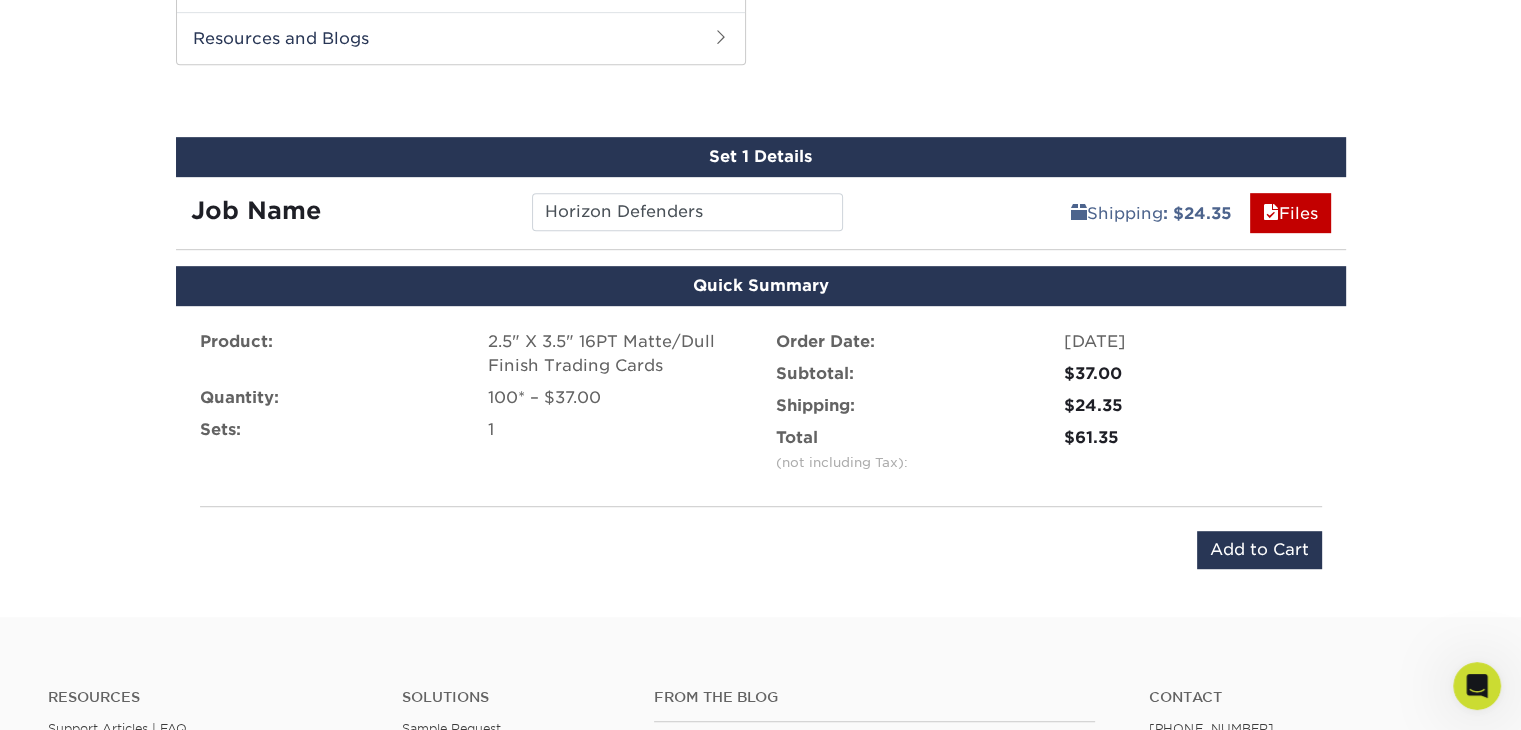 scroll, scrollTop: 1046, scrollLeft: 0, axis: vertical 